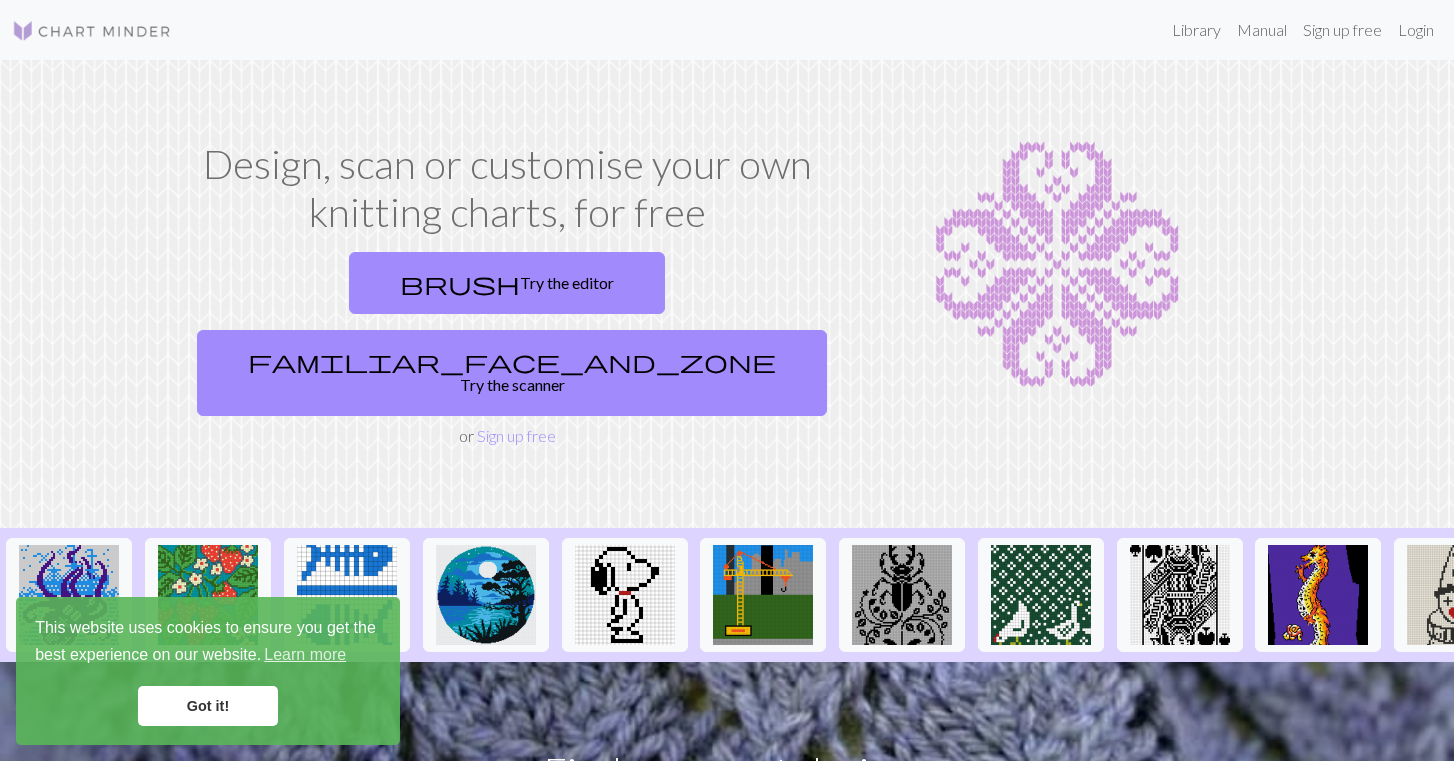 scroll, scrollTop: 0, scrollLeft: 0, axis: both 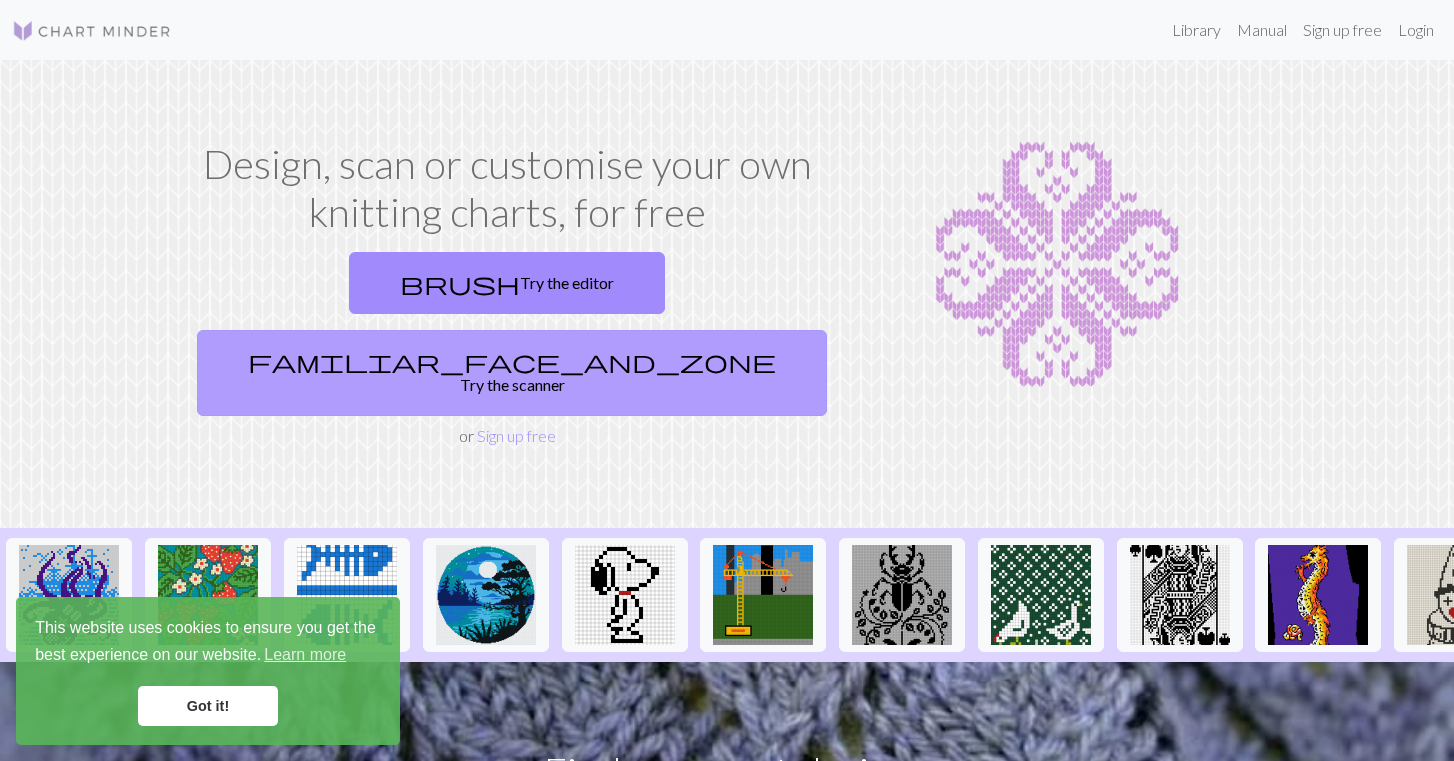 click on "familiar_face_and_zone  Try the scanner" at bounding box center (512, 373) 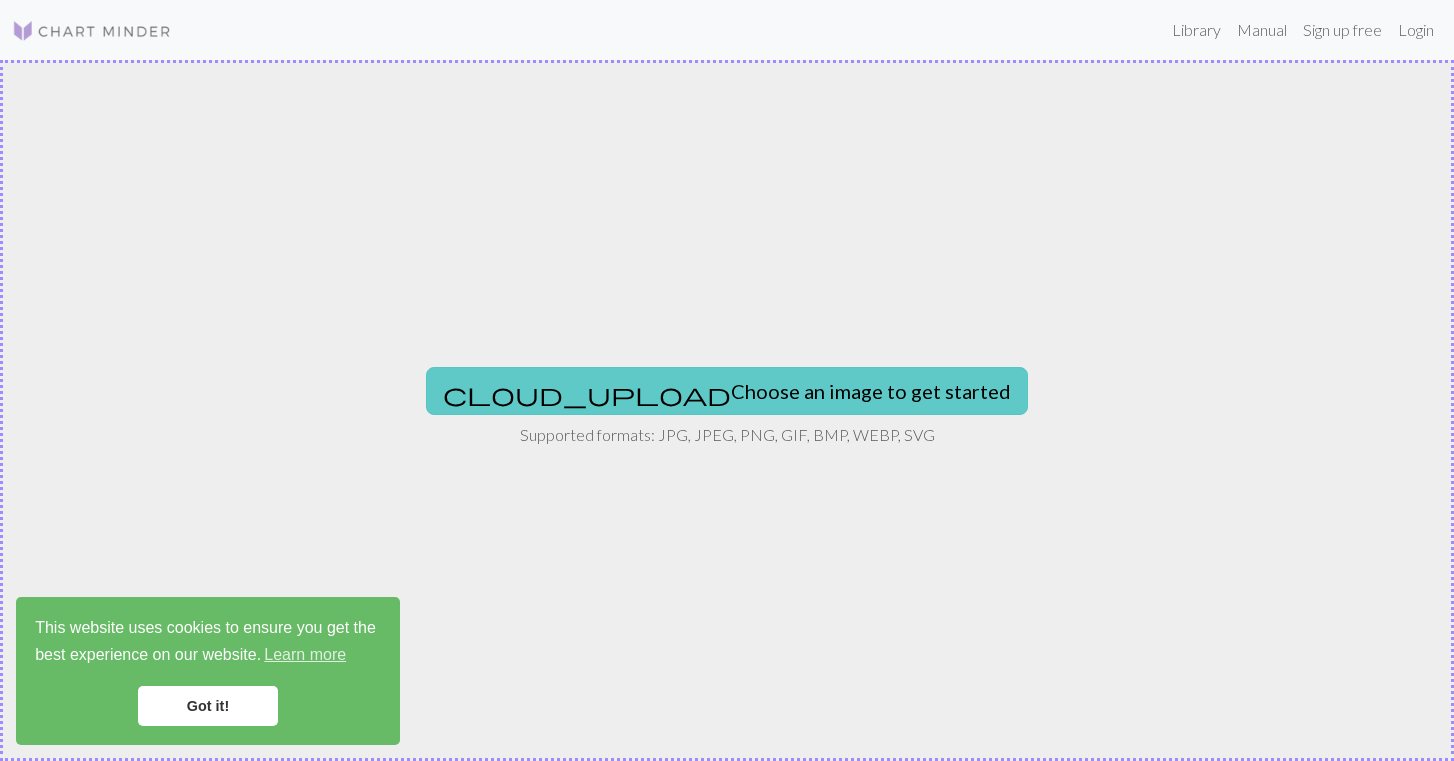 click on "cloud_upload  Choose an image to get started" at bounding box center (727, 391) 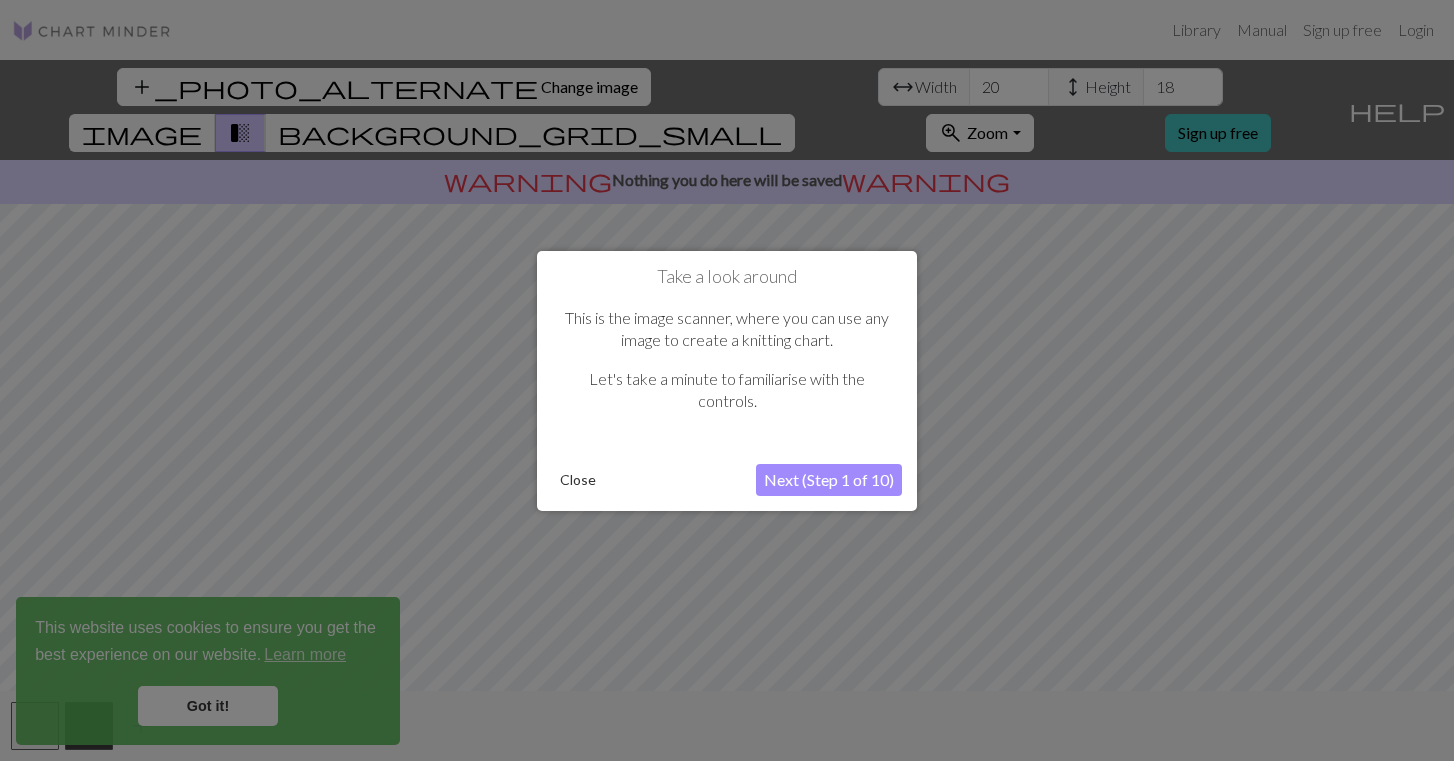 click on "Next (Step 1 of 10)" at bounding box center (829, 480) 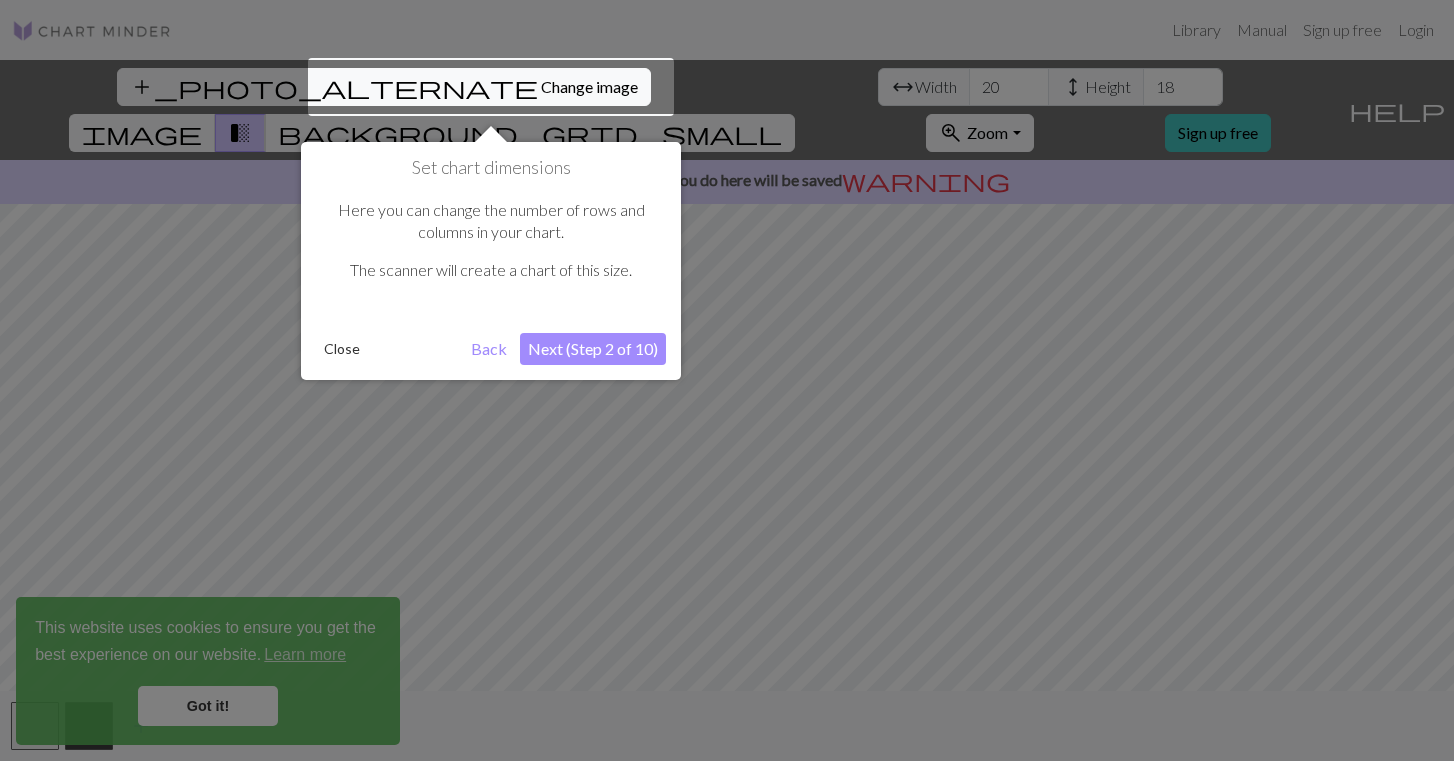 click on "Next (Step 2 of 10)" at bounding box center [593, 349] 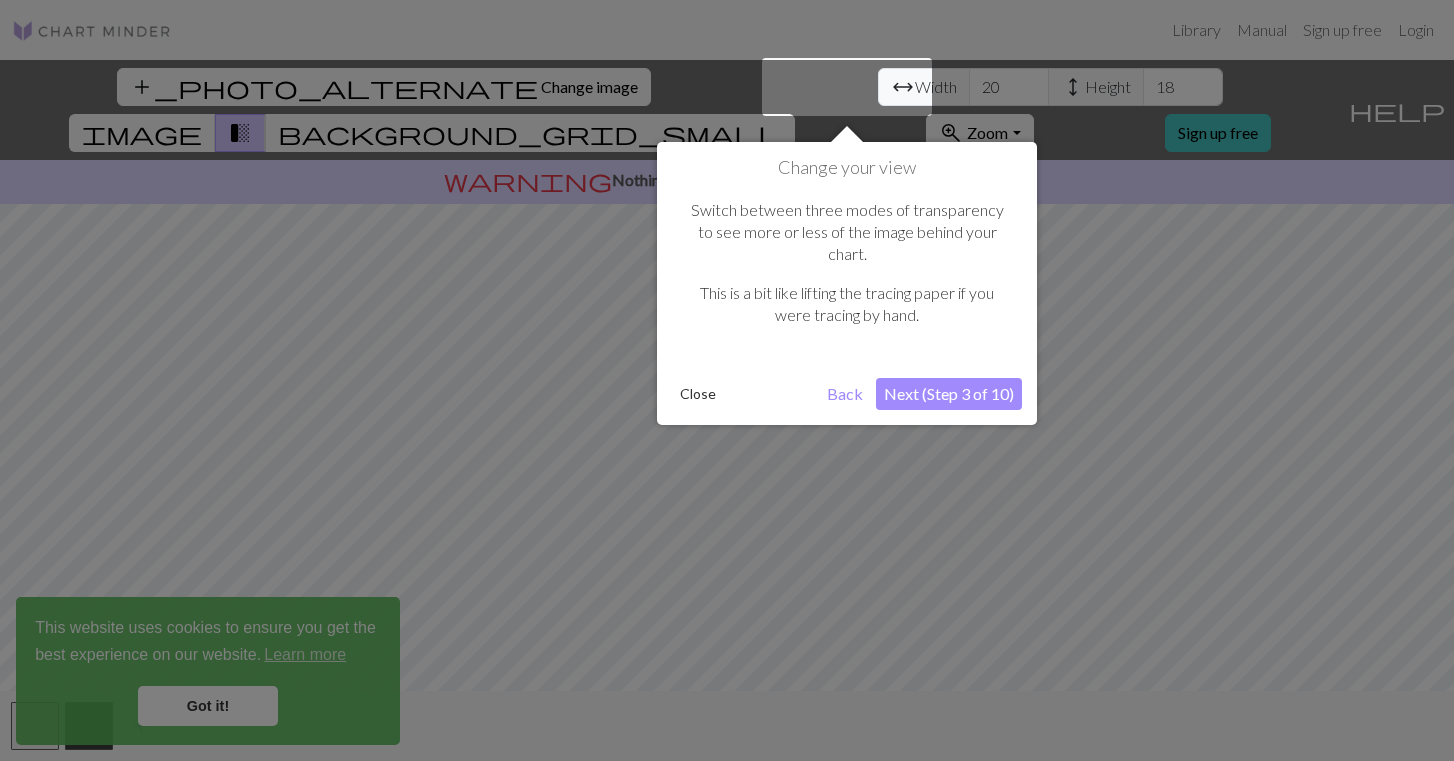 click on "Next (Step 3 of 10)" at bounding box center (949, 394) 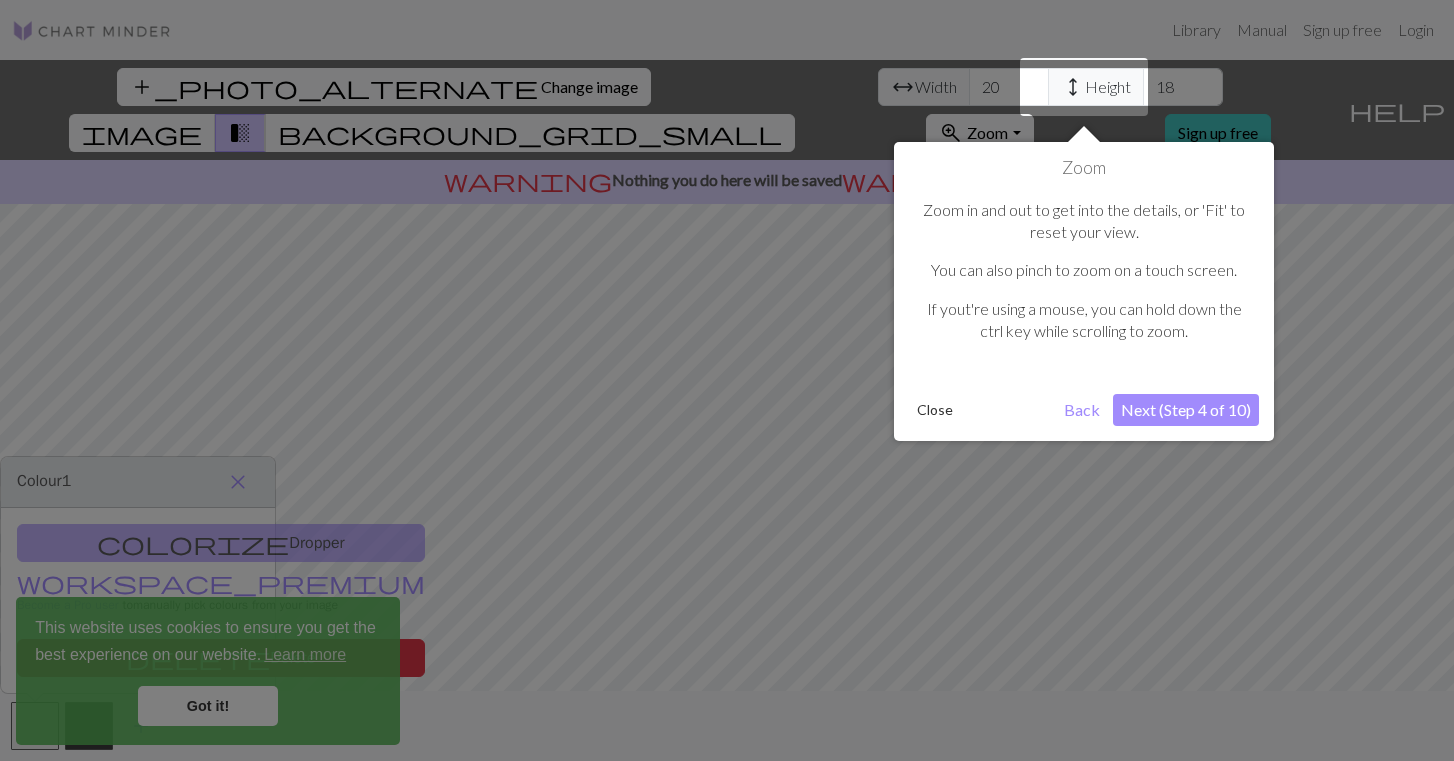 click on "Next (Step 4 of 10)" at bounding box center [1186, 410] 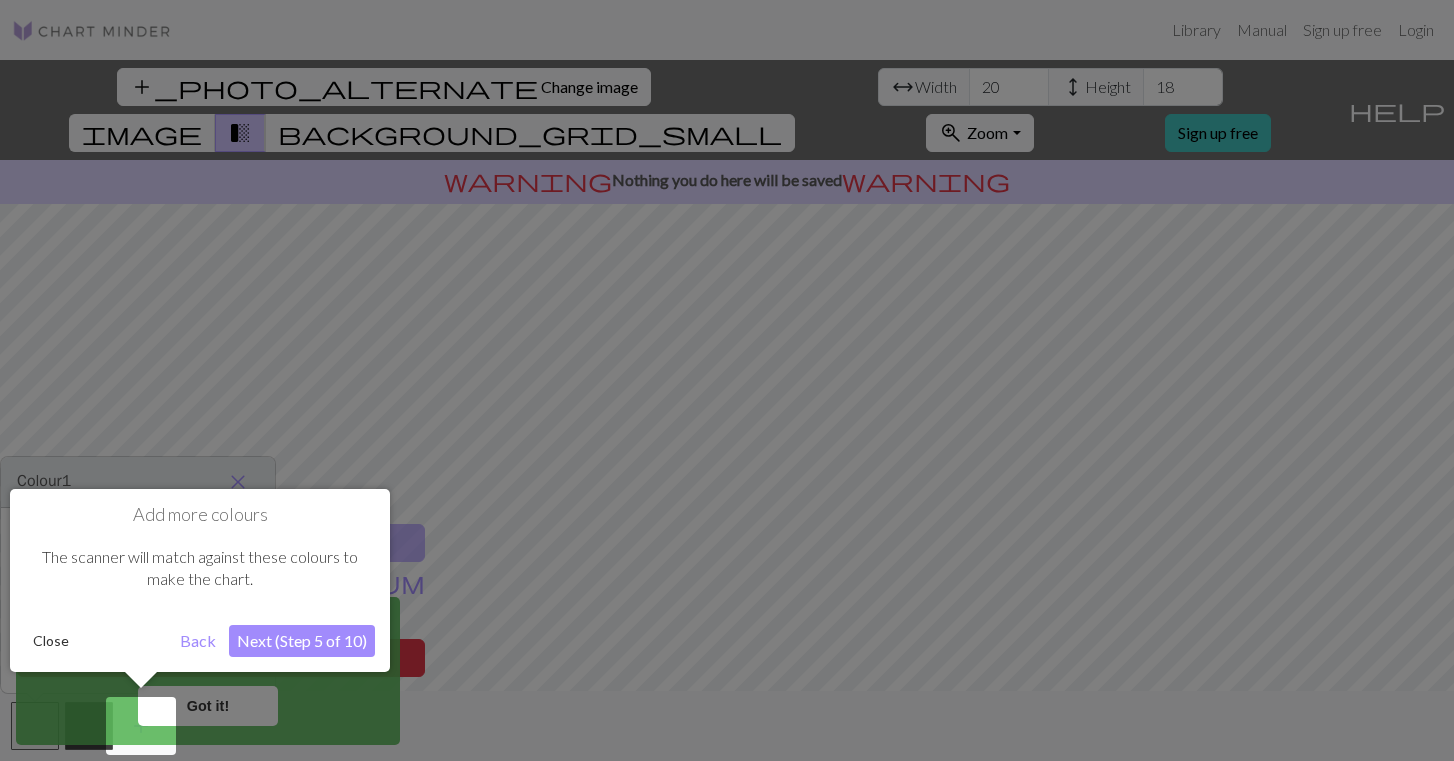 click on "Next (Step 5 of 10)" at bounding box center (302, 641) 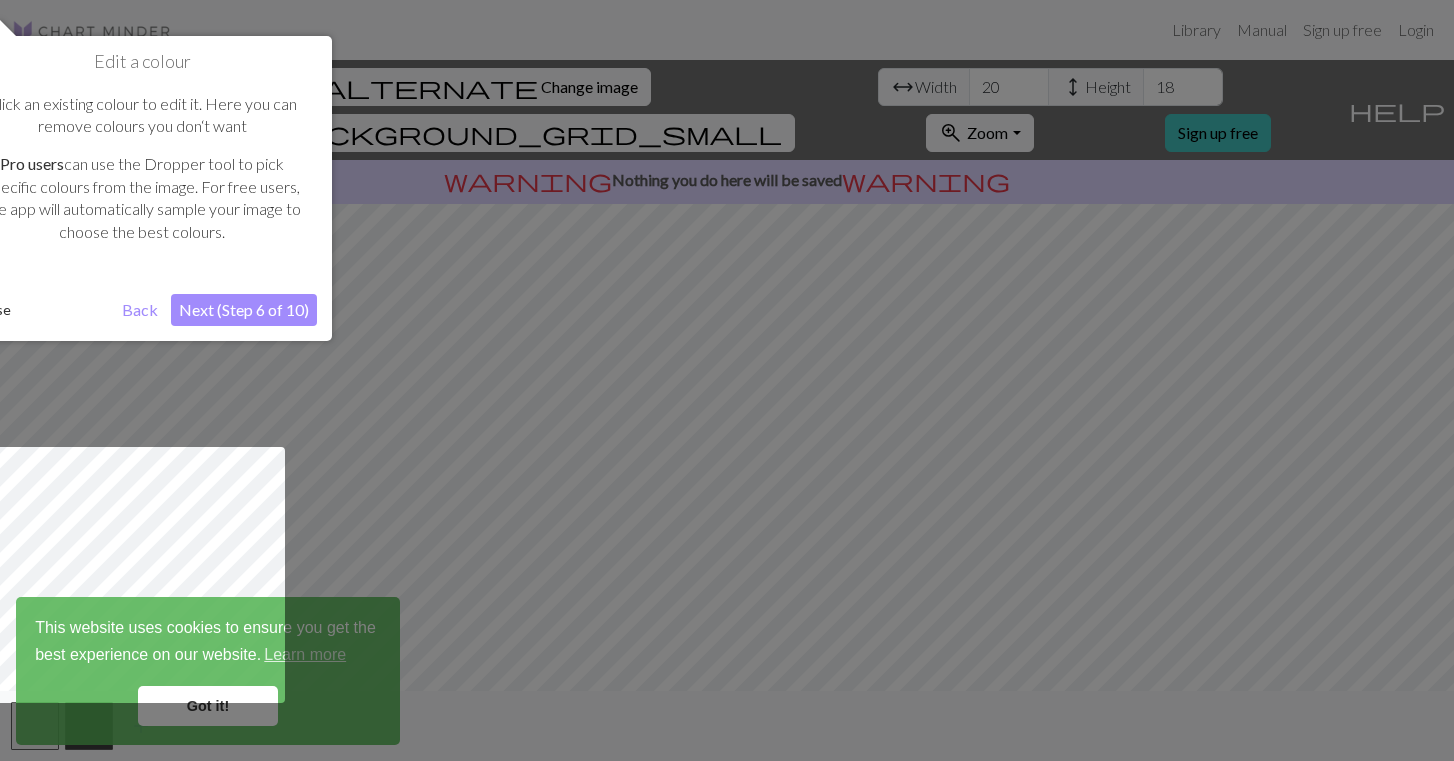click on "Next (Step 6 of 10)" at bounding box center [244, 310] 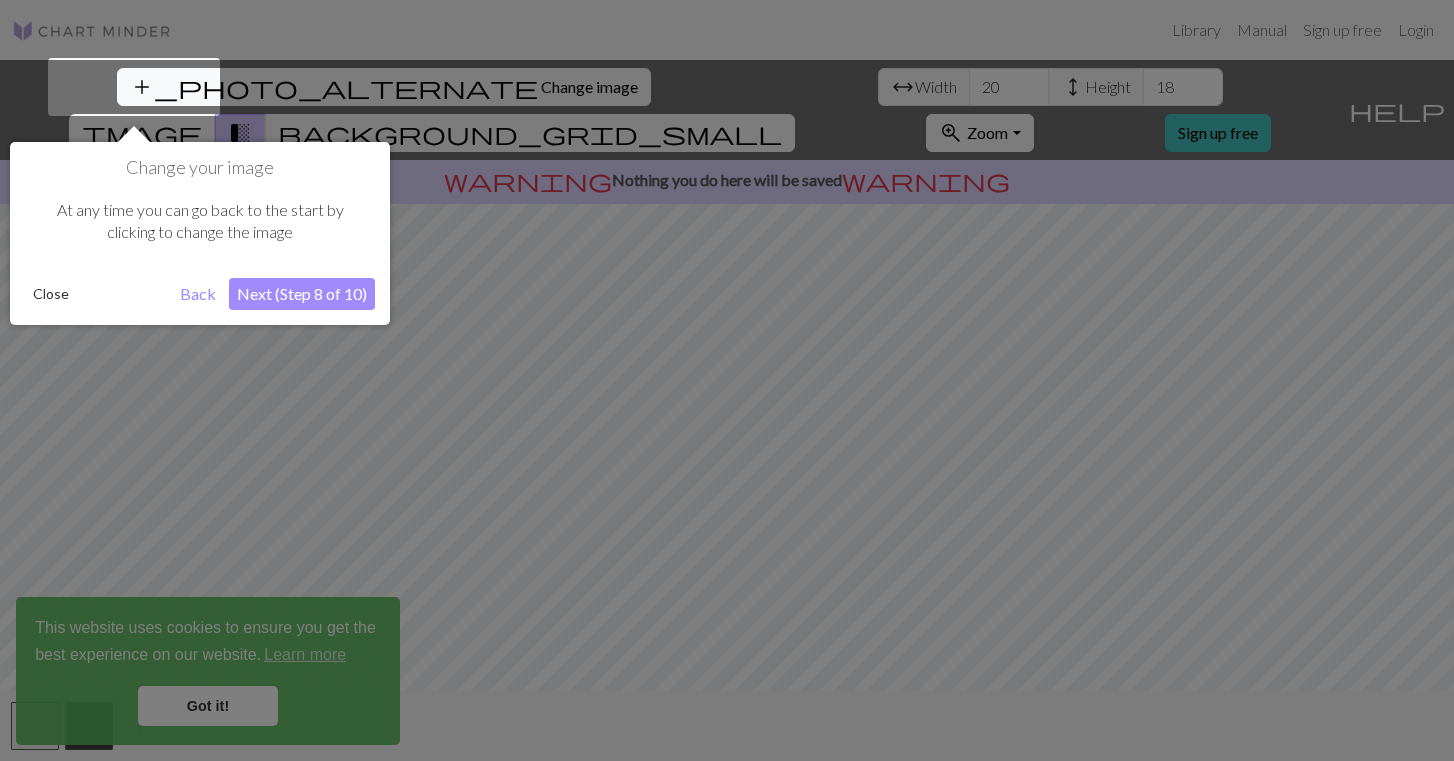 click on "Next (Step 8 of 10)" at bounding box center (302, 294) 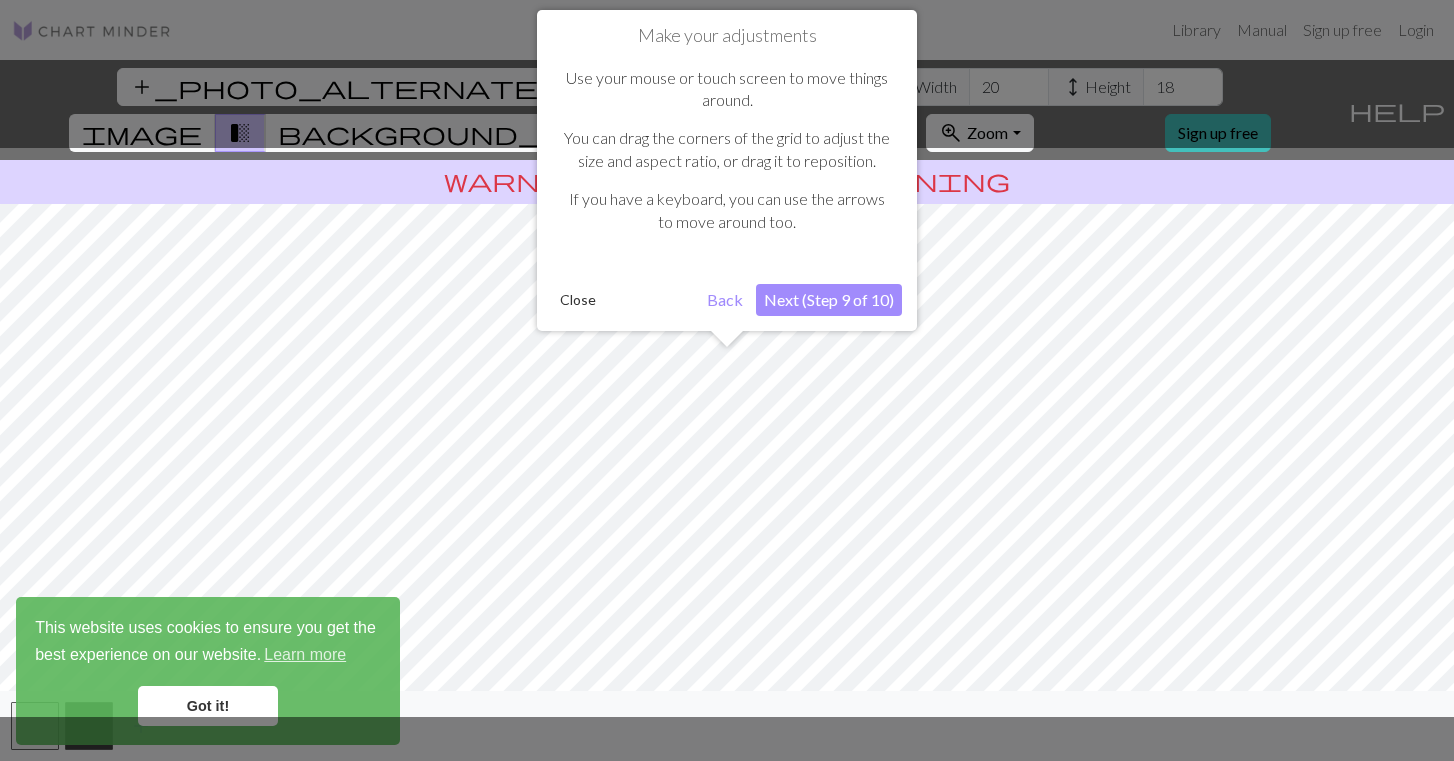 click on "Next (Step 9 of 10)" at bounding box center [829, 300] 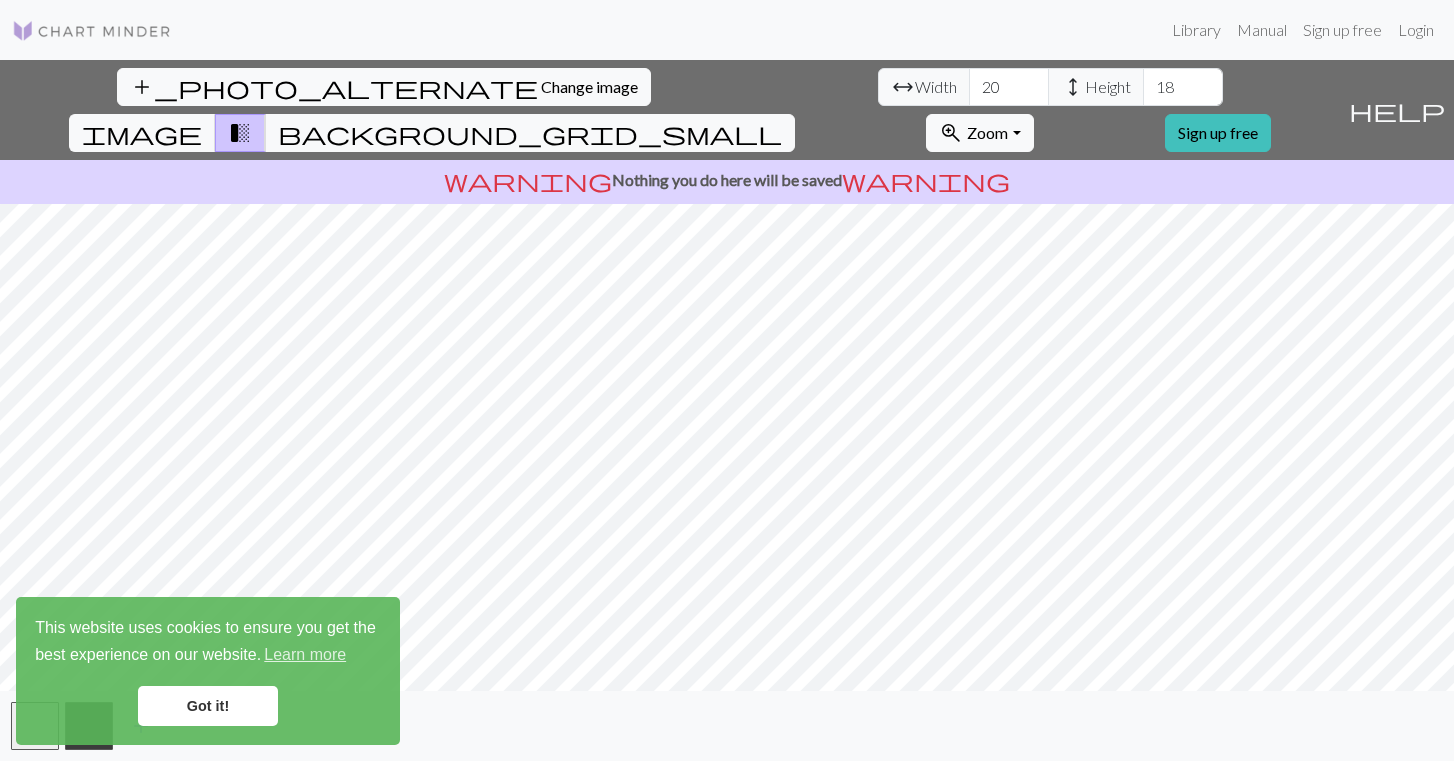 click on "add_photo_alternate   Change image arrow_range   Width 20 height   Height 18 image transition_fade background_grid_small zoom_in Zoom Zoom Fit all Fit width Fit height 50% 100% 150% 200% Sign up free help Show me around warning  Nothing you do here will be saved  warning add" at bounding box center [727, 410] 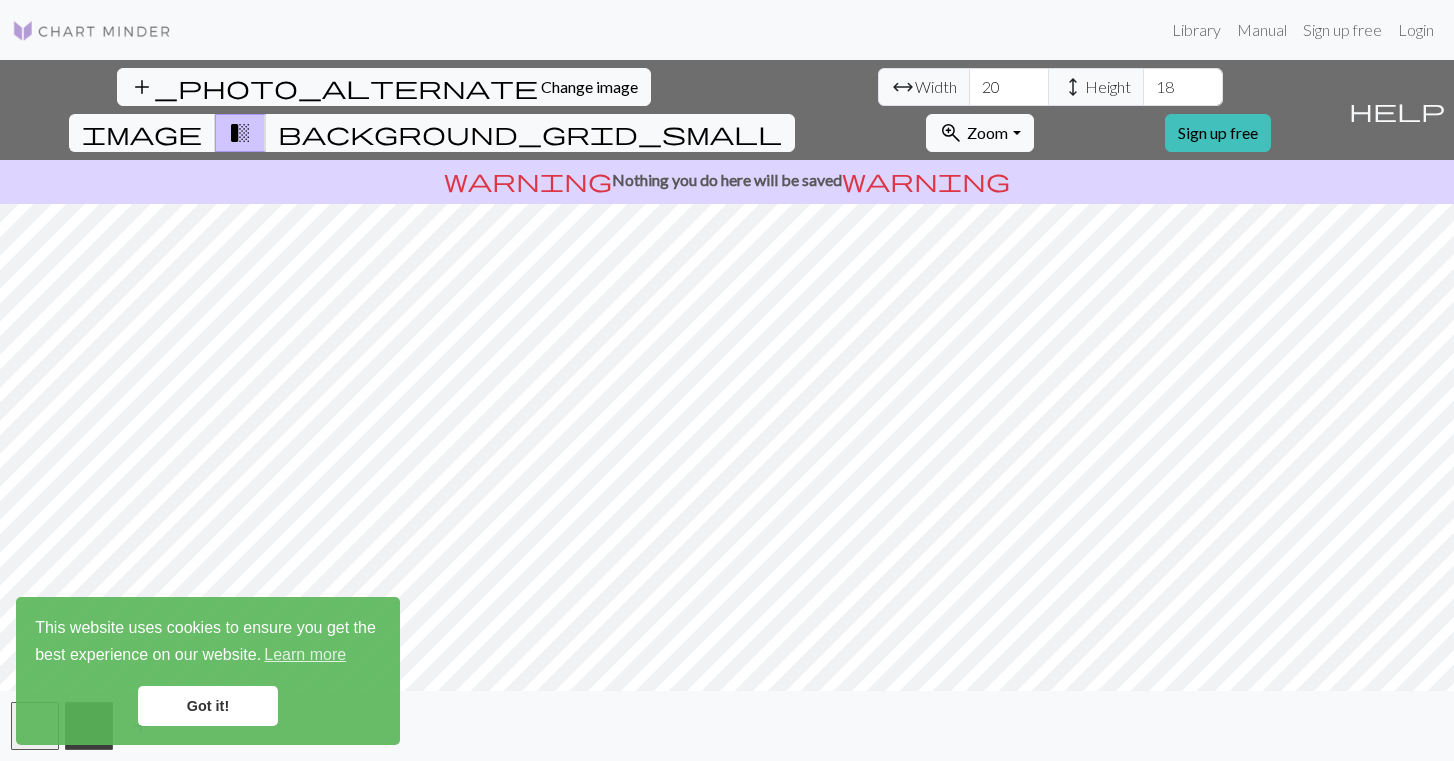 click on "Got it!" at bounding box center (208, 706) 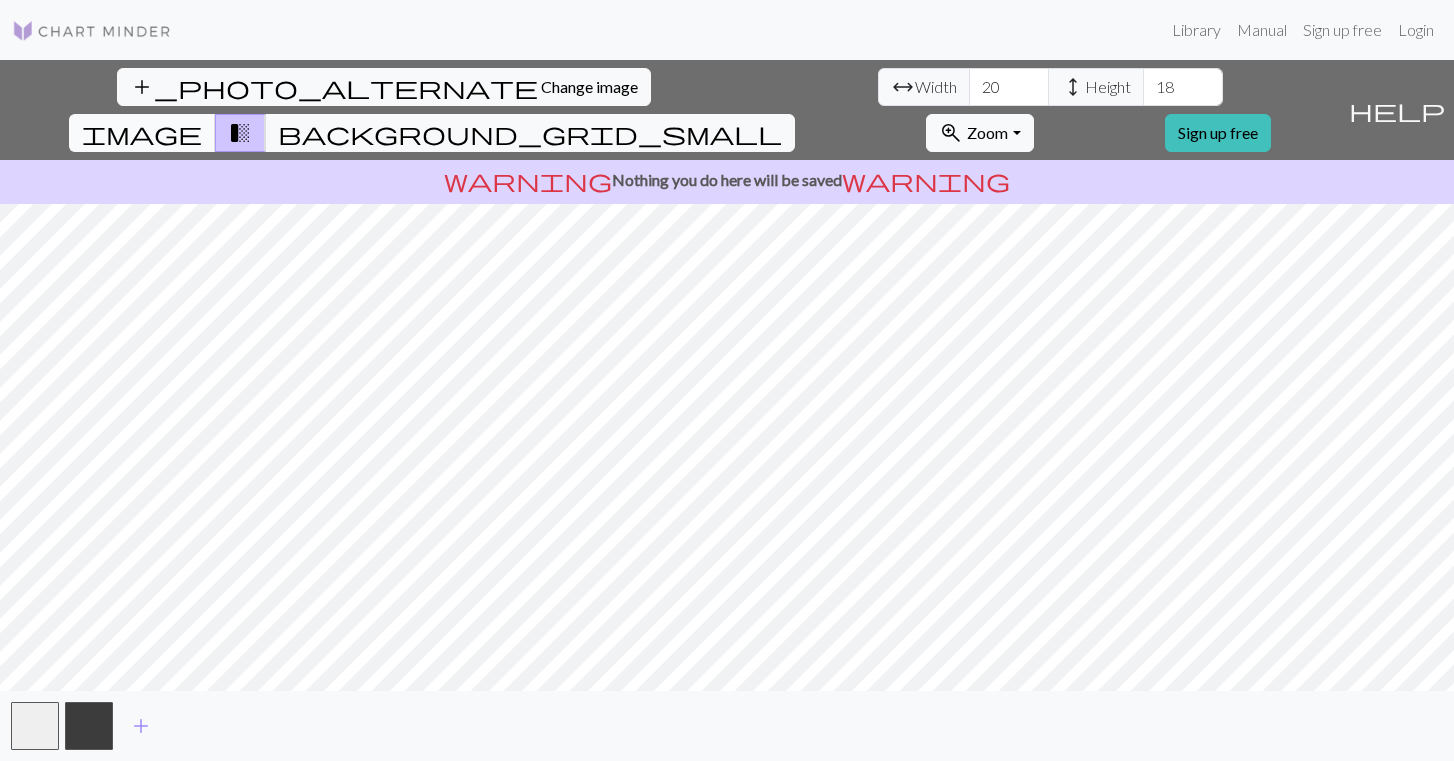 click on "image" at bounding box center [142, 133] 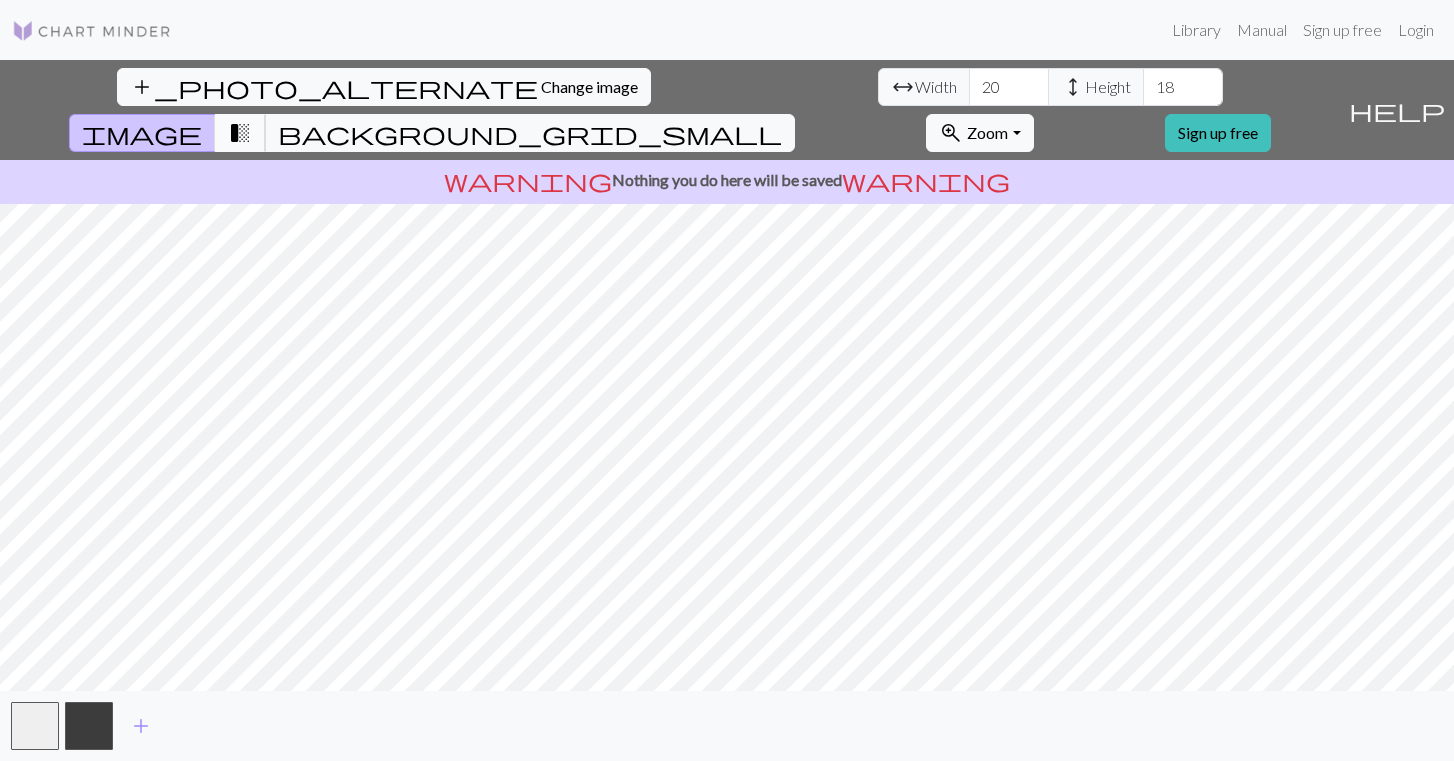 click on "transition_fade" at bounding box center (240, 133) 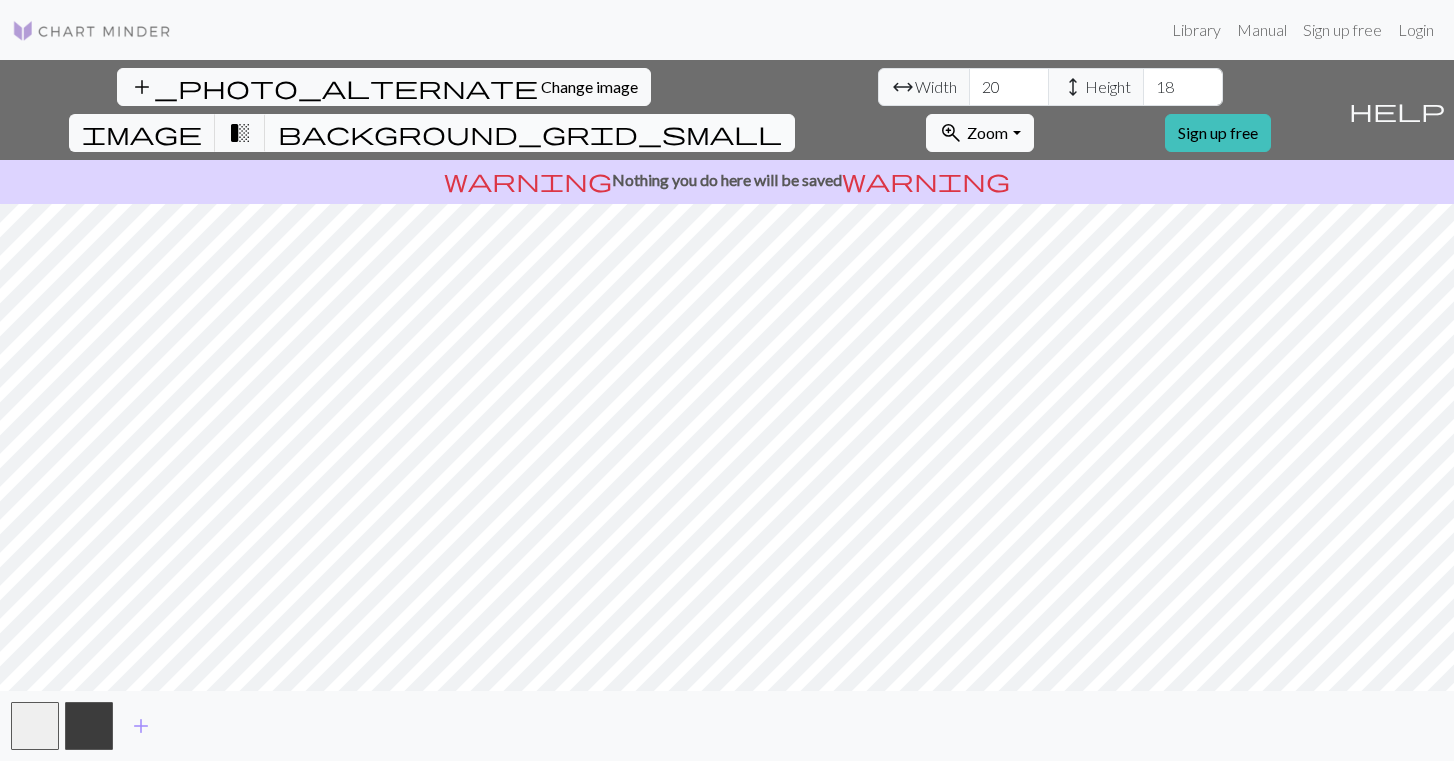 click on "background_grid_small" at bounding box center (530, 133) 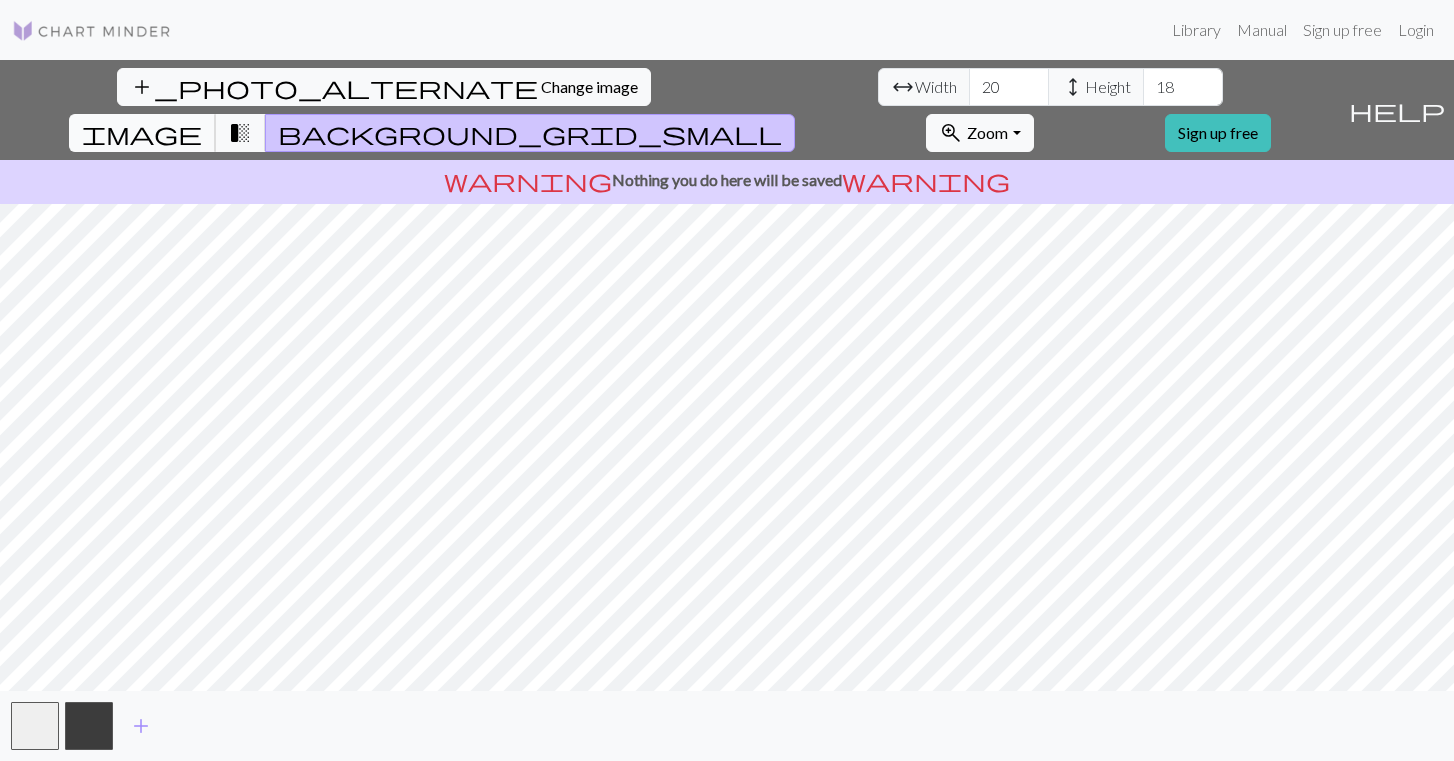 click on "image" at bounding box center (142, 133) 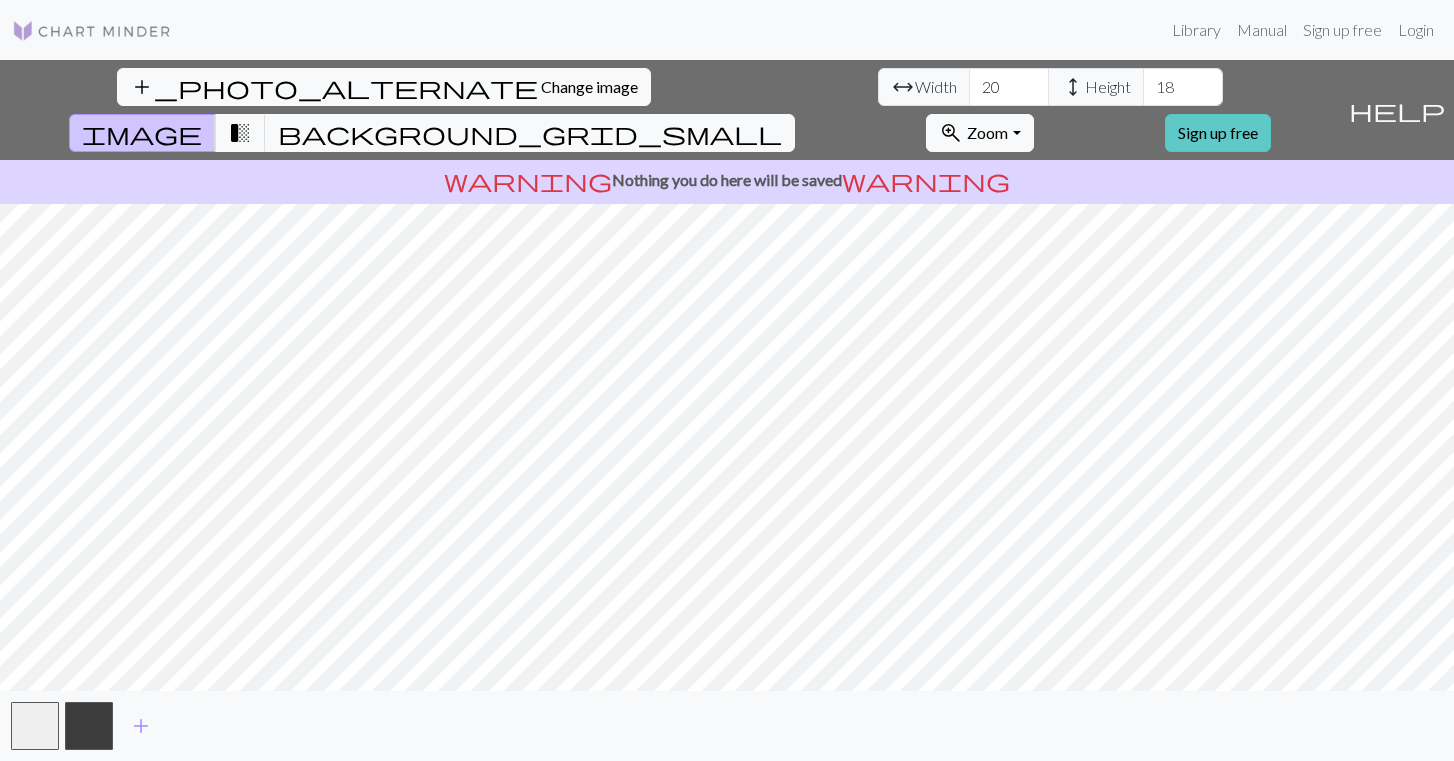 click on "Sign up free" at bounding box center (1218, 133) 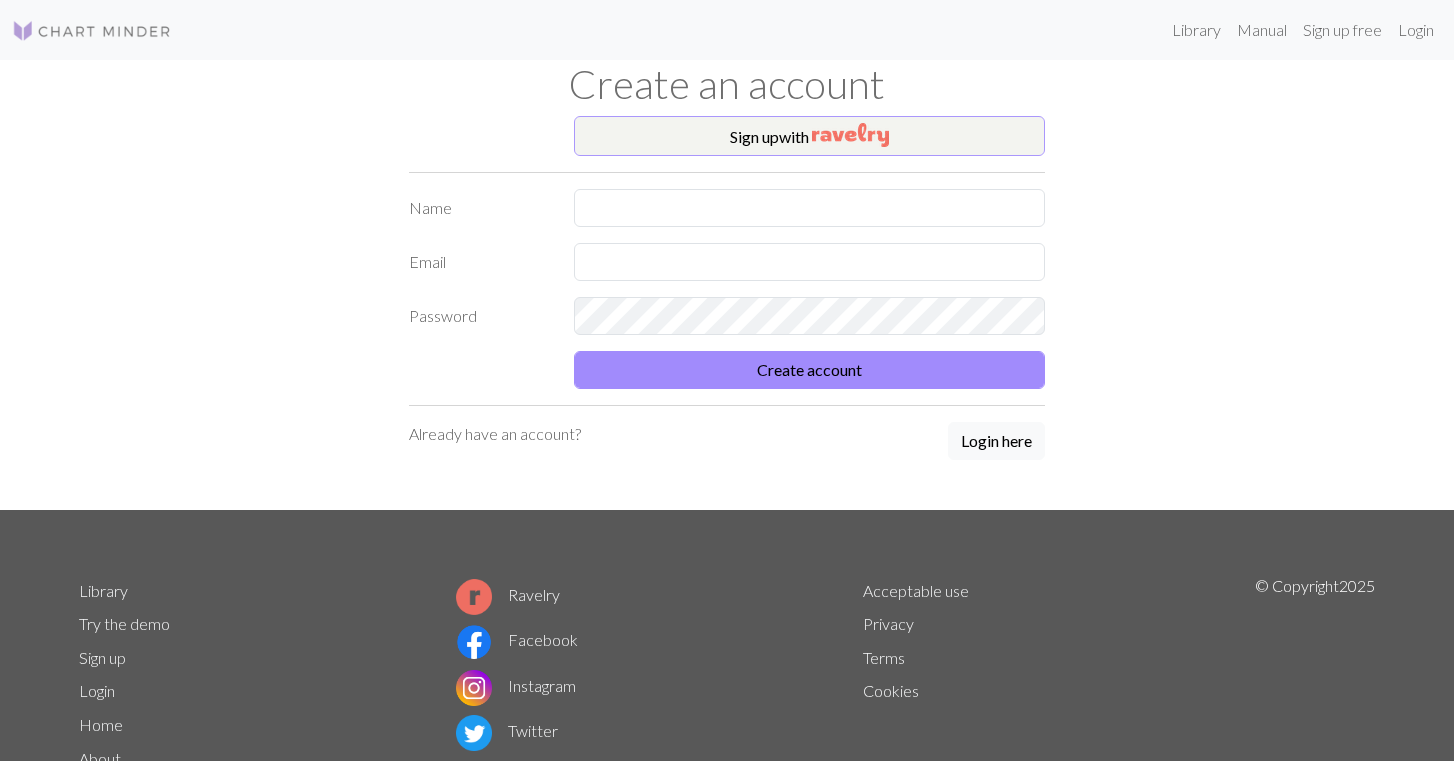 click on "Sign up  with" at bounding box center (809, 136) 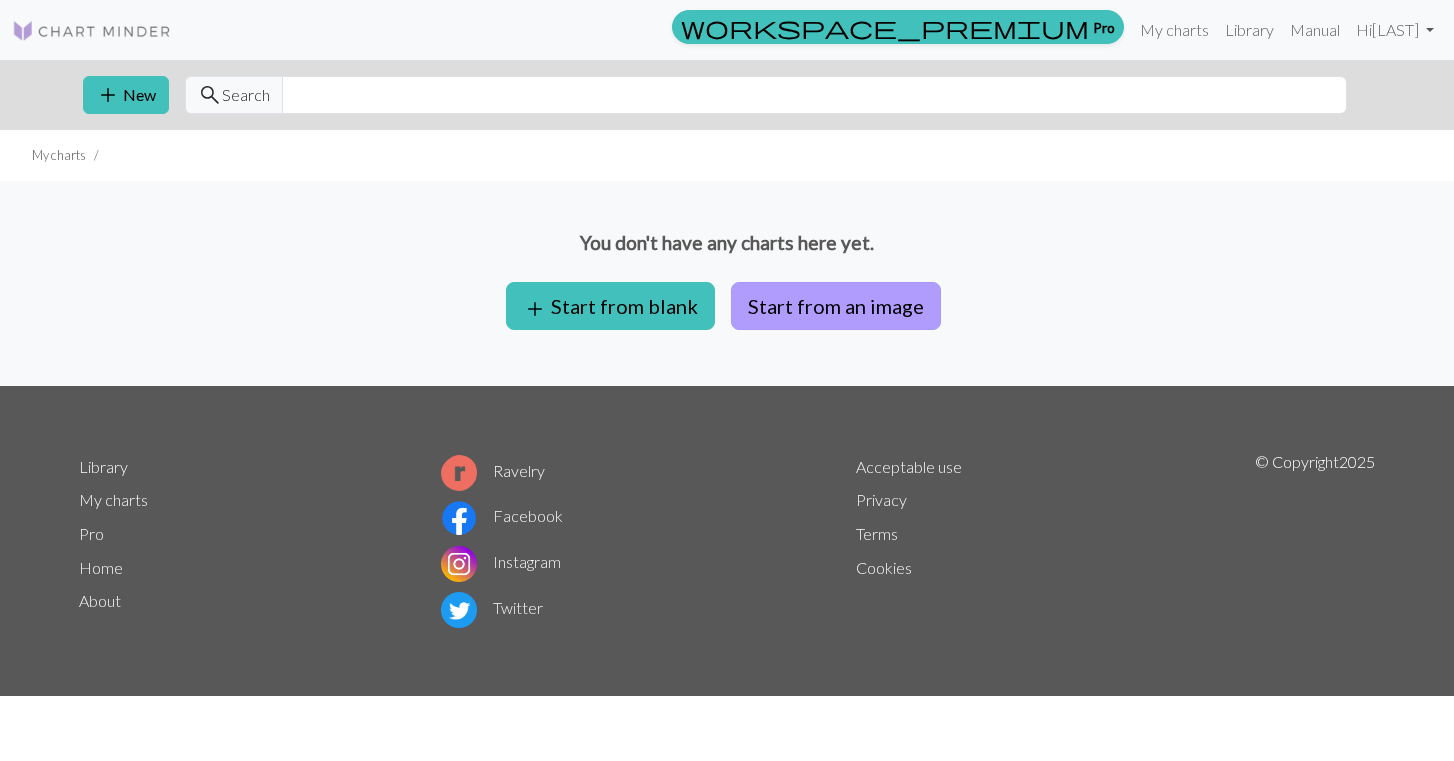 click on "Start from an image" at bounding box center (836, 306) 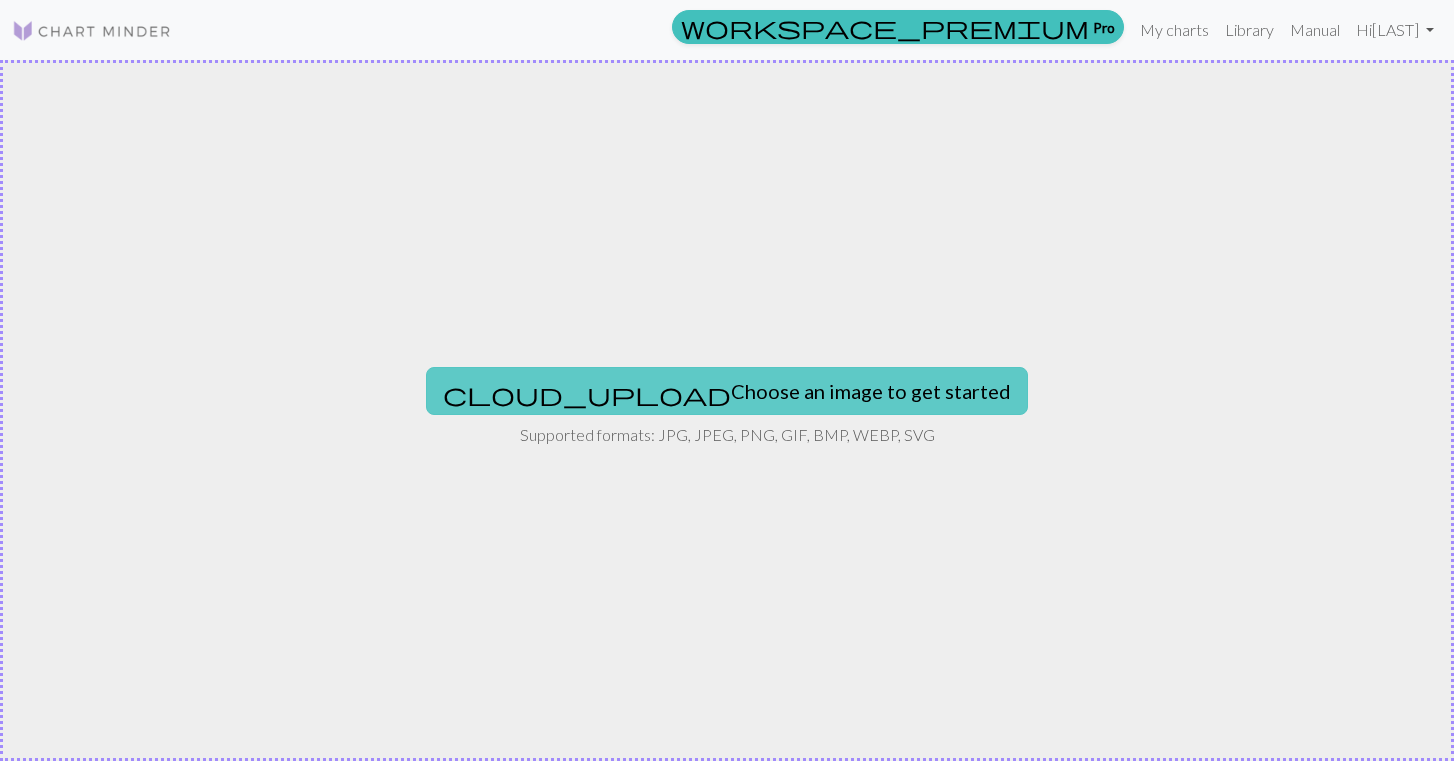 click on "cloud_upload  Choose an image to get started" at bounding box center (727, 391) 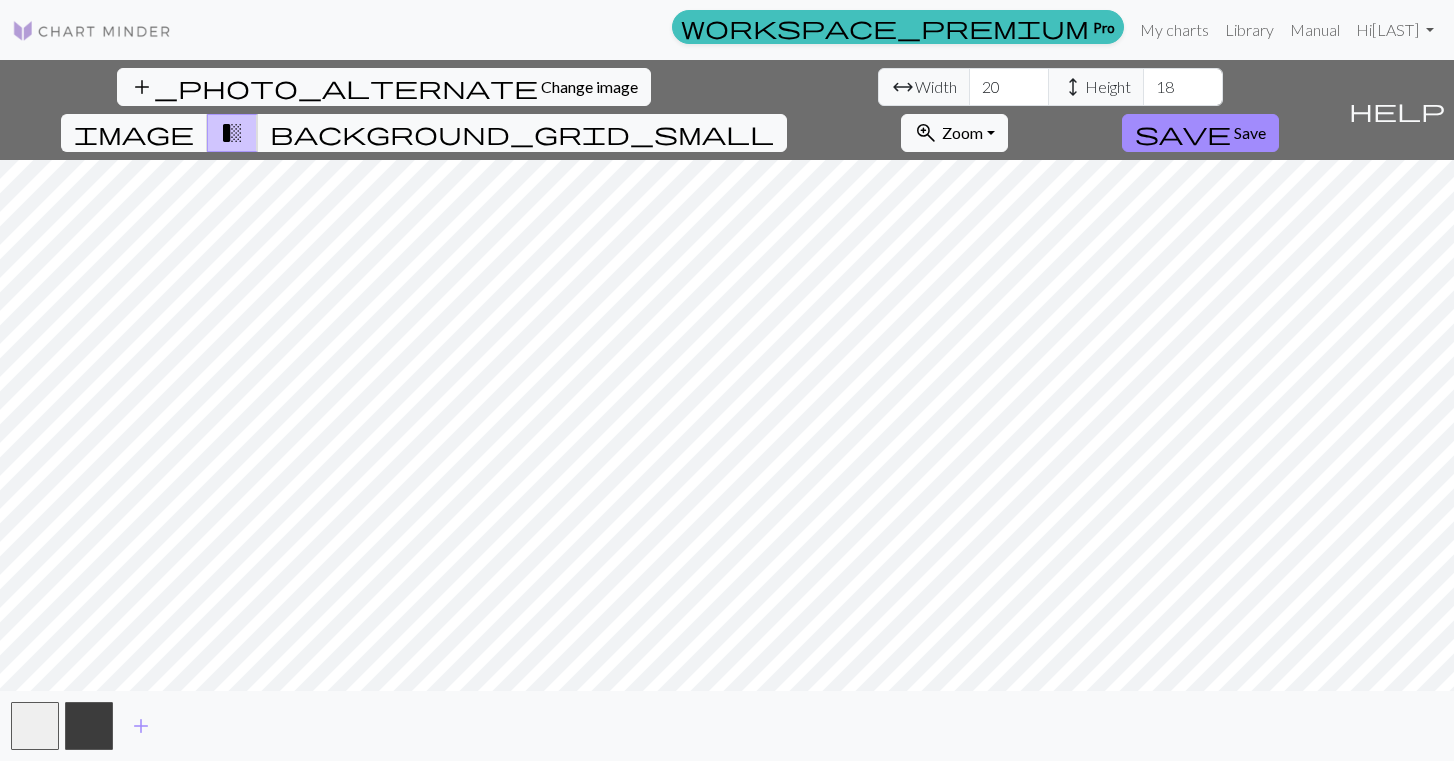 click on "add_photo_alternate   Change image arrow_range   Width 20 height   Height 18 image transition_fade background_grid_small zoom_in Zoom Zoom Fit all Fit width Fit height 50% 100% 150% 200% save   Save help Show me around add" at bounding box center (727, 410) 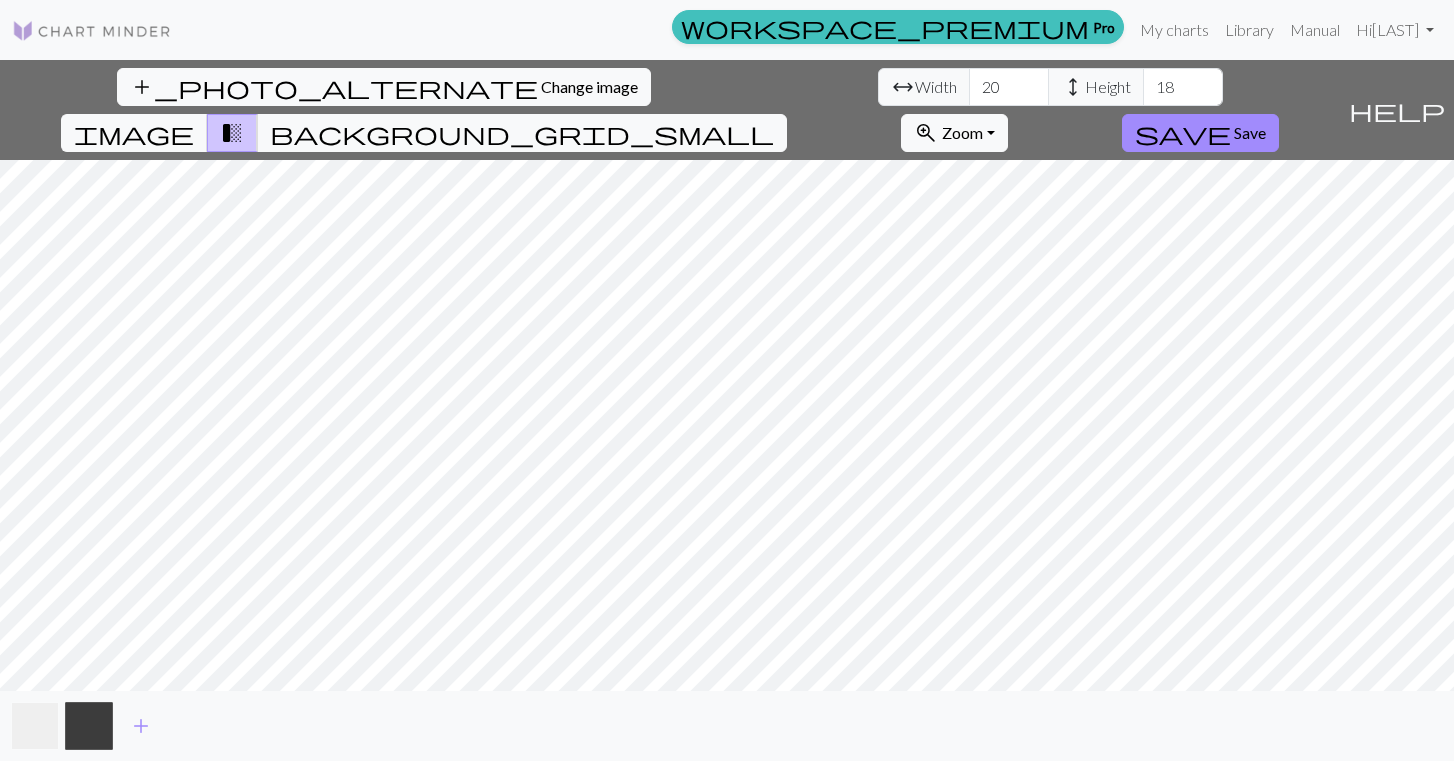 click at bounding box center [35, 726] 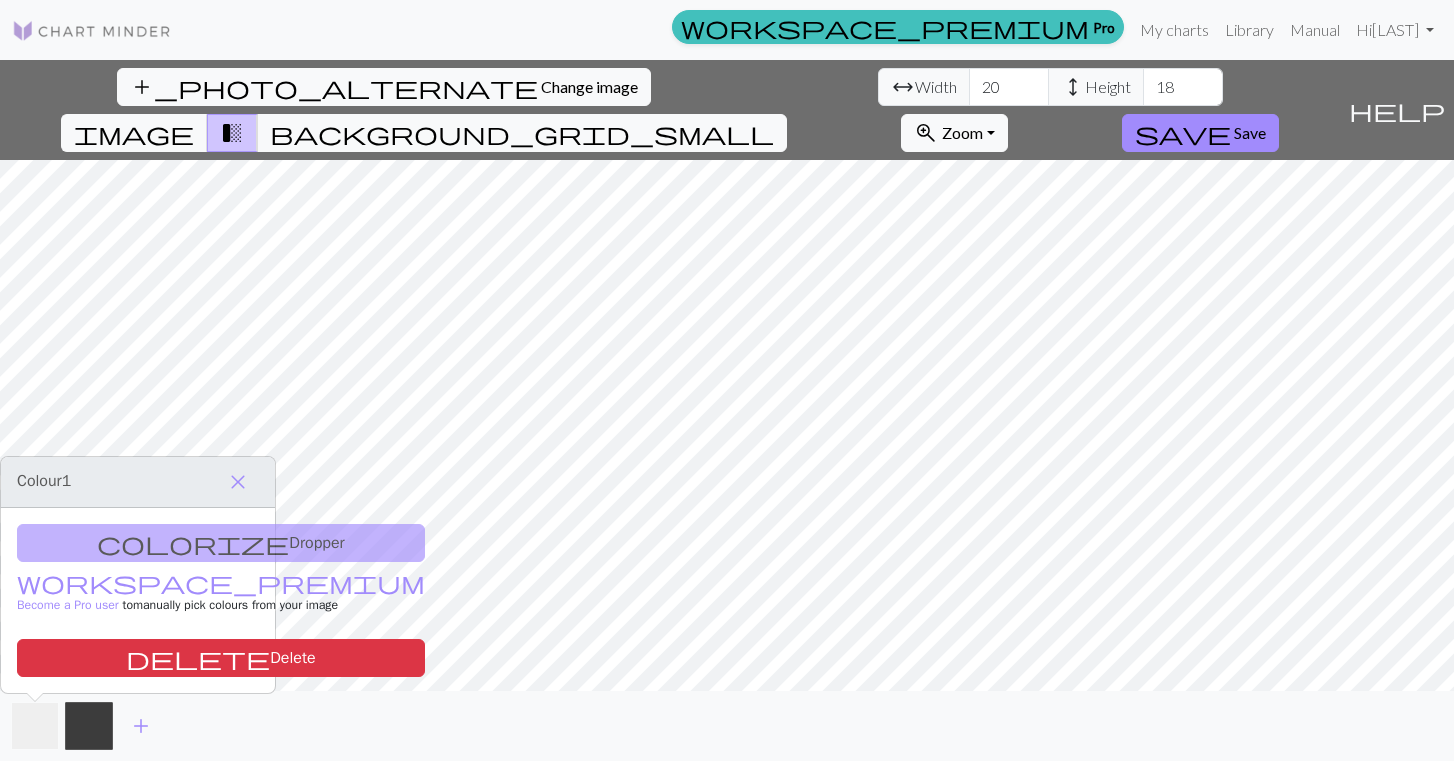click at bounding box center (35, 726) 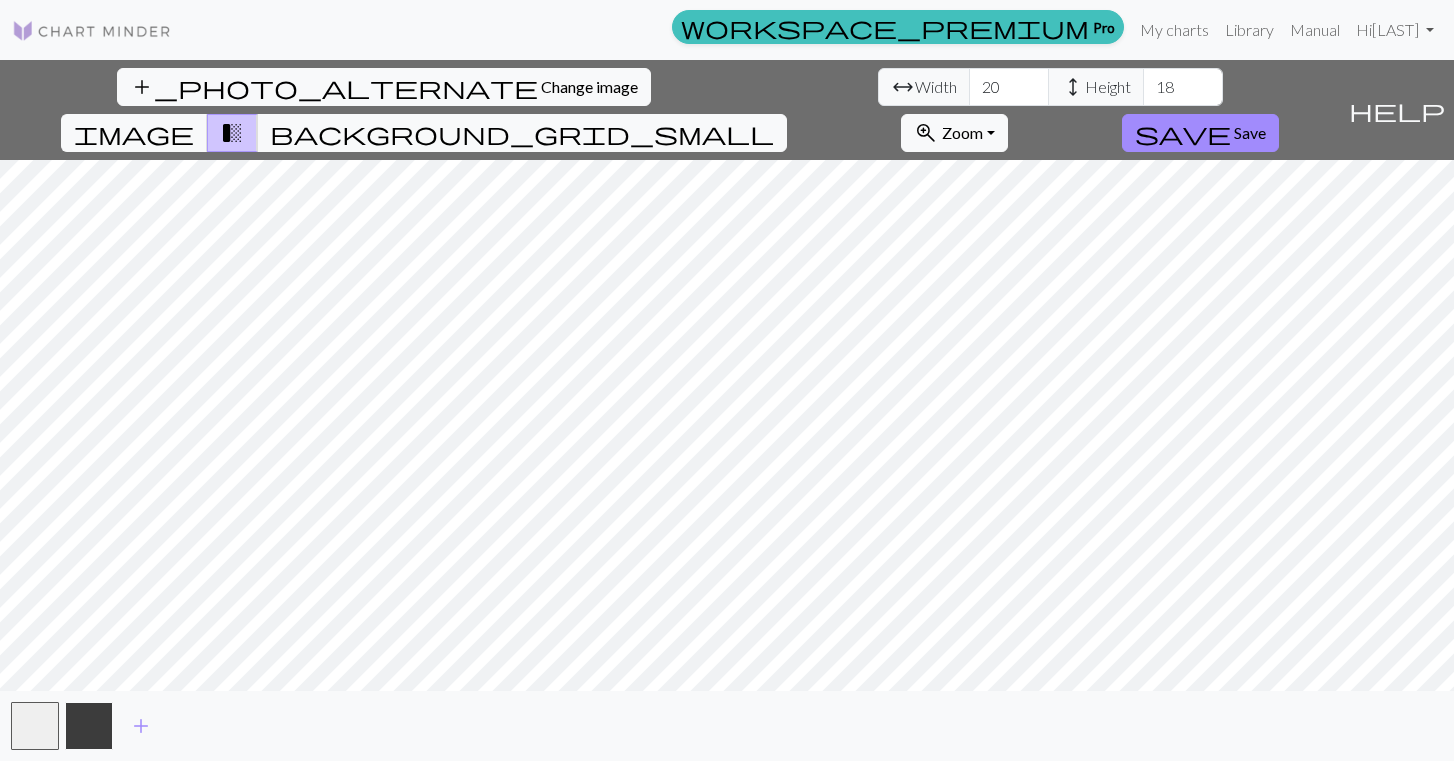 click at bounding box center (89, 726) 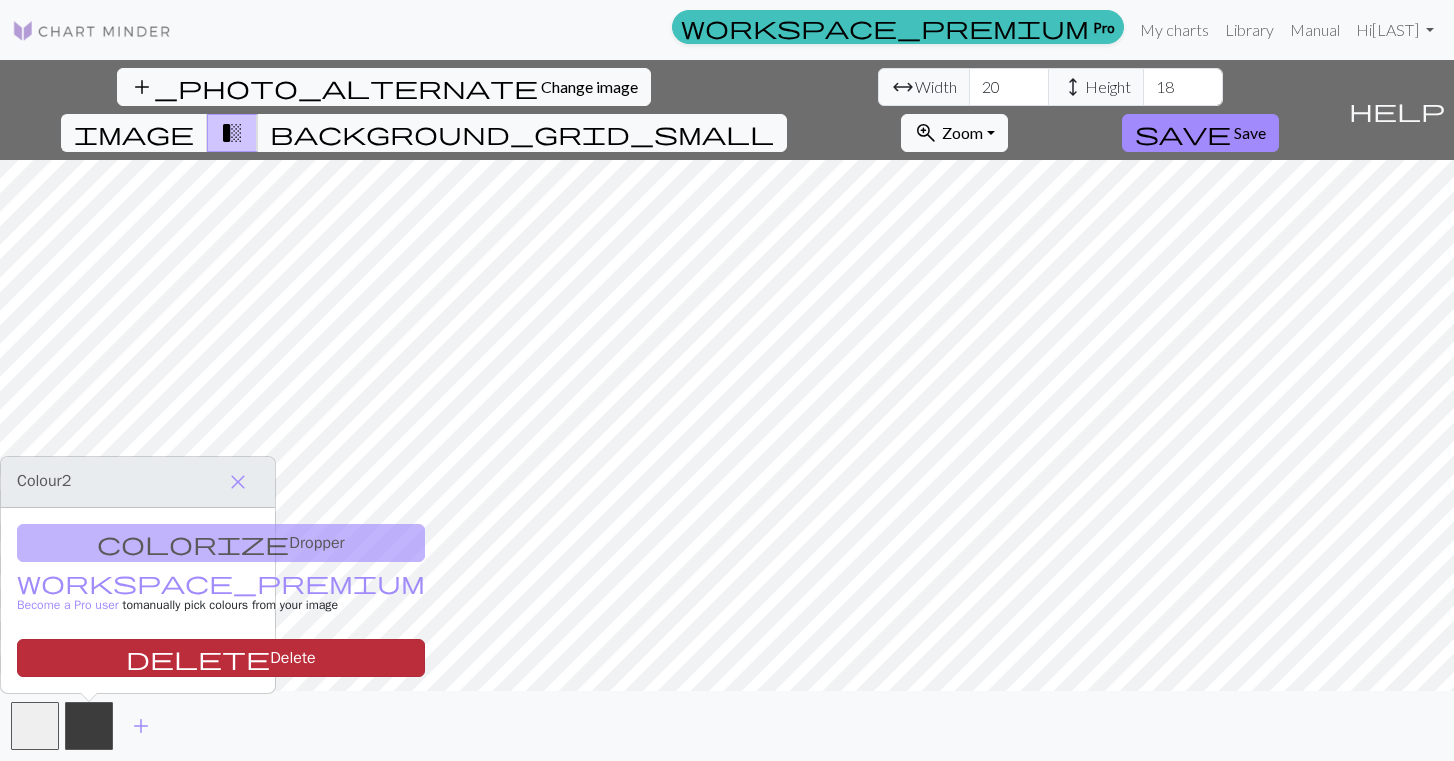 click on "delete Delete" at bounding box center [221, 658] 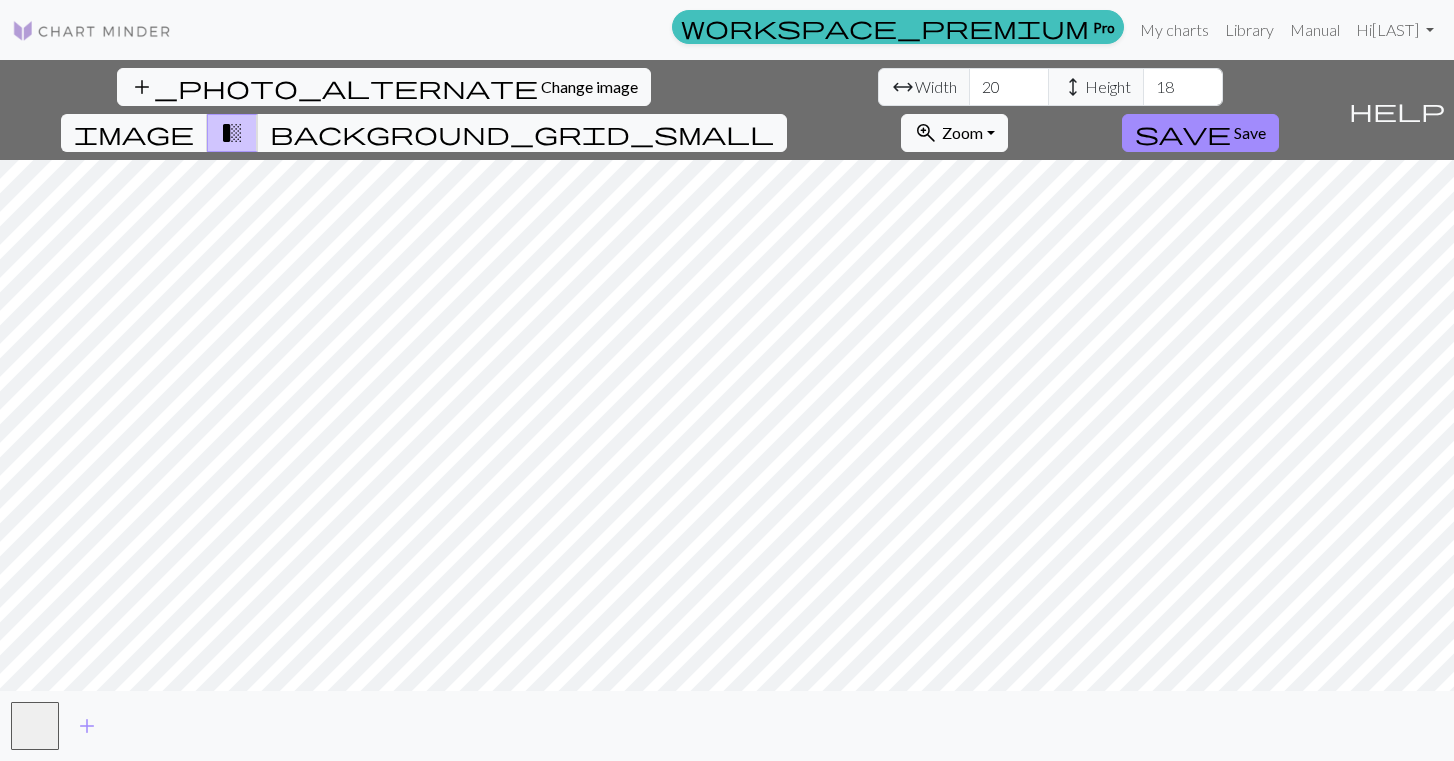 click on "help" at bounding box center (1397, 110) 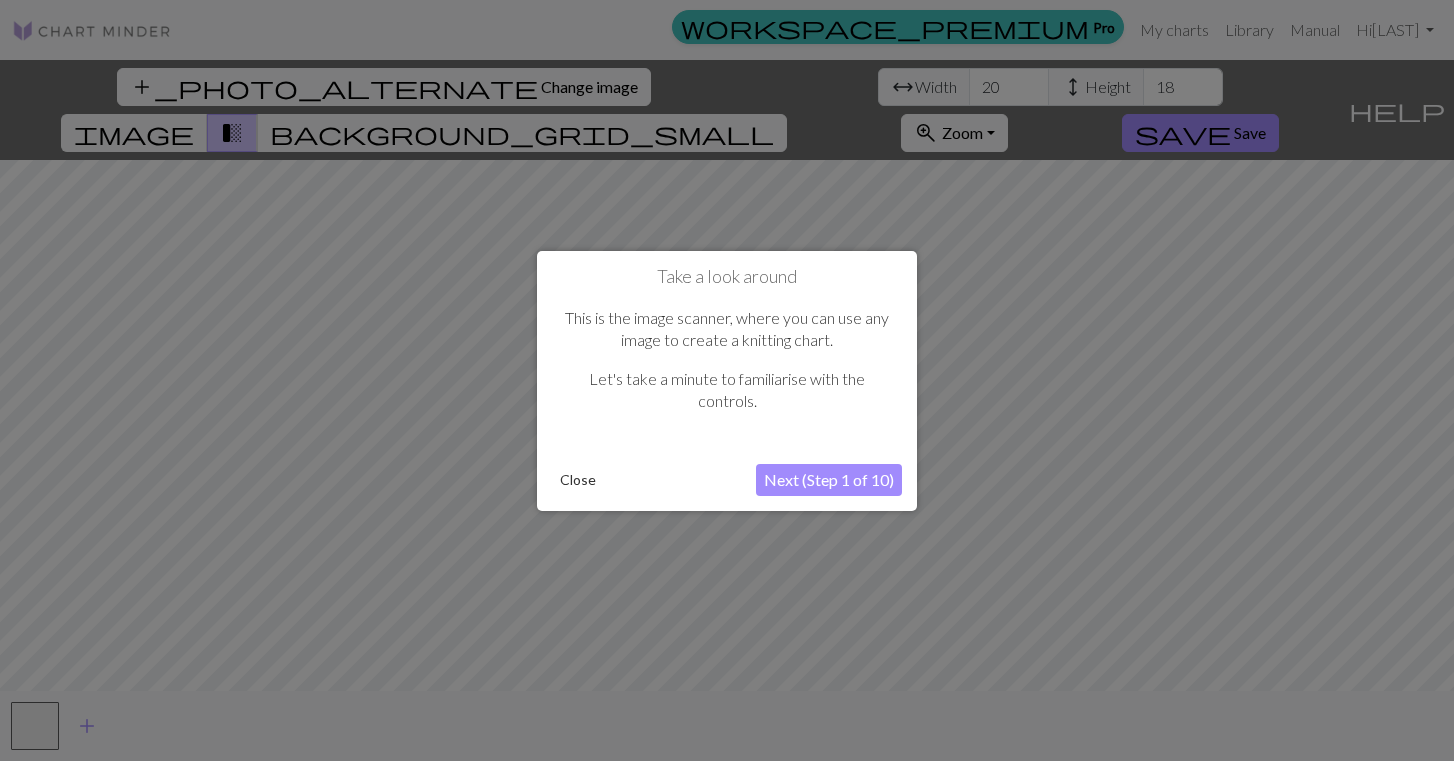 click on "Close" at bounding box center (578, 480) 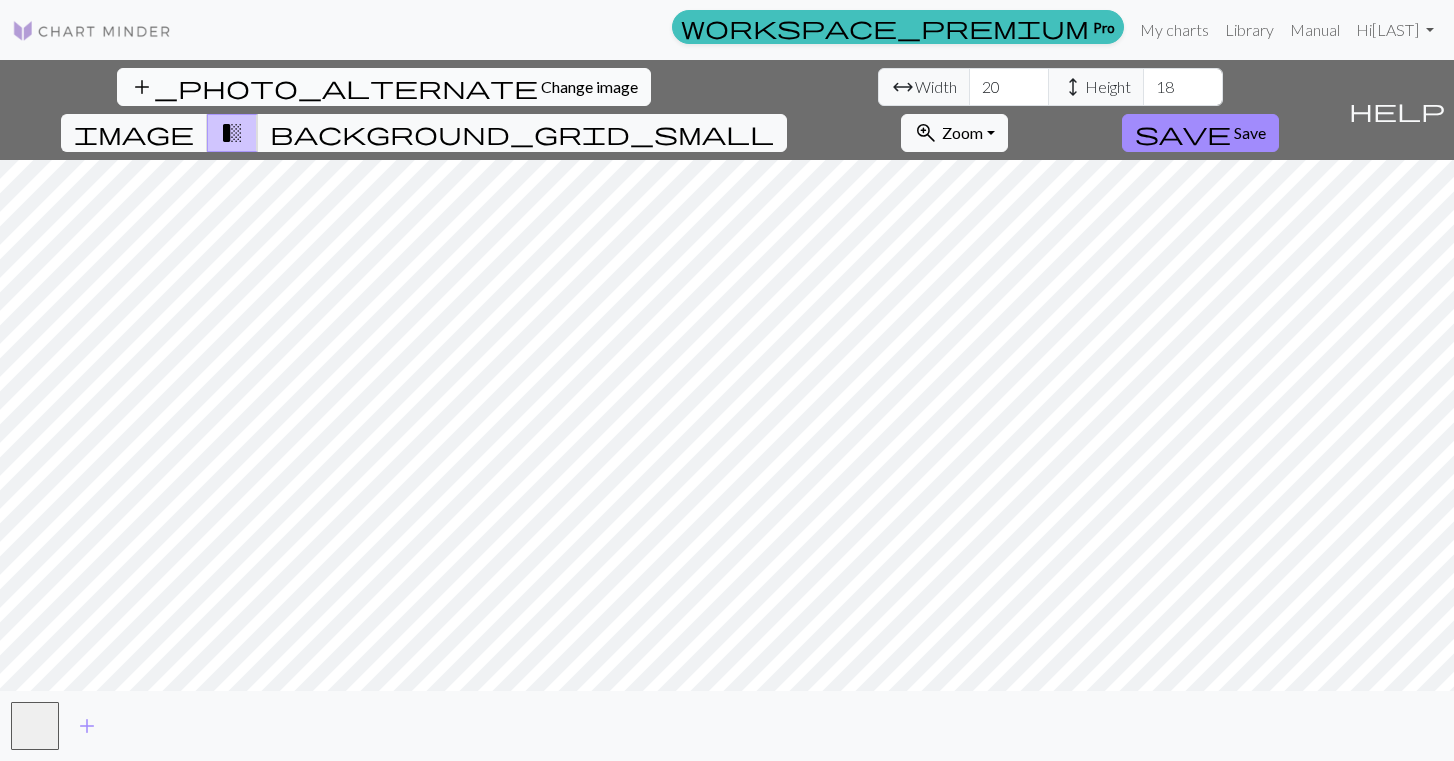 click on "add_photo_alternate   Change image" at bounding box center [384, 87] 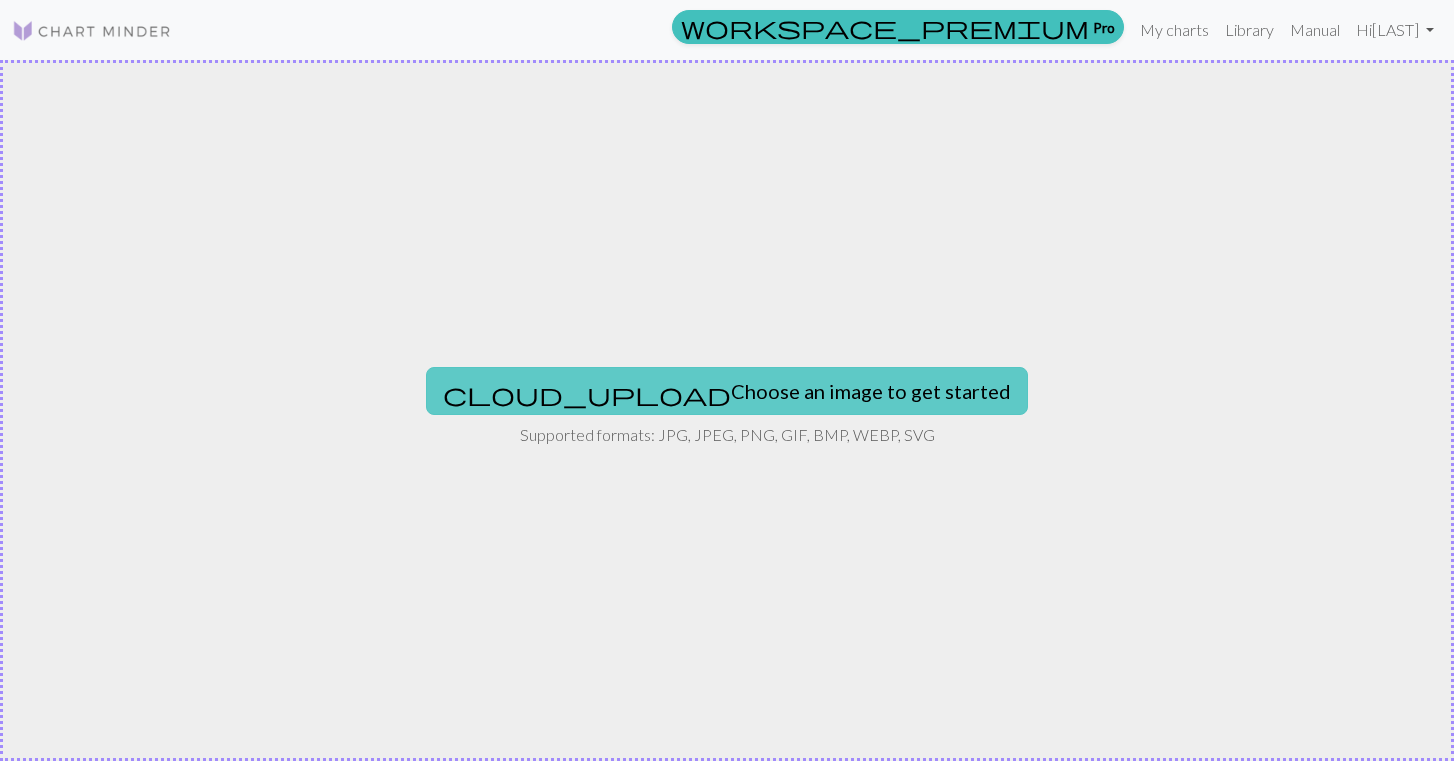 click on "cloud_upload  Choose an image to get started" at bounding box center (727, 391) 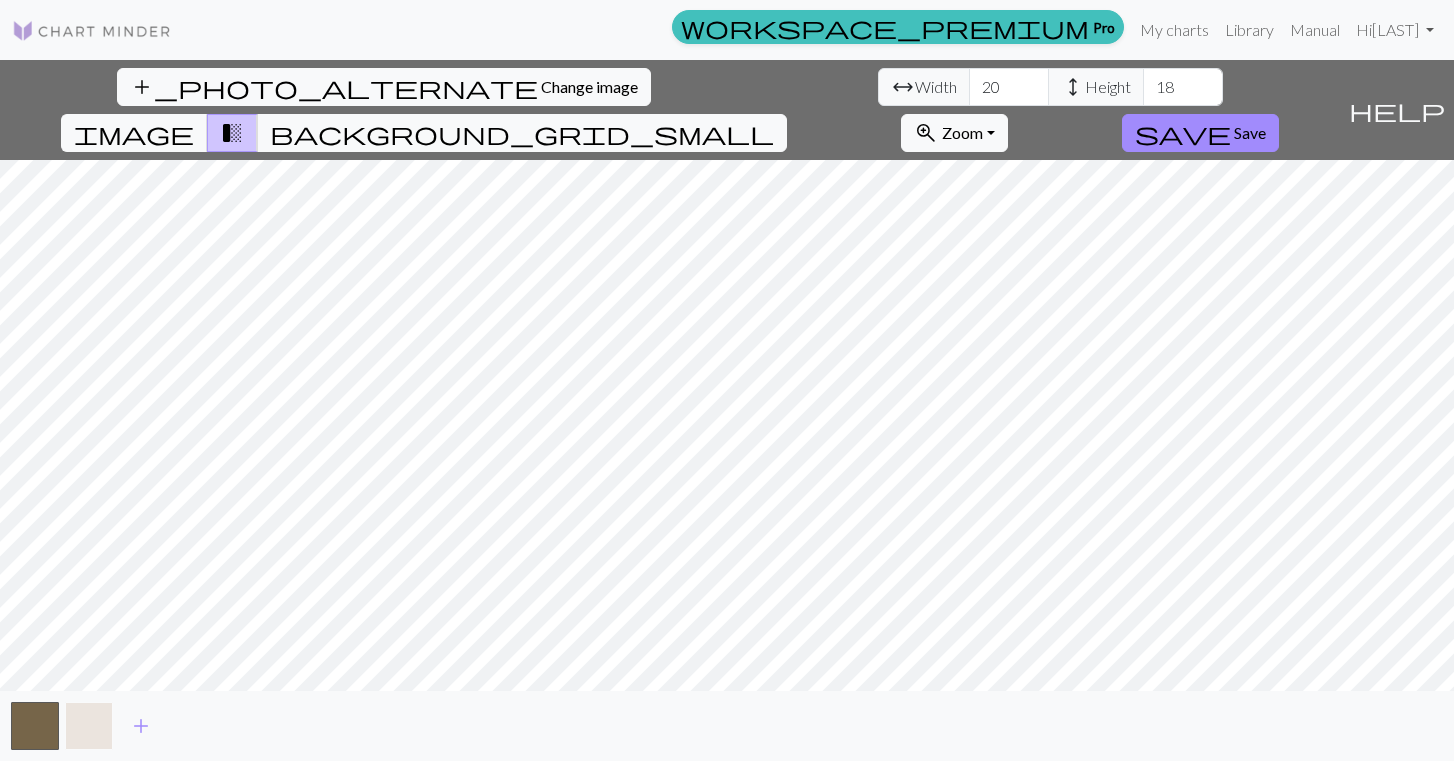 click at bounding box center [89, 726] 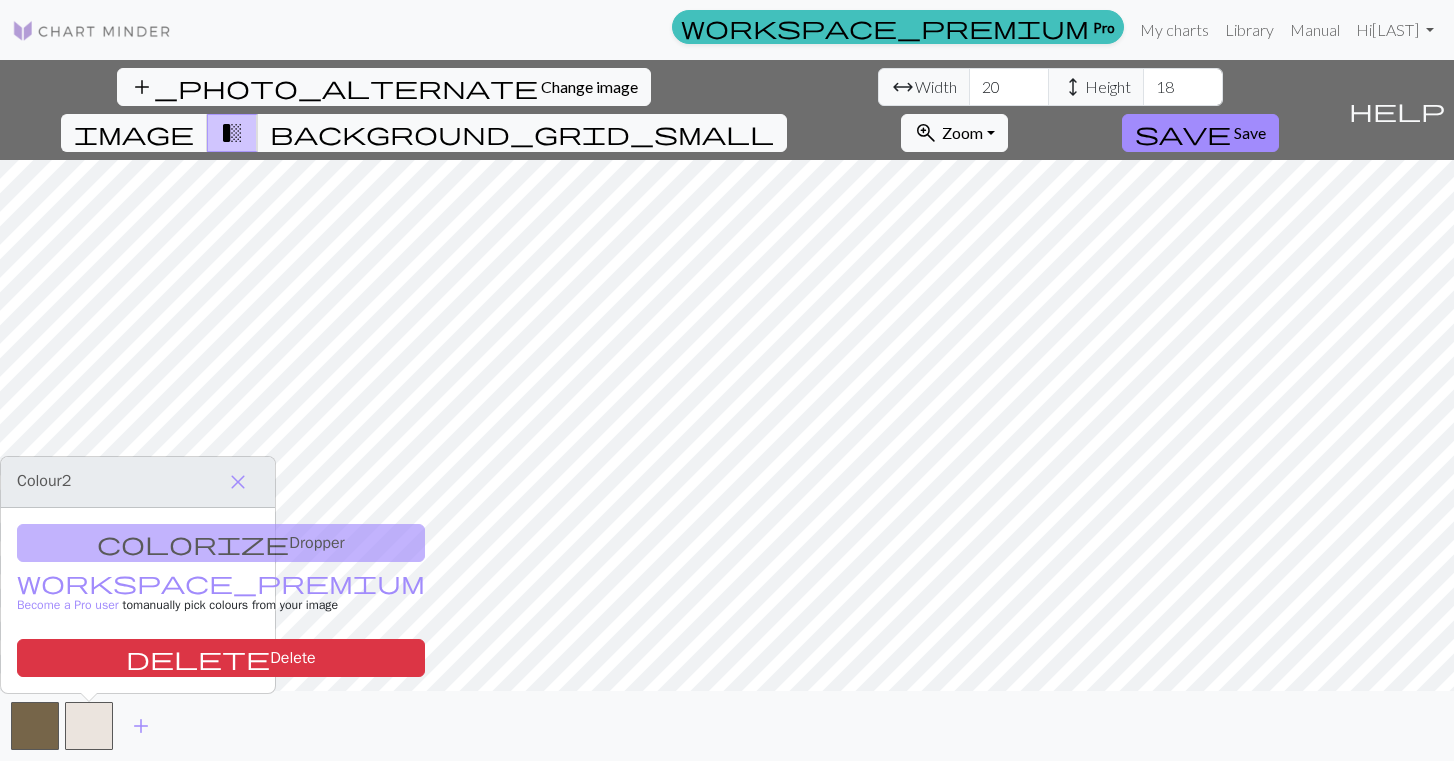 click on "colorize Dropper workspace_premium Become a Pro user   to  manually pick colours from your image delete Delete" at bounding box center (138, 600) 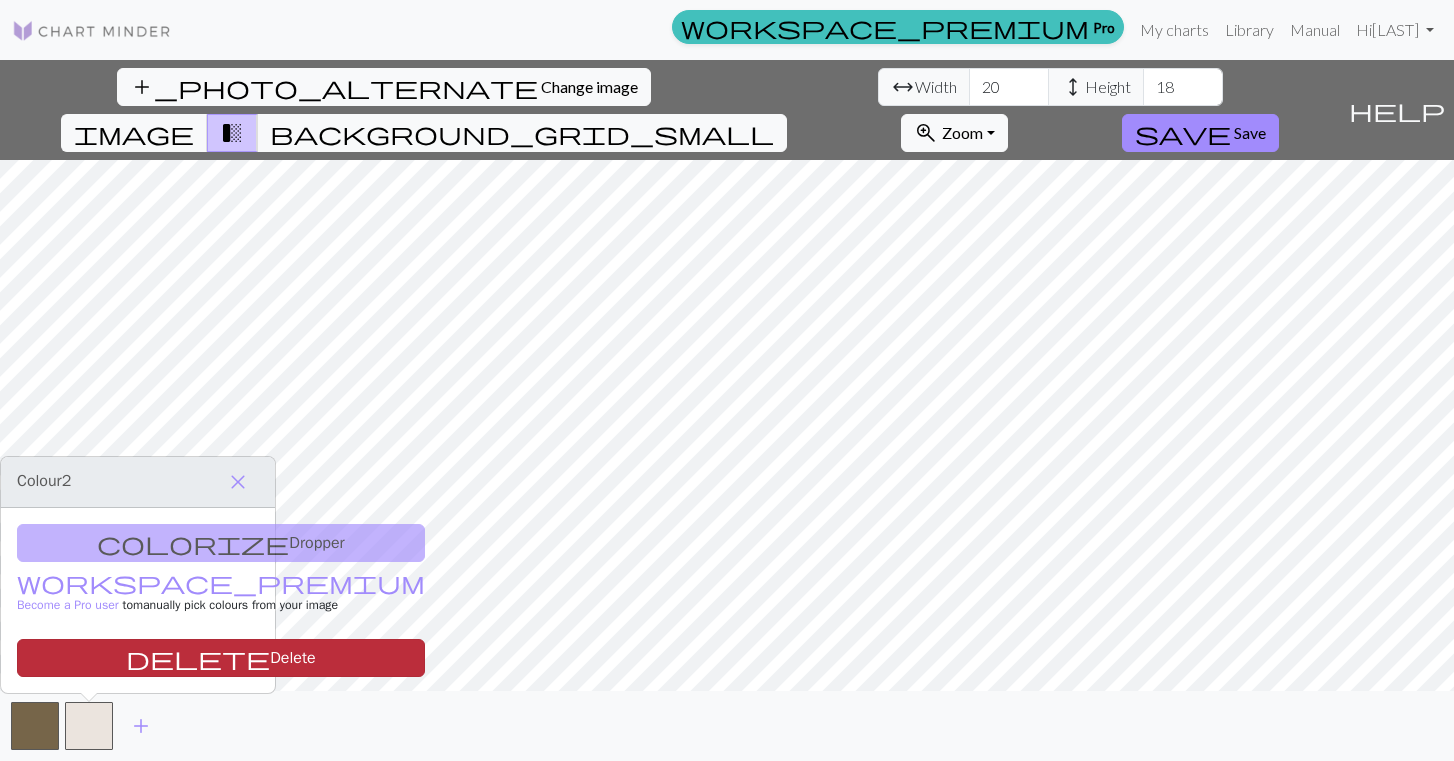 click on "delete Delete" at bounding box center (221, 658) 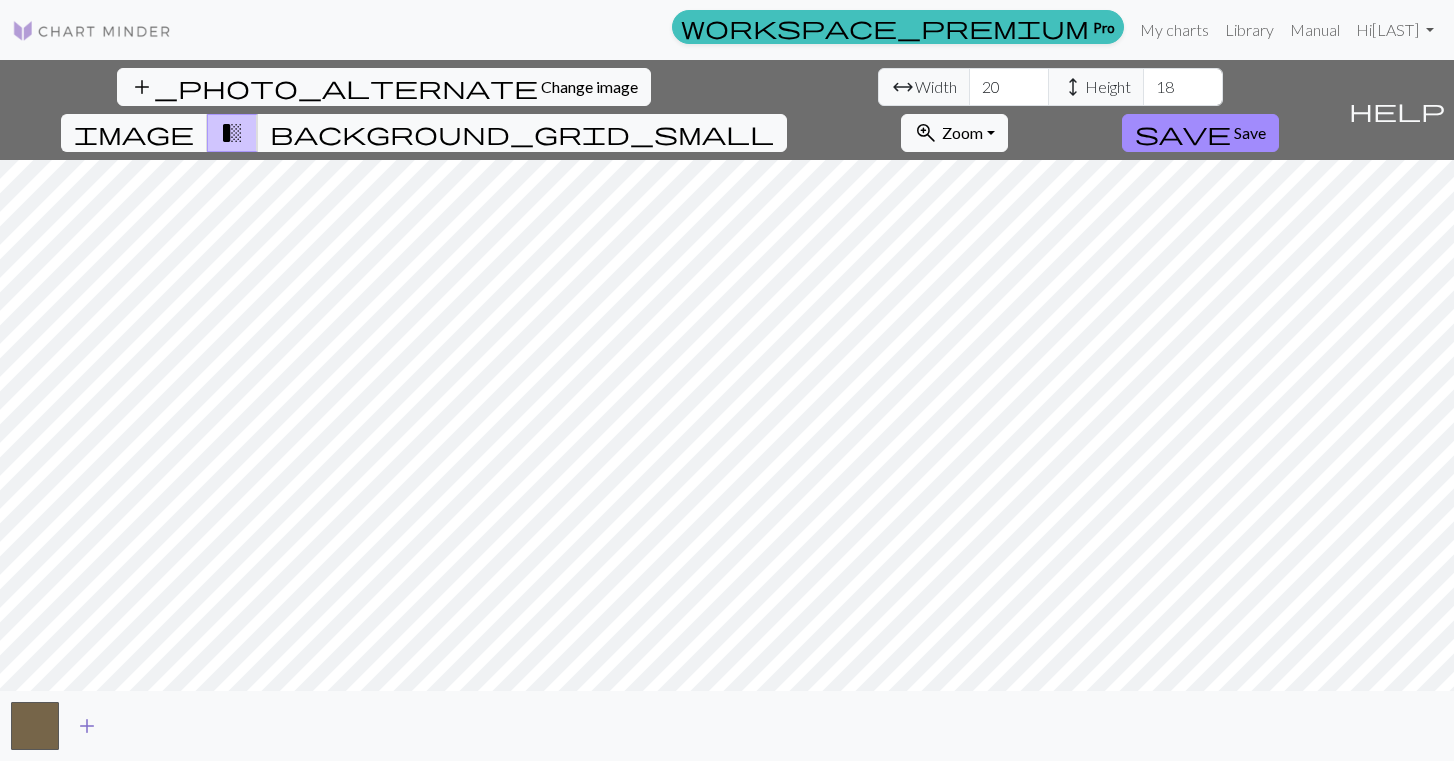 click on "add" at bounding box center [87, 726] 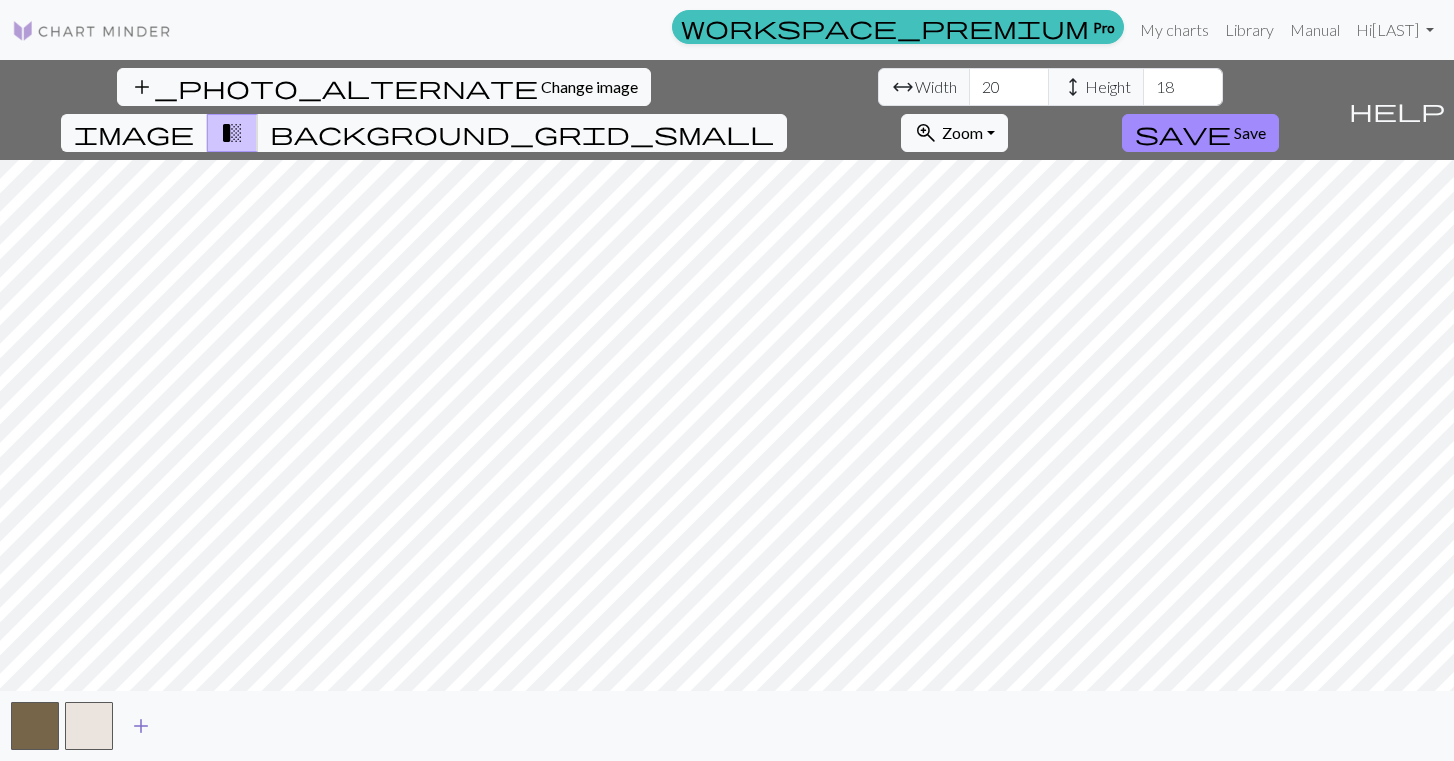 click on "add" at bounding box center (141, 726) 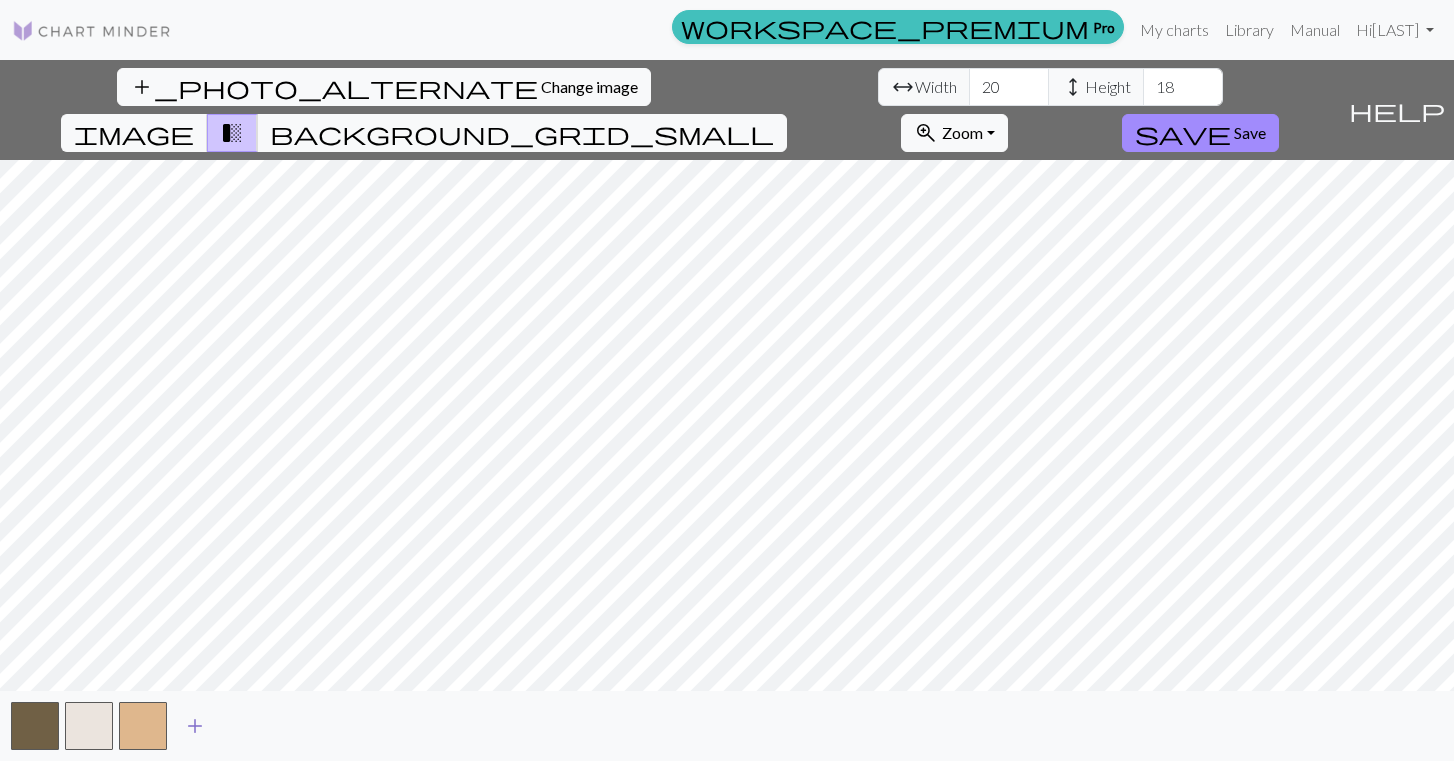 click on "add" at bounding box center (195, 726) 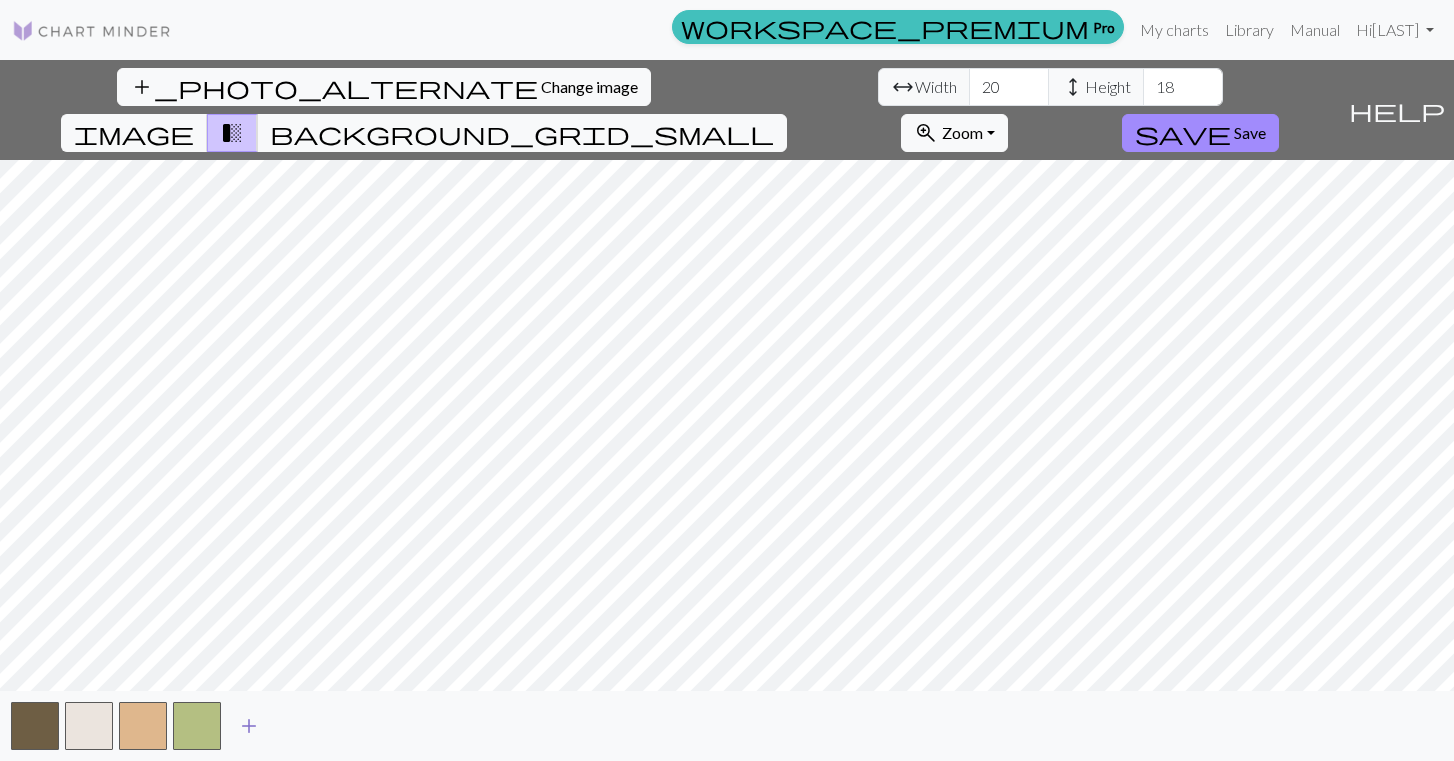 click on "add" at bounding box center (249, 726) 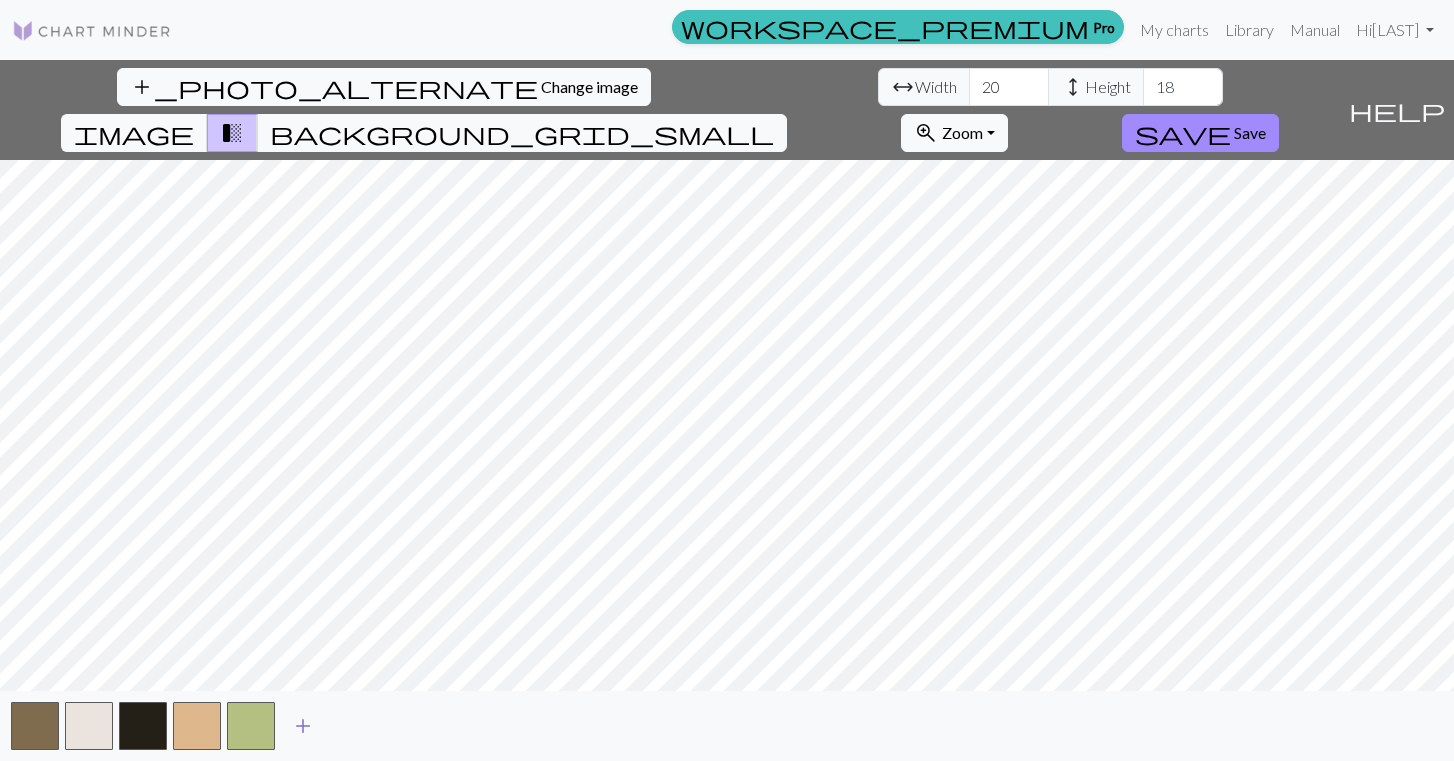 click on "add" at bounding box center [303, 726] 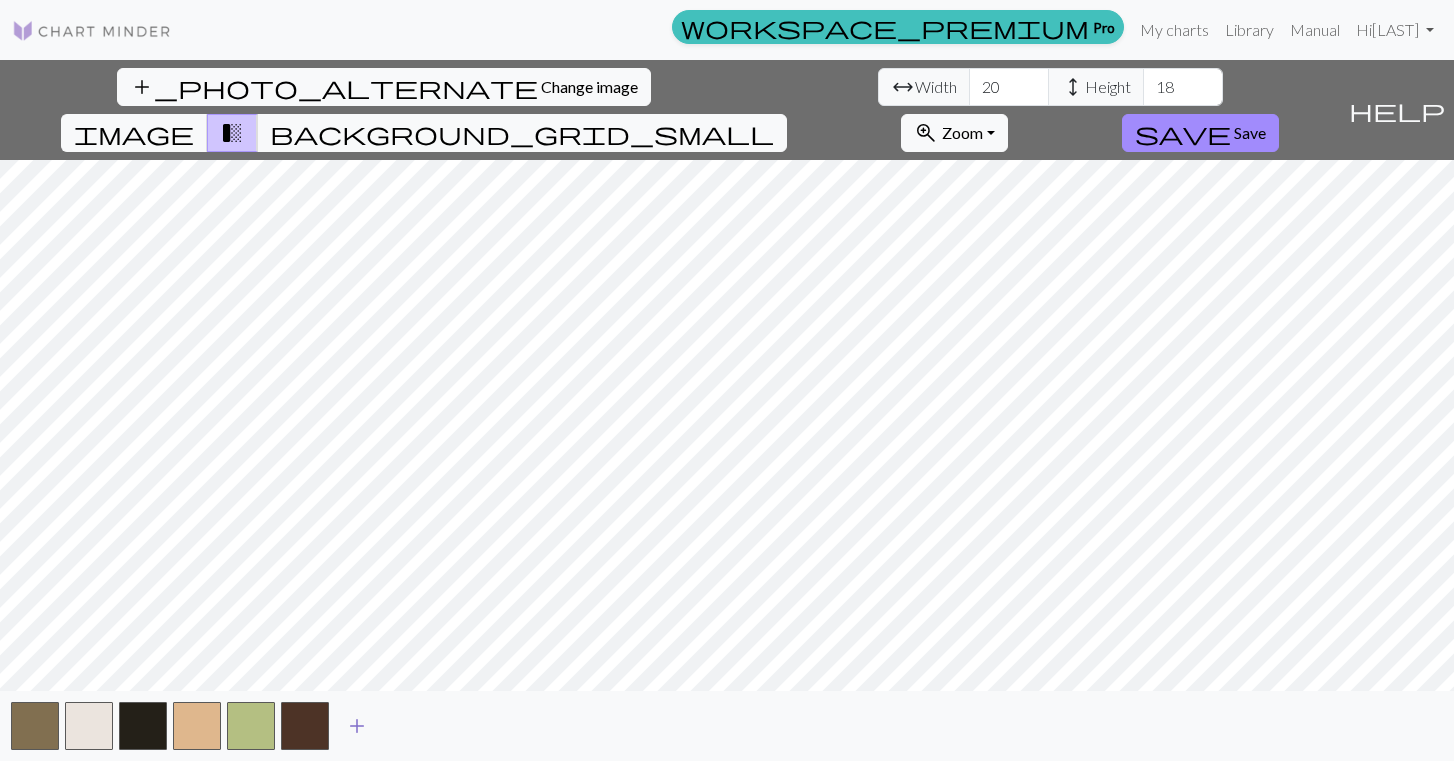 click on "add" at bounding box center [357, 726] 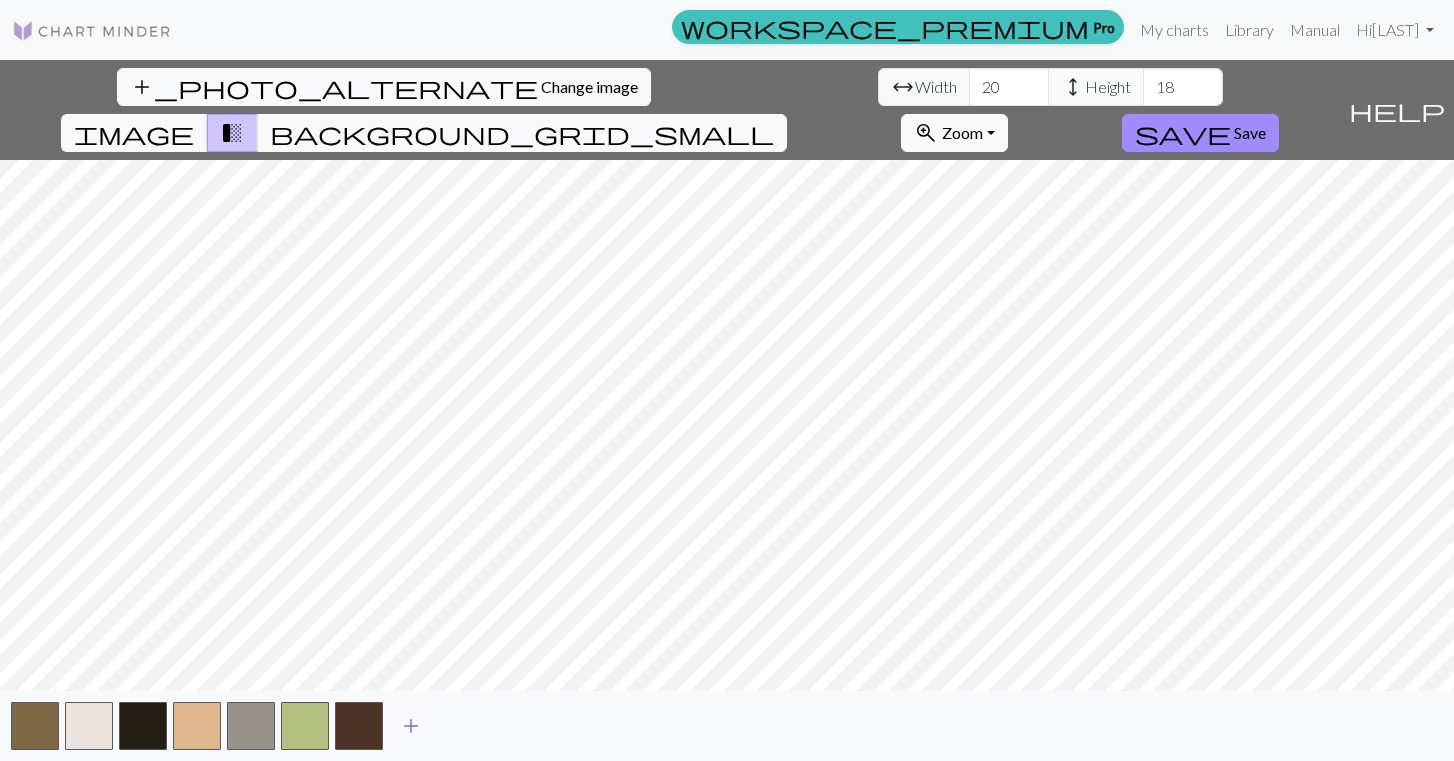 click on "add" at bounding box center [411, 726] 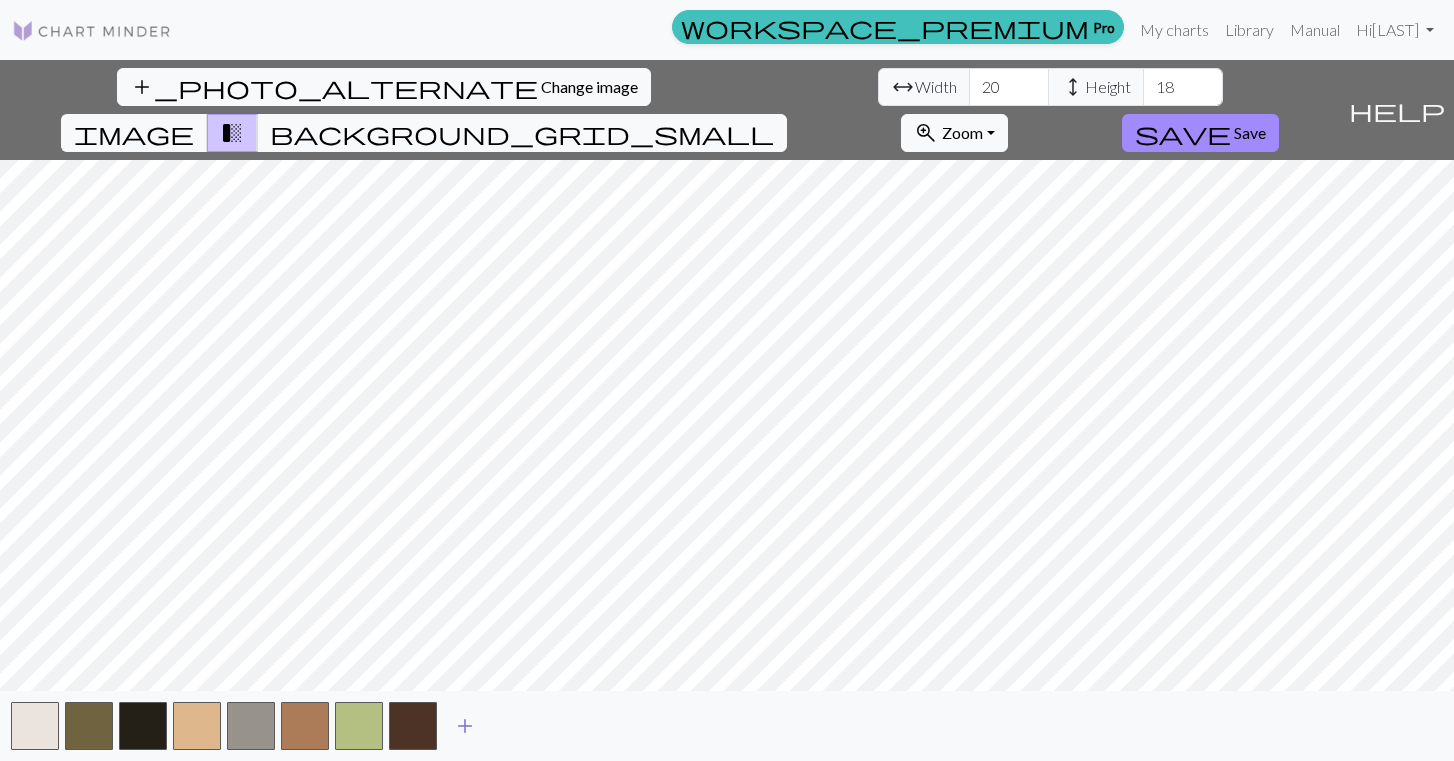click on "add" at bounding box center (465, 726) 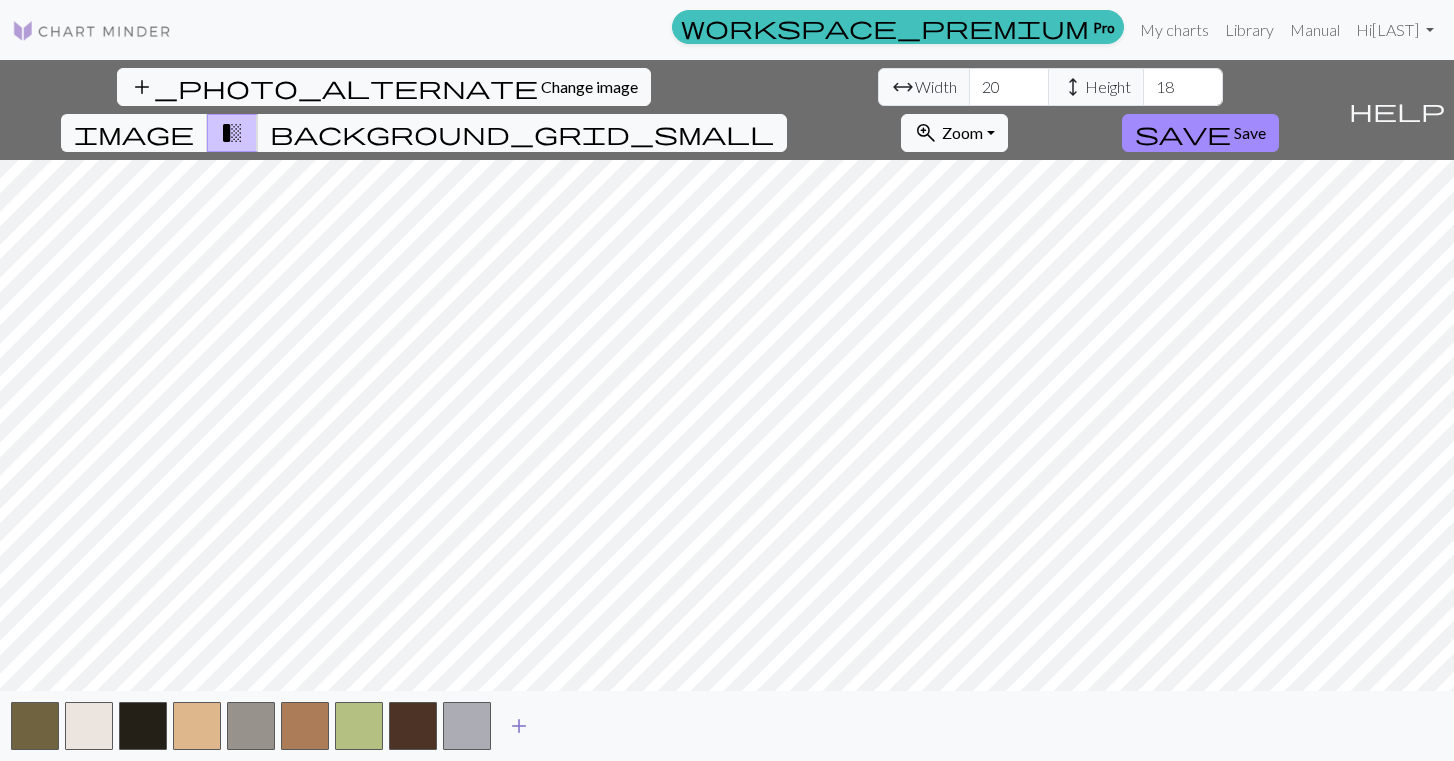 click on "add" at bounding box center [519, 726] 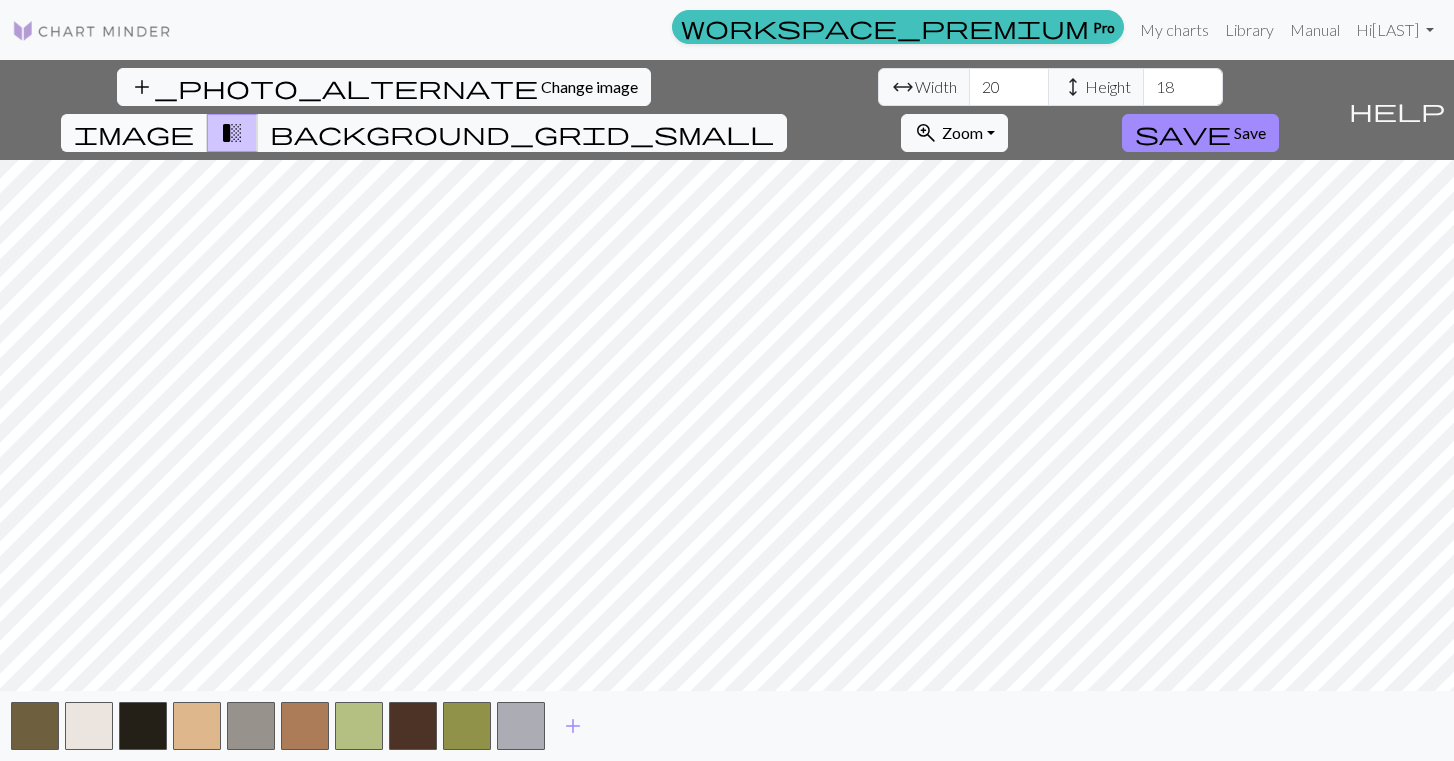 click on "image" at bounding box center (134, 133) 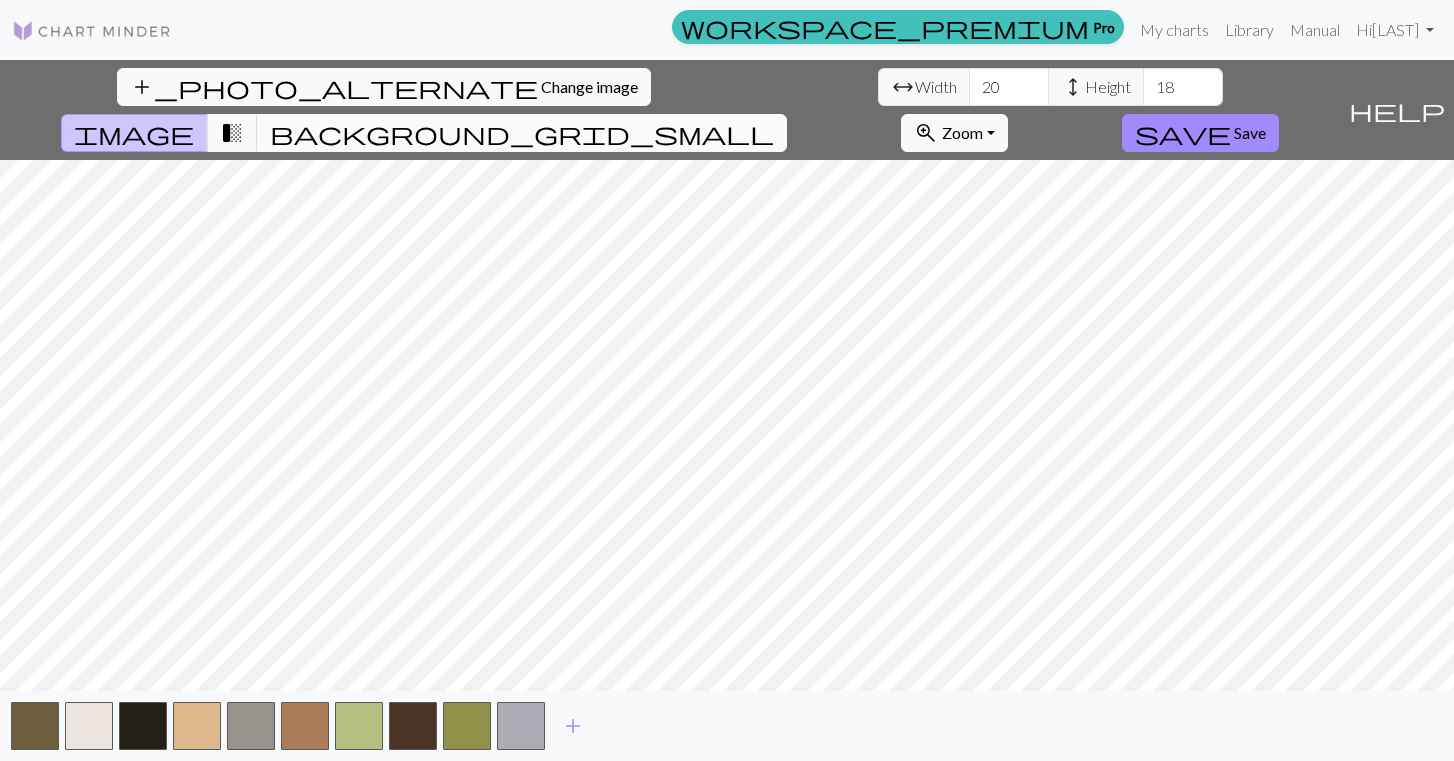 click on "background_grid_small" at bounding box center [522, 133] 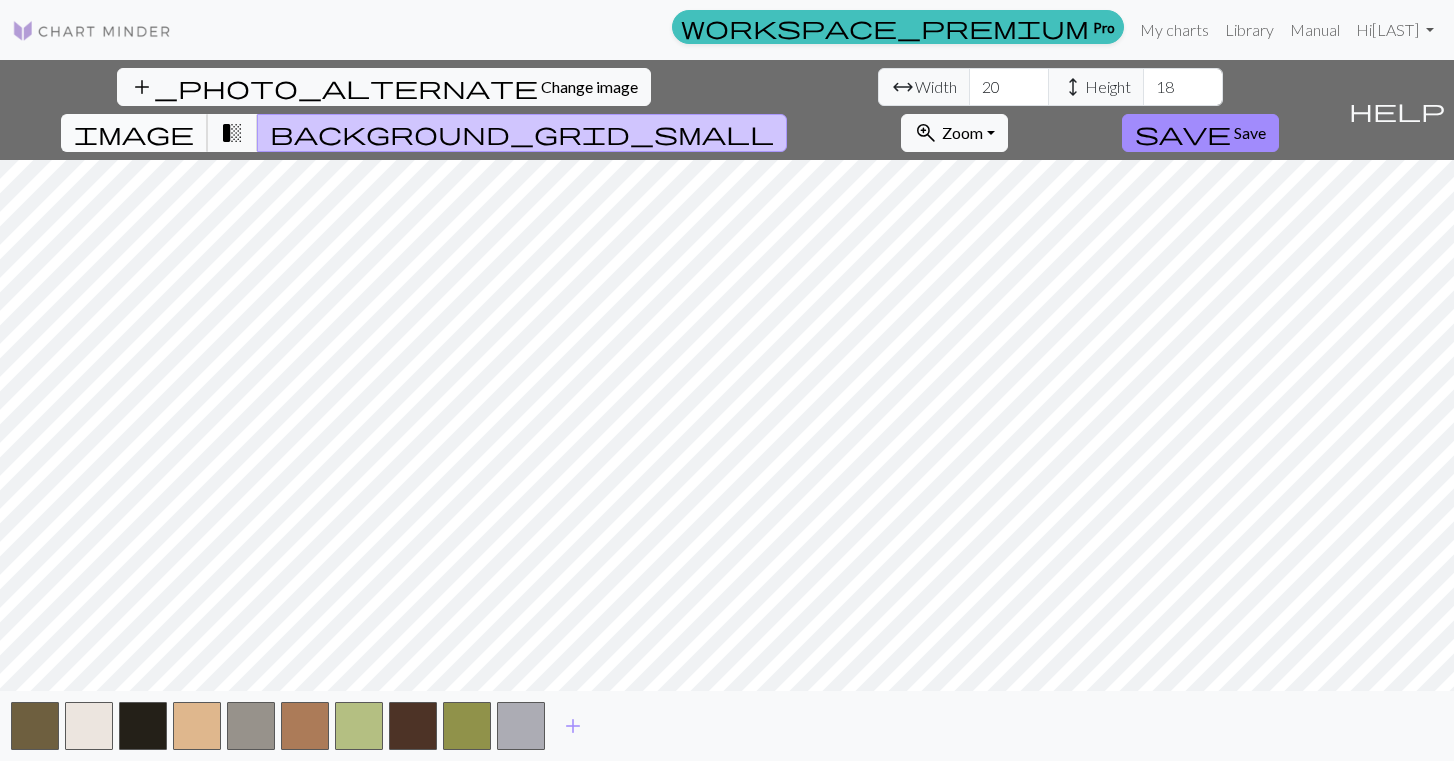click on "image" at bounding box center (134, 133) 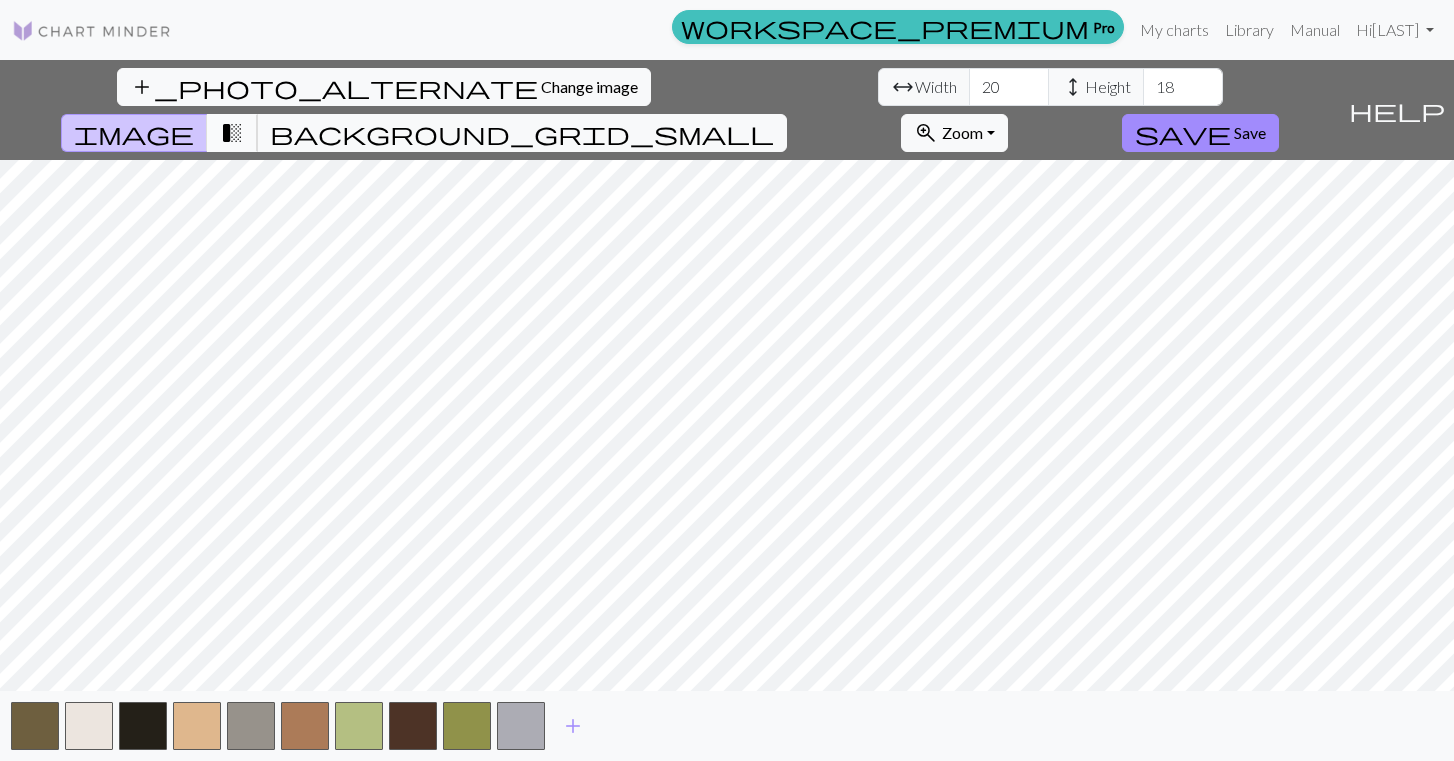 click on "transition_fade" at bounding box center [232, 133] 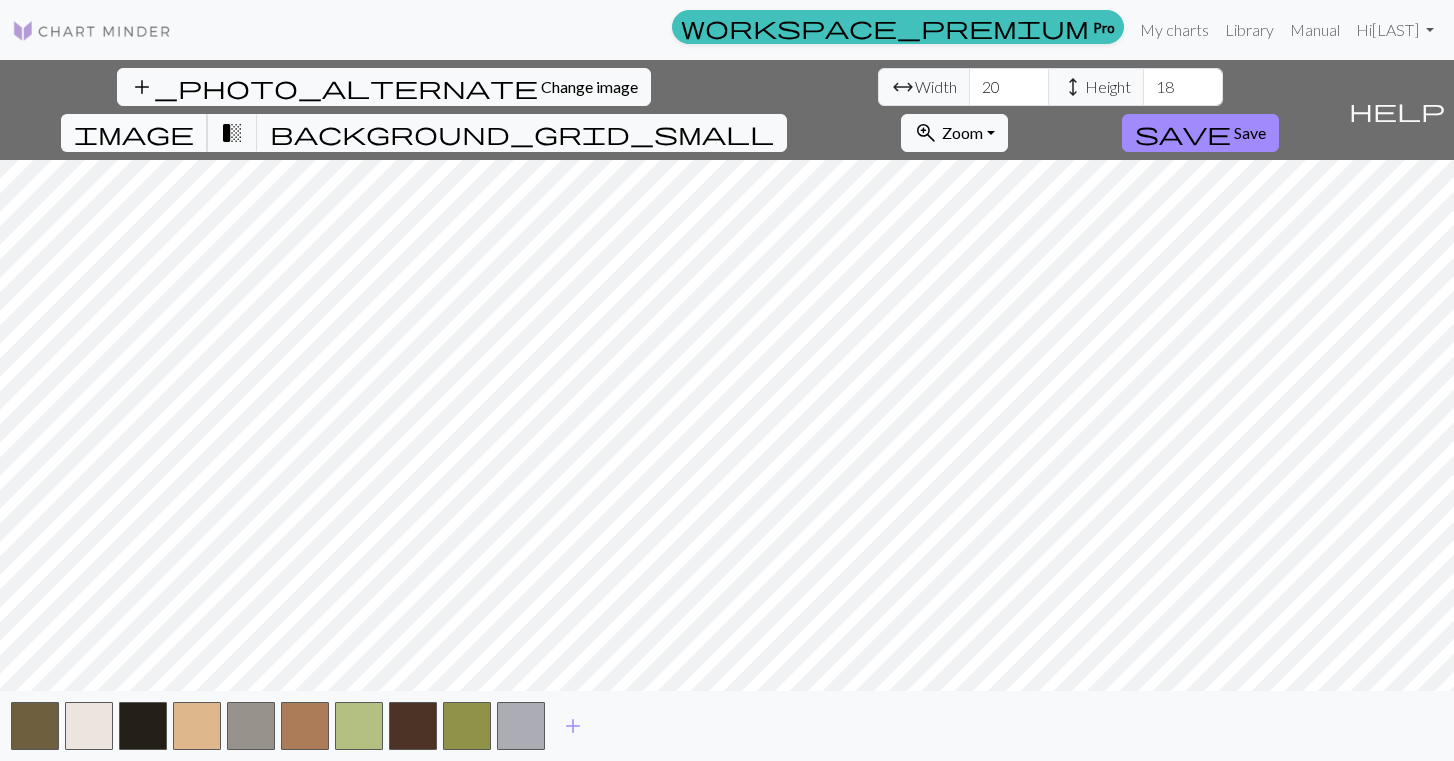 click on "image" at bounding box center (134, 133) 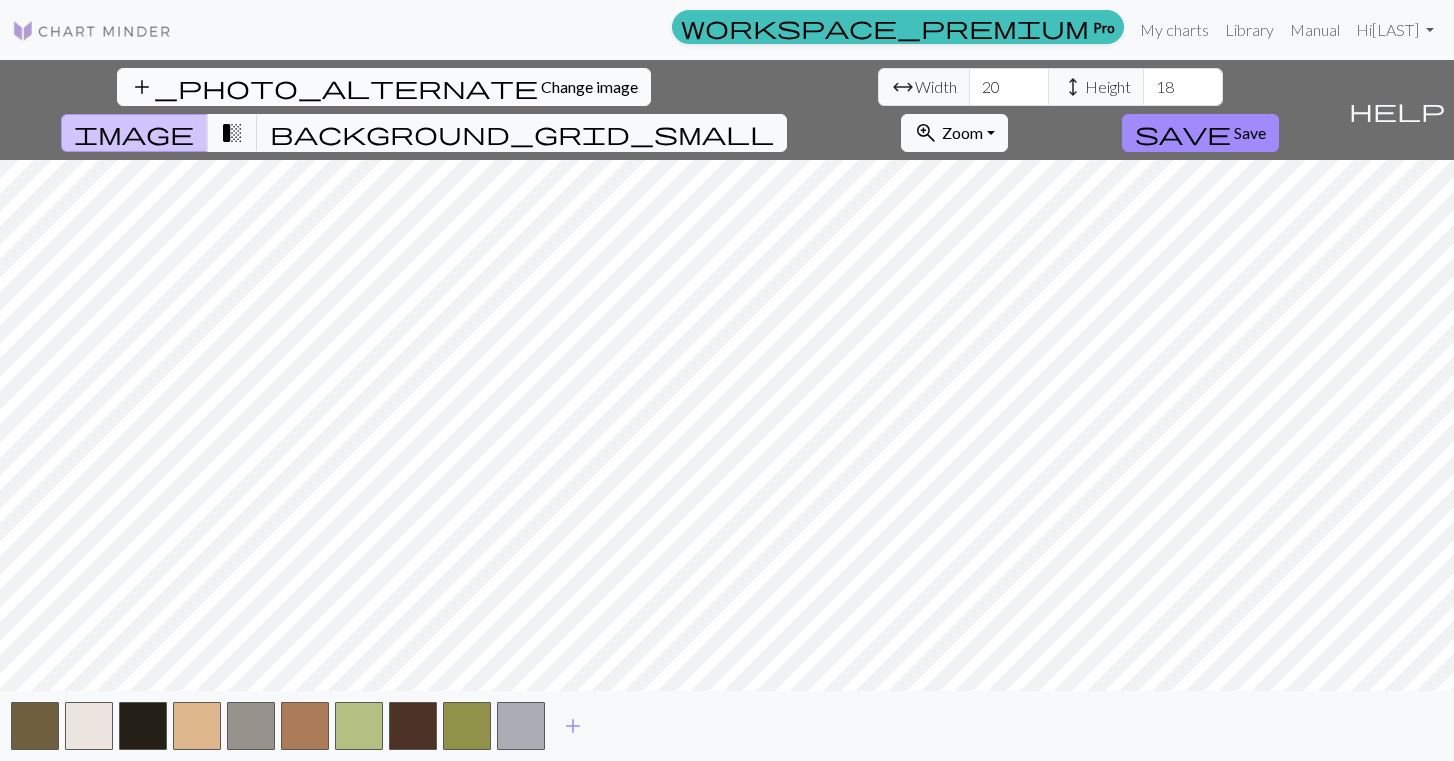 click on "Change image" at bounding box center (589, 86) 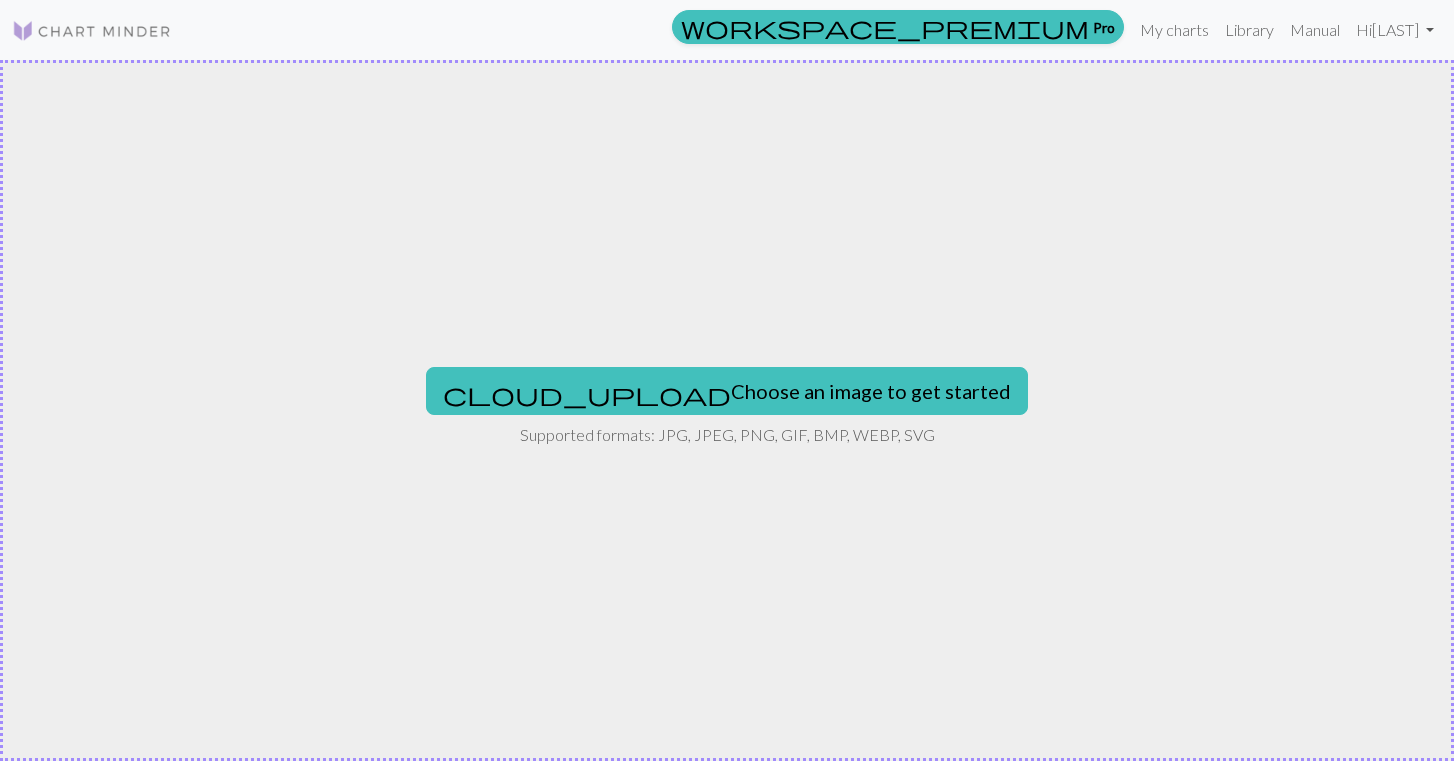 scroll, scrollTop: 0, scrollLeft: 0, axis: both 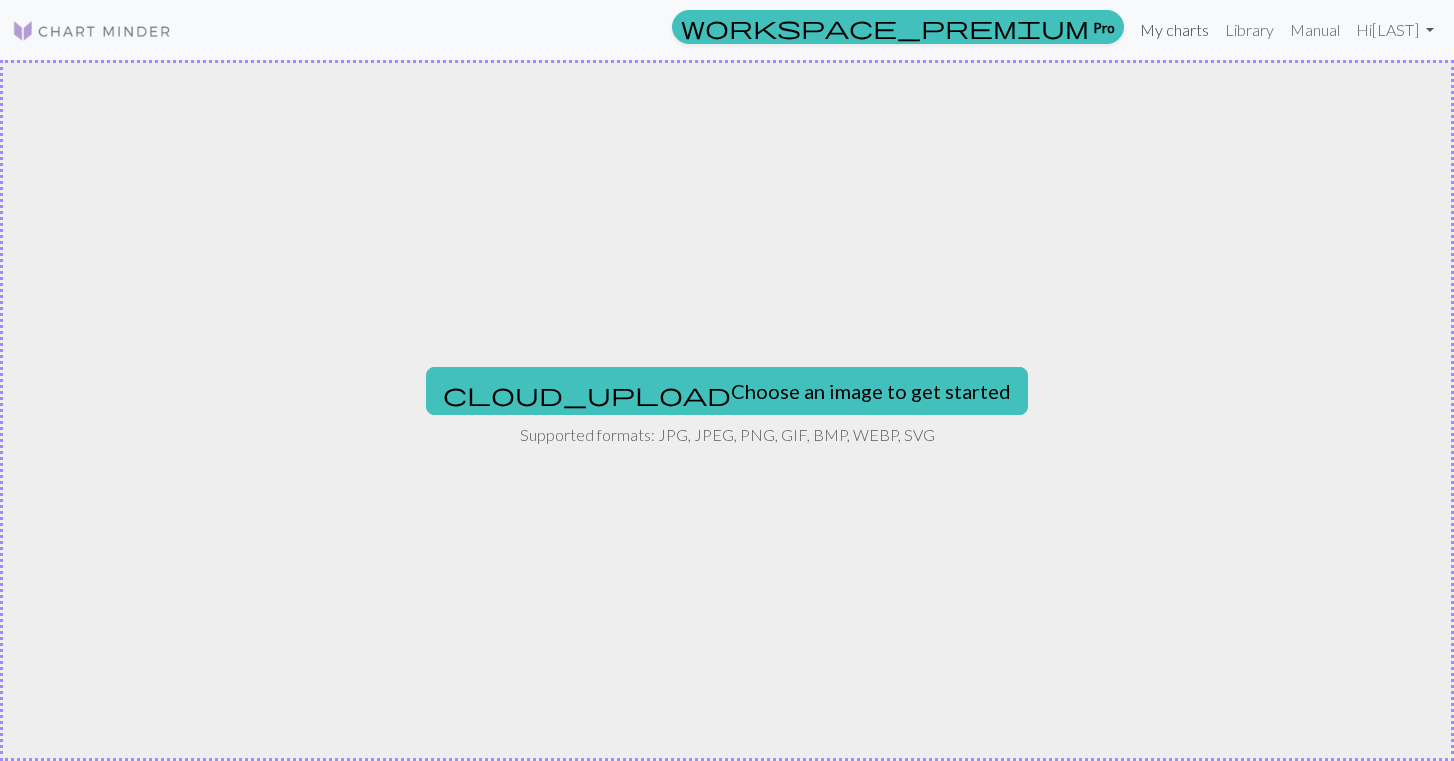 click on "My charts" at bounding box center [1174, 30] 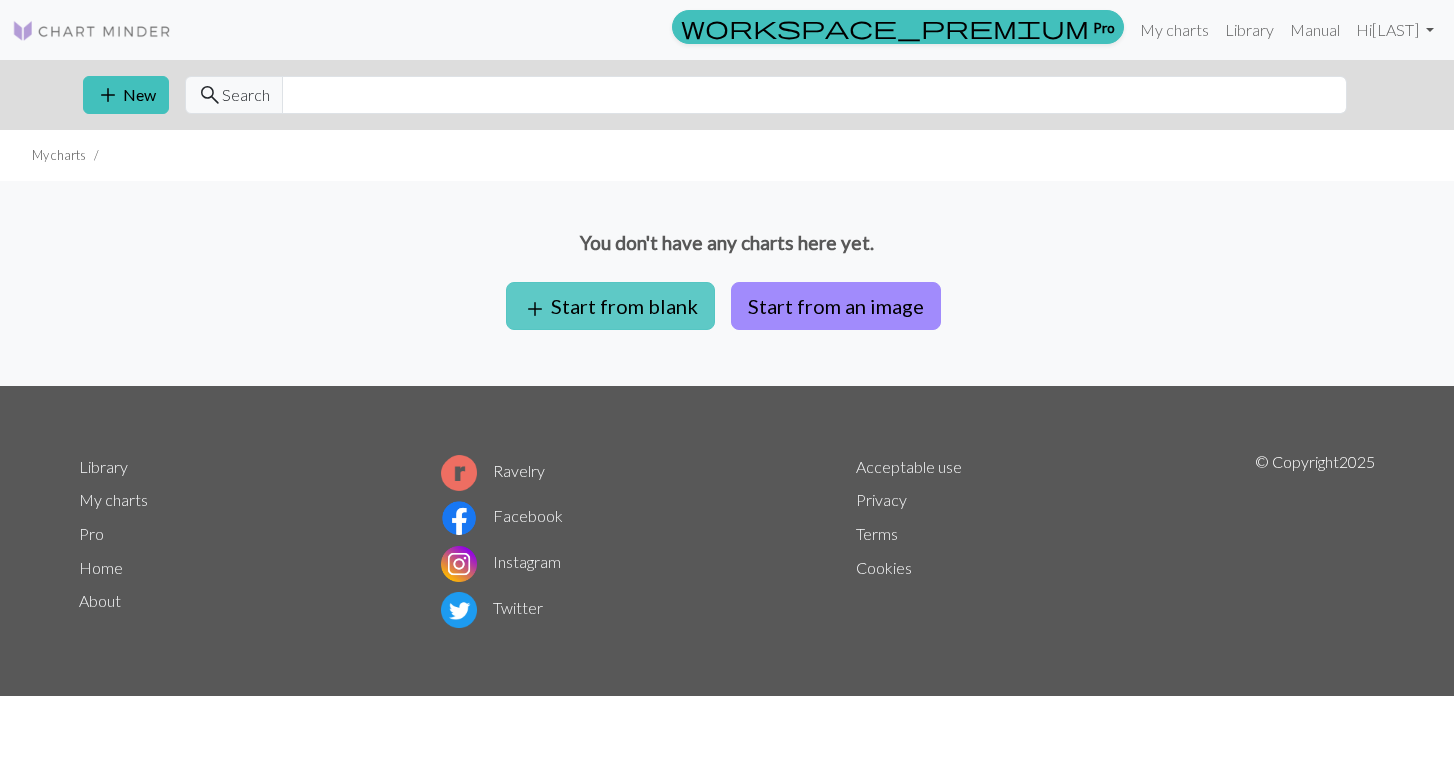 click on "add   Start from blank" at bounding box center (610, 306) 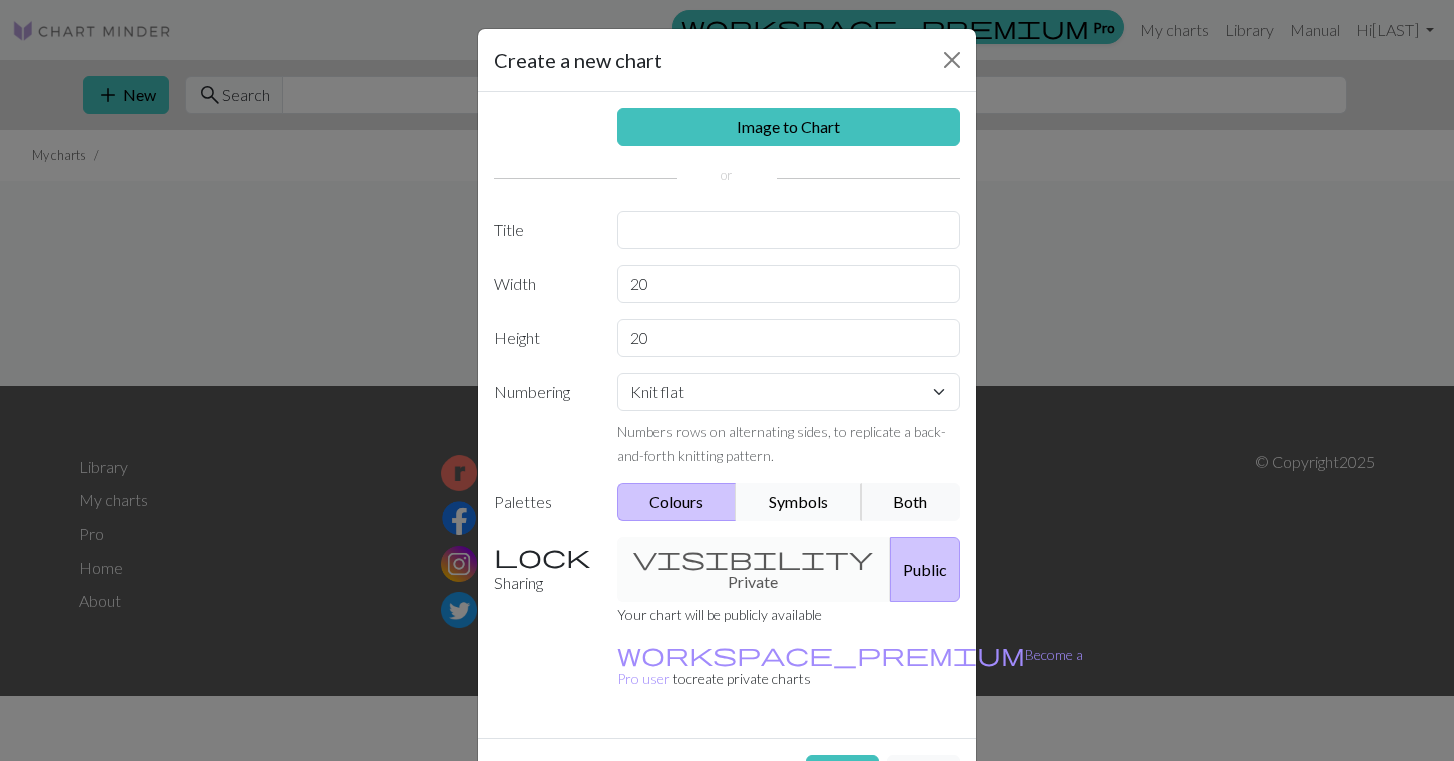 click on "Symbols" at bounding box center (799, 502) 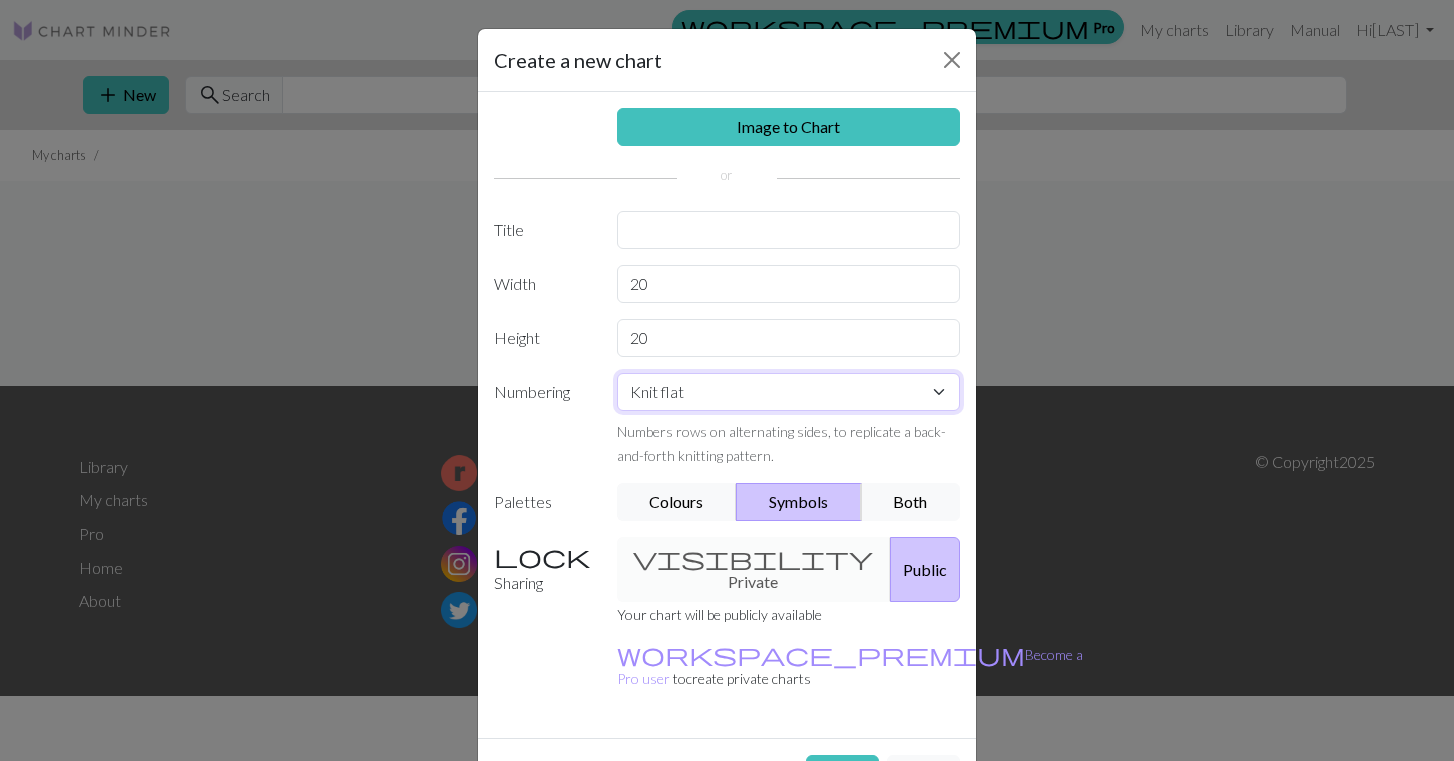 click on "Knit flat Knit in the round Lace knitting Cross stitch" at bounding box center (789, 392) 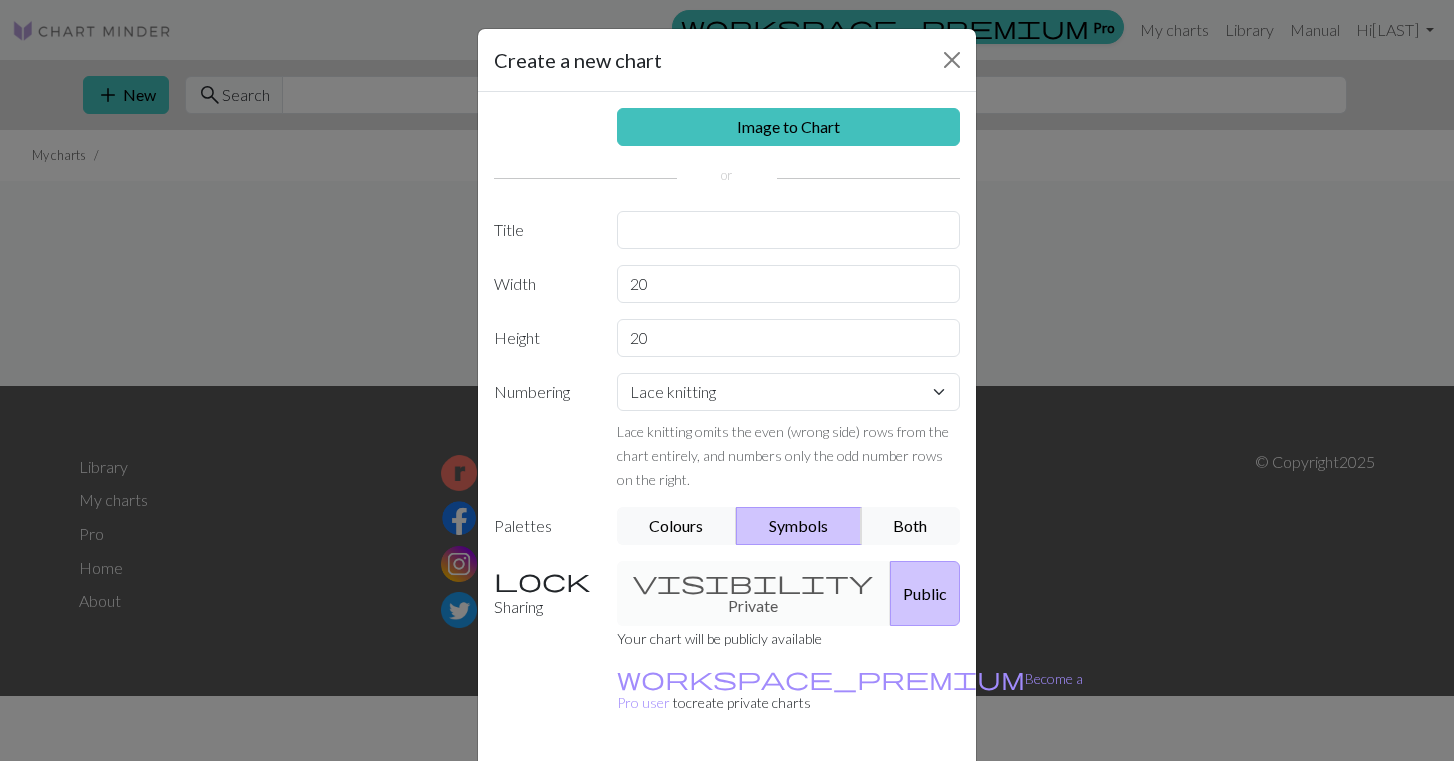 click on "visibility  Private Public" at bounding box center [789, 593] 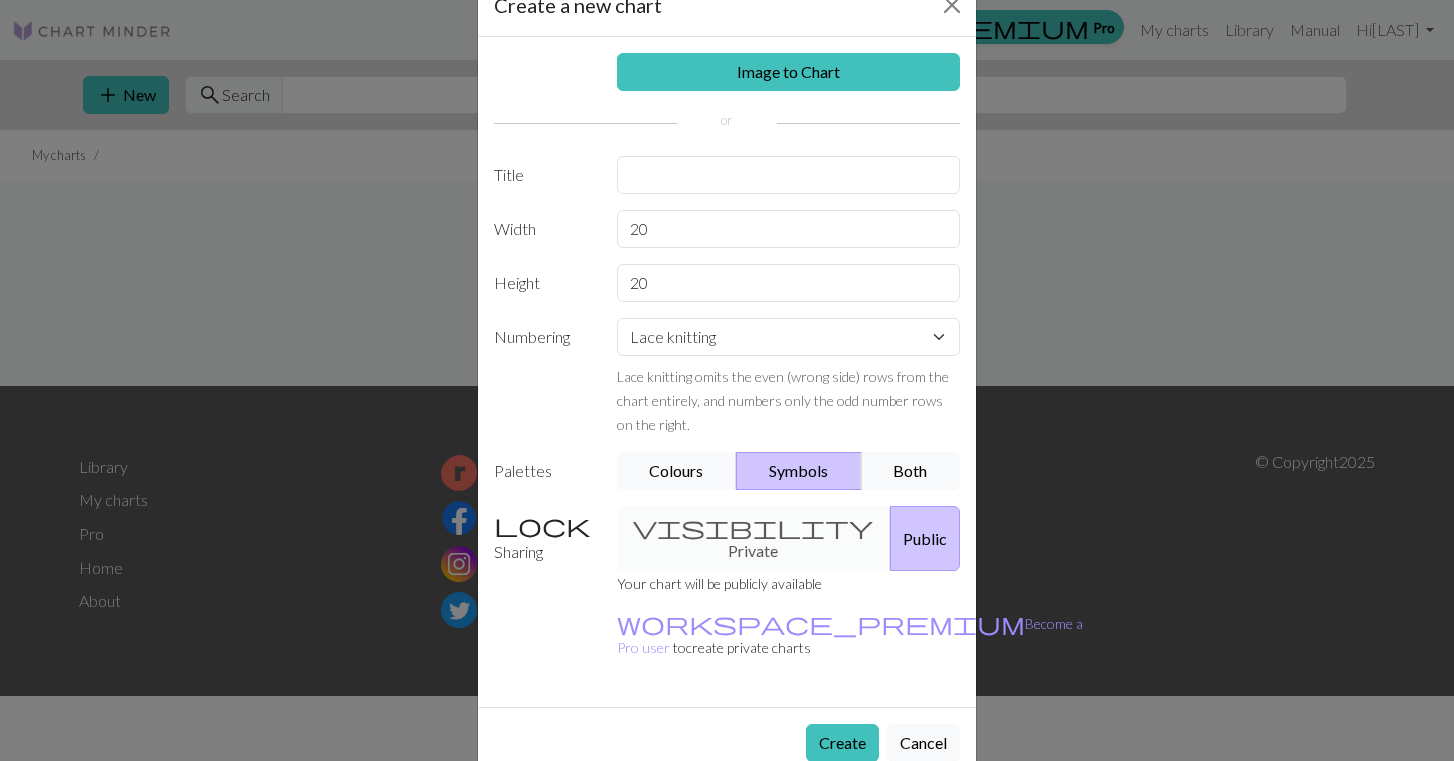scroll, scrollTop: 53, scrollLeft: 0, axis: vertical 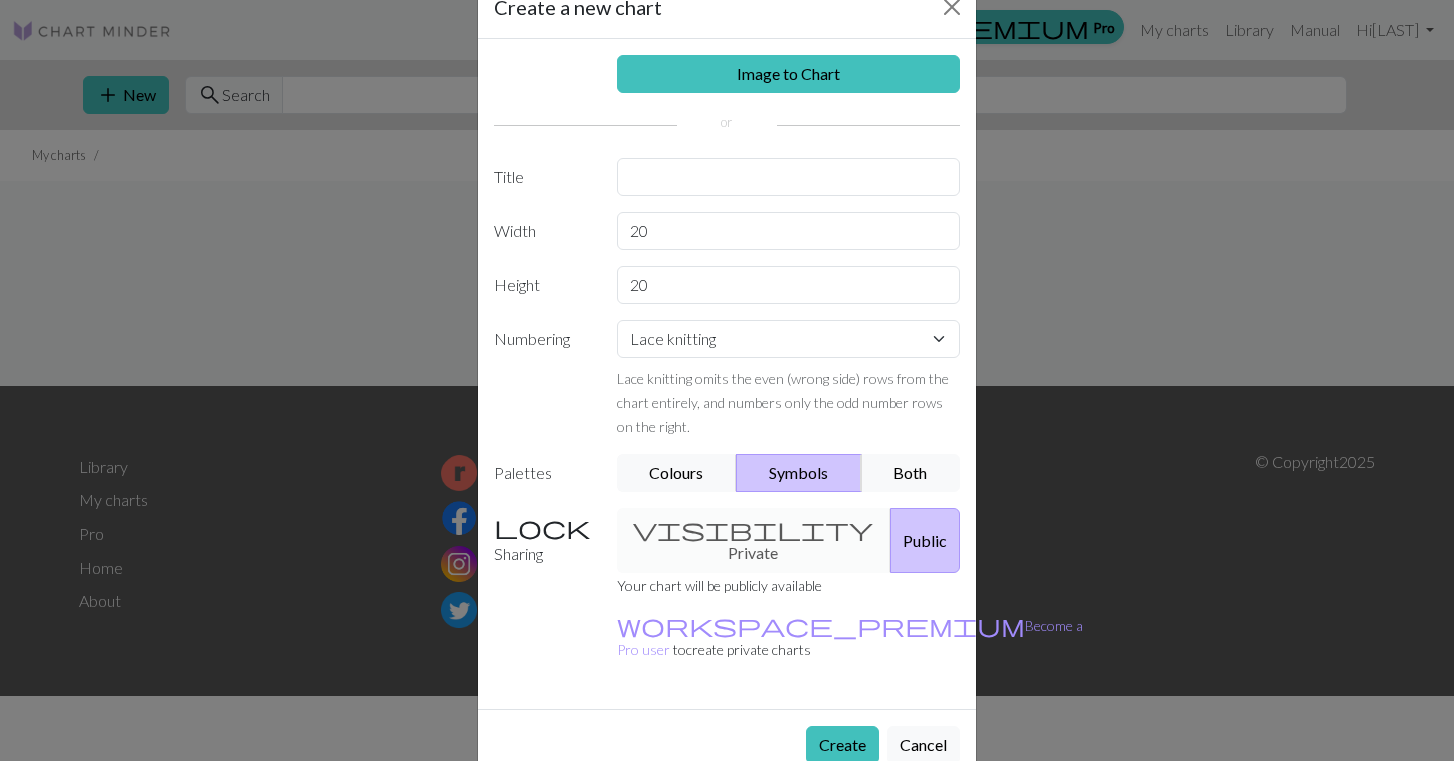 click on "visibility  Private Public" at bounding box center (789, 540) 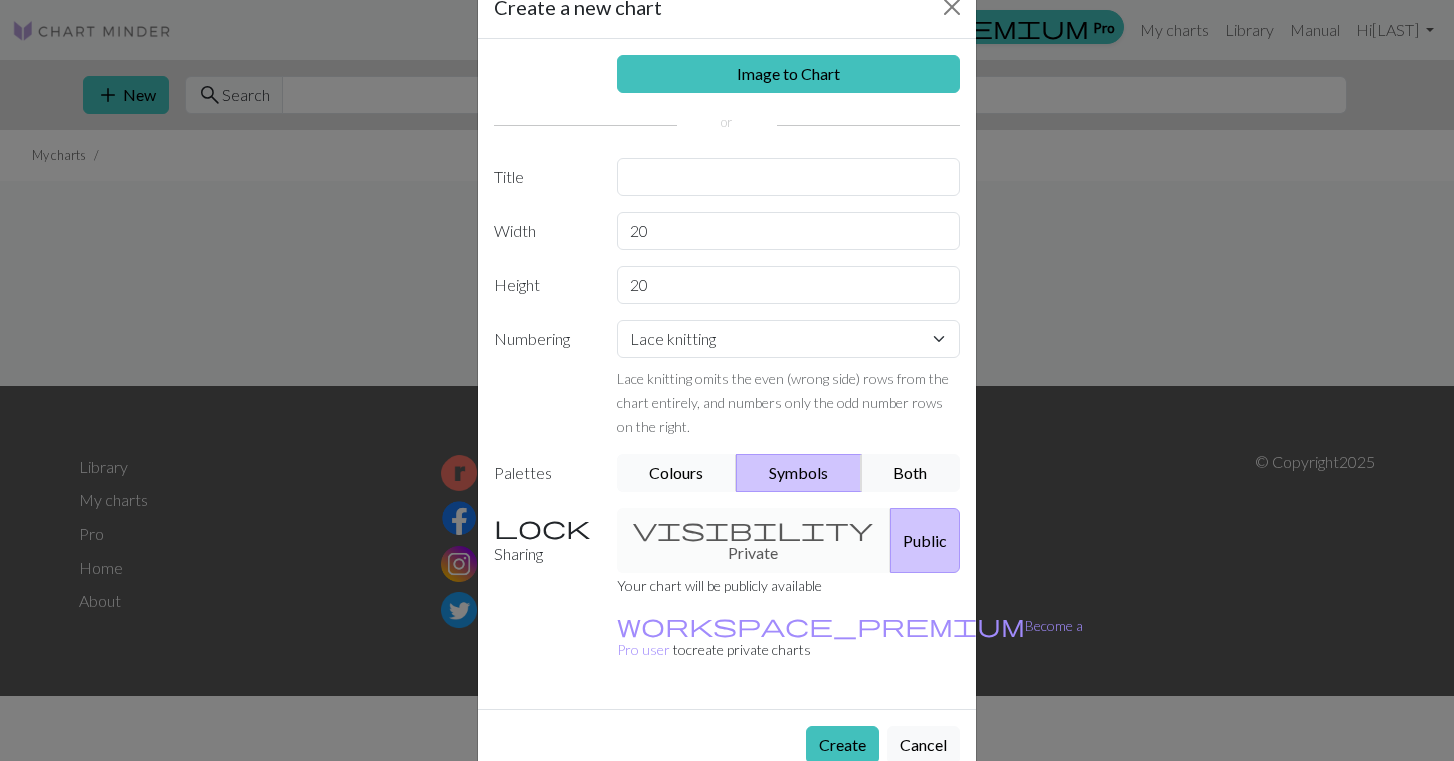 click on "Colours" at bounding box center [677, 473] 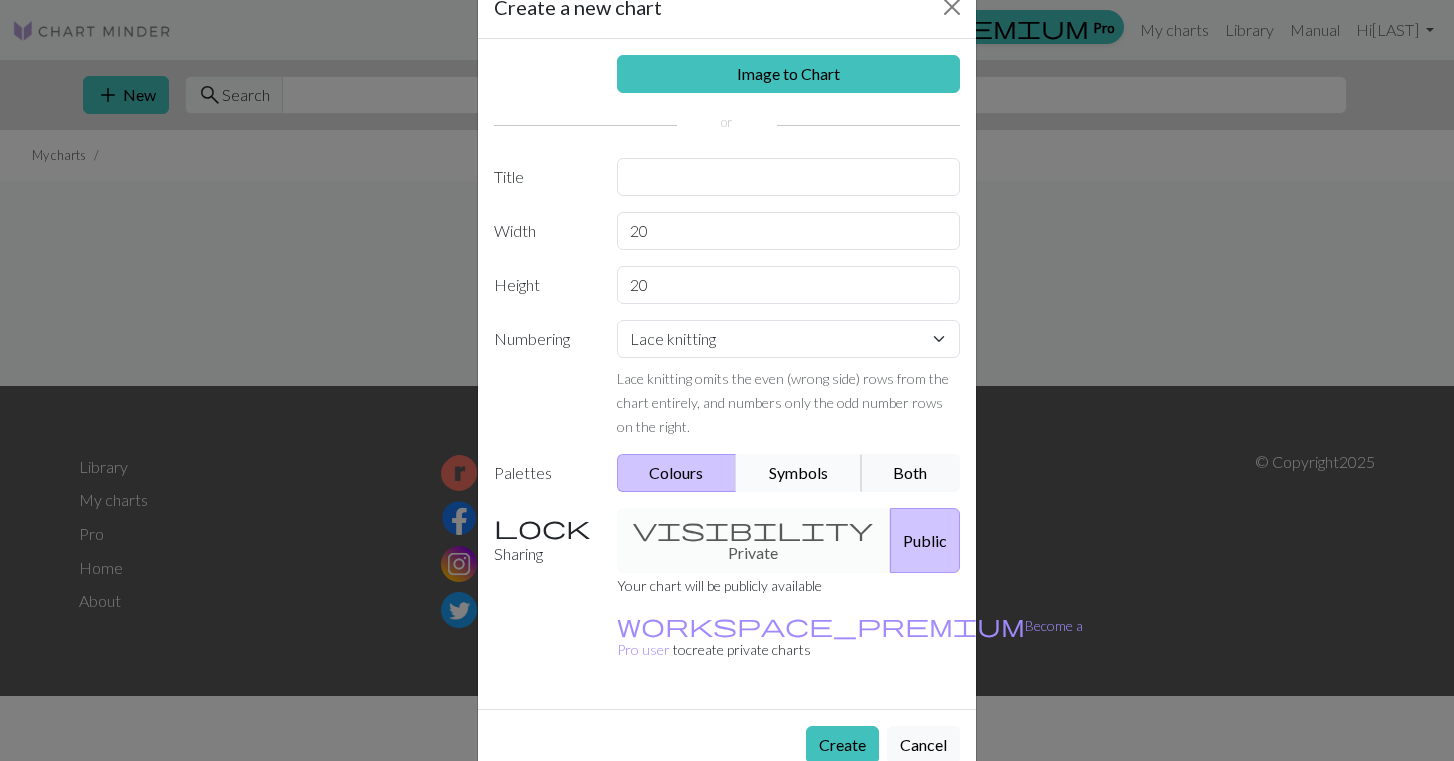 click on "Symbols" at bounding box center [799, 473] 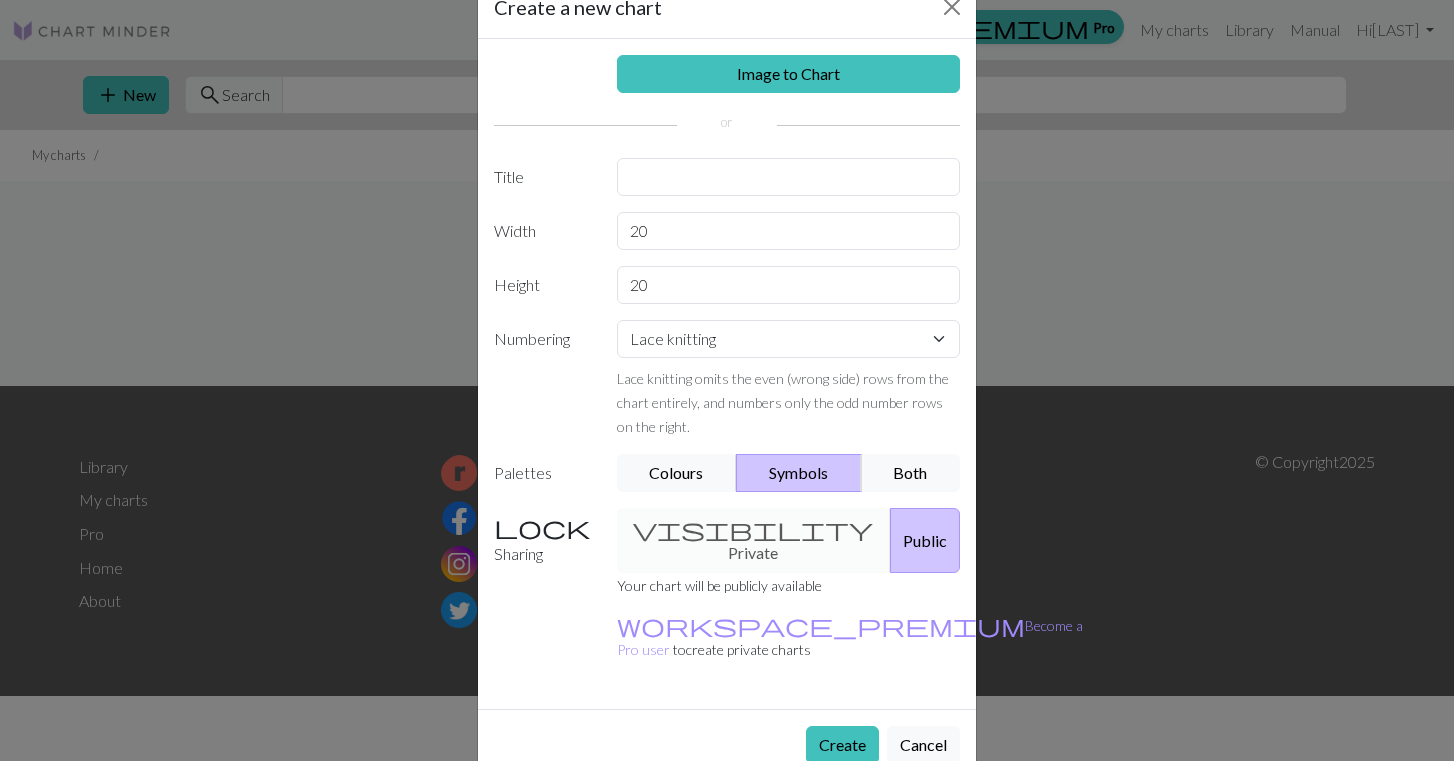 click on "visibility  Private Public" at bounding box center [789, 540] 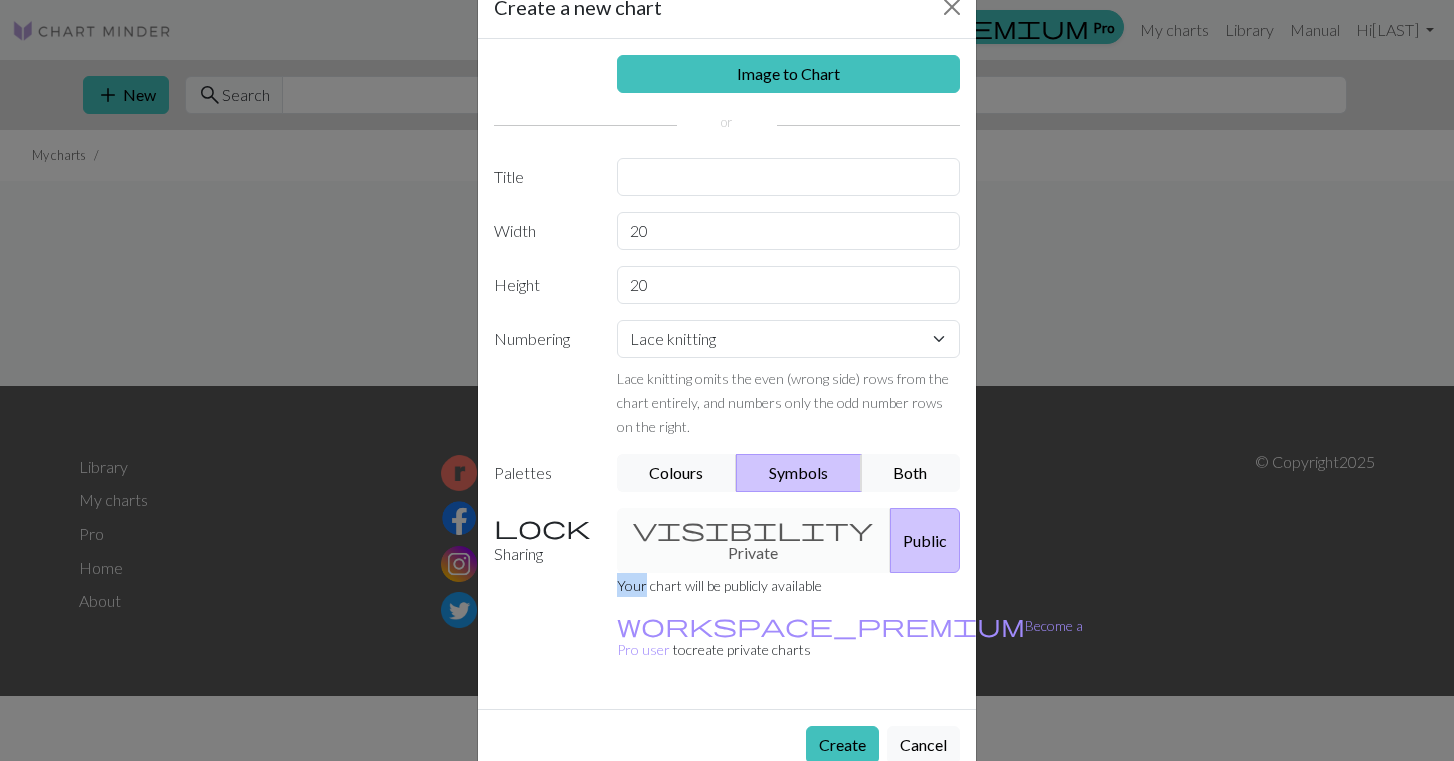 click on "visibility  Private Public" at bounding box center (789, 540) 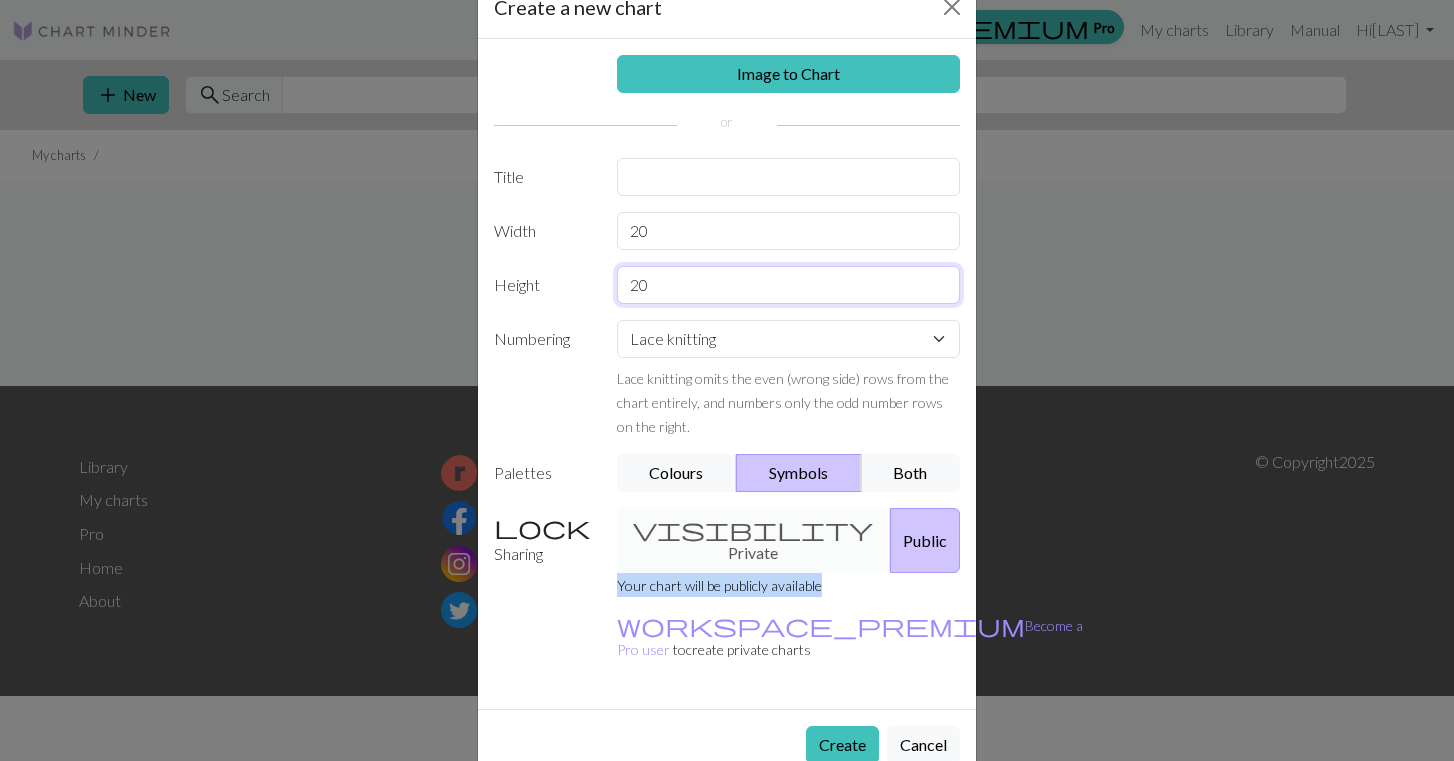 click on "20" at bounding box center (789, 285) 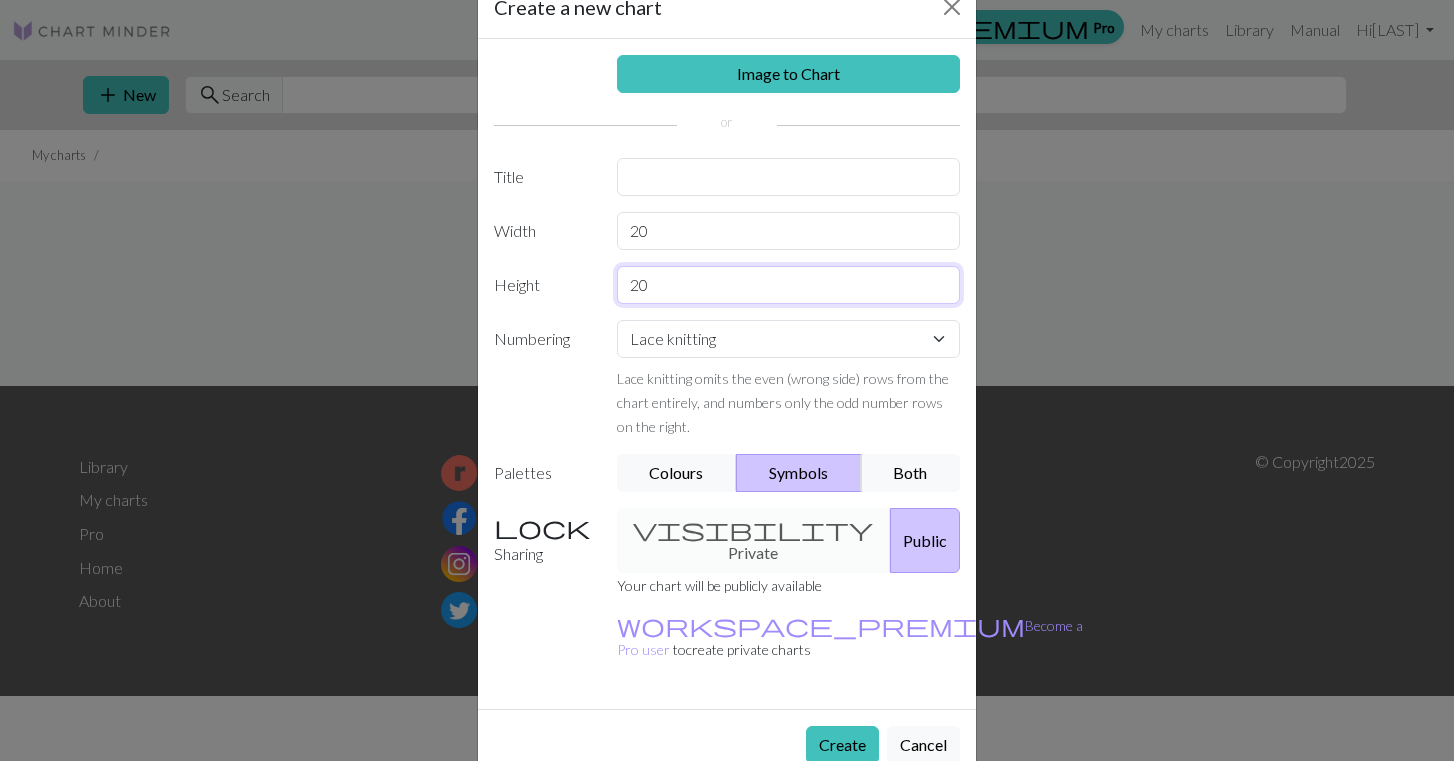 type on "2" 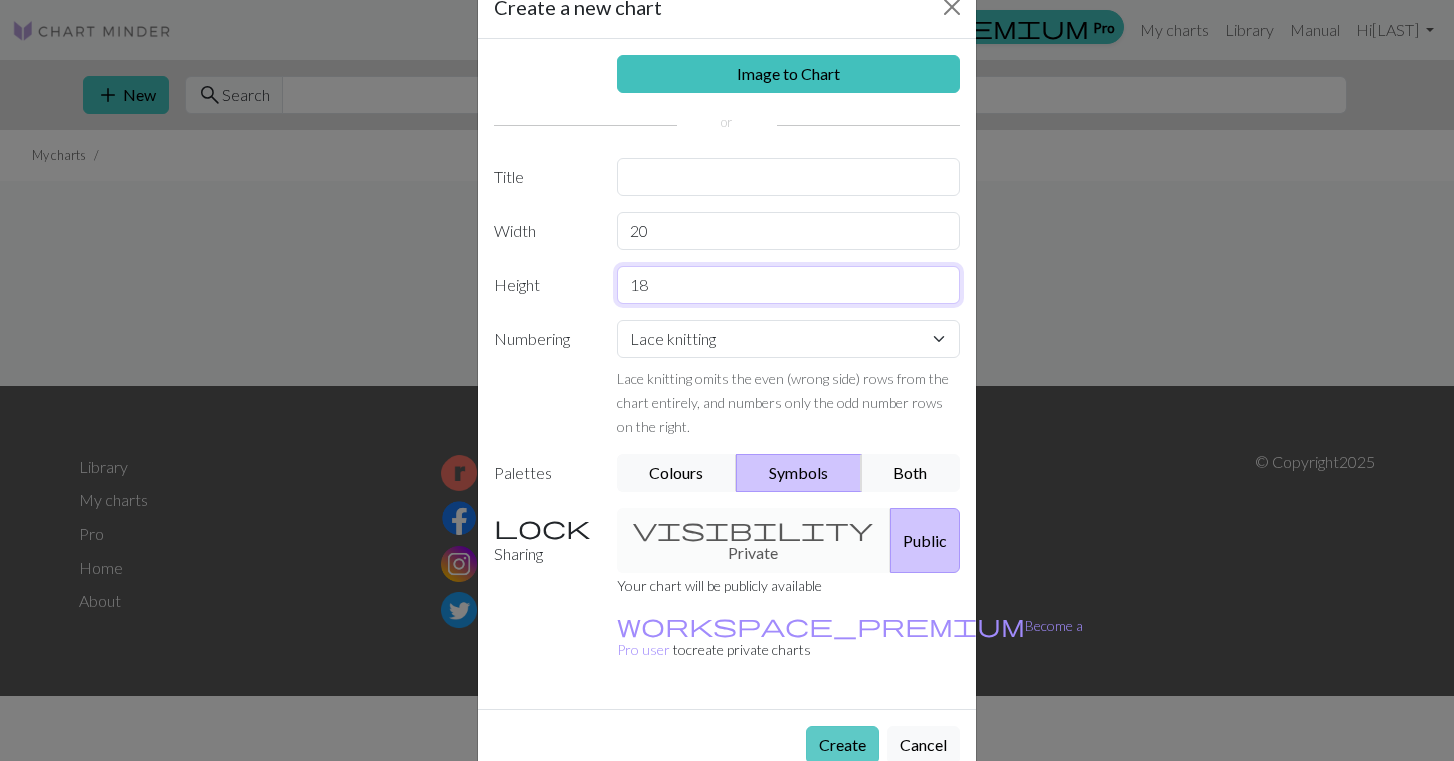 type on "18" 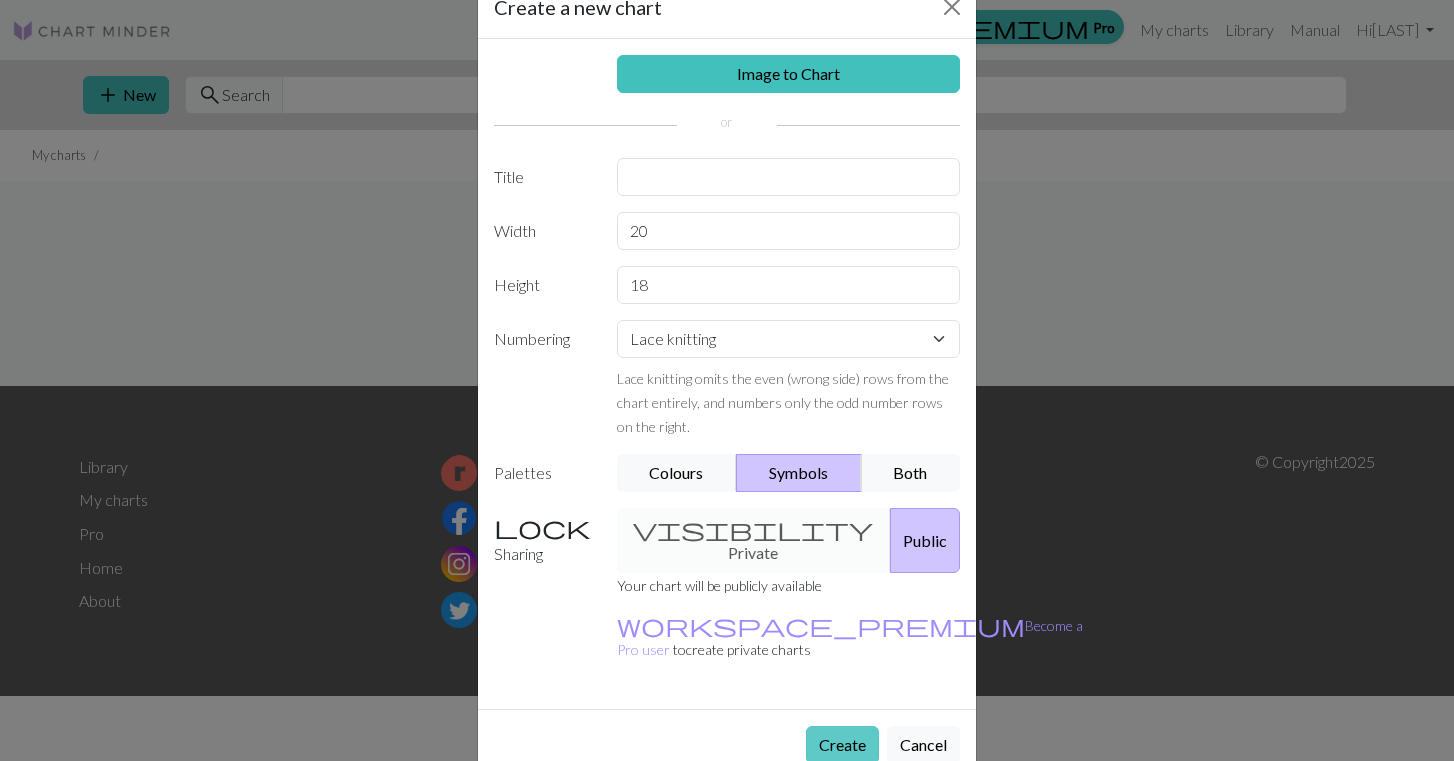 click on "Create" at bounding box center [842, 745] 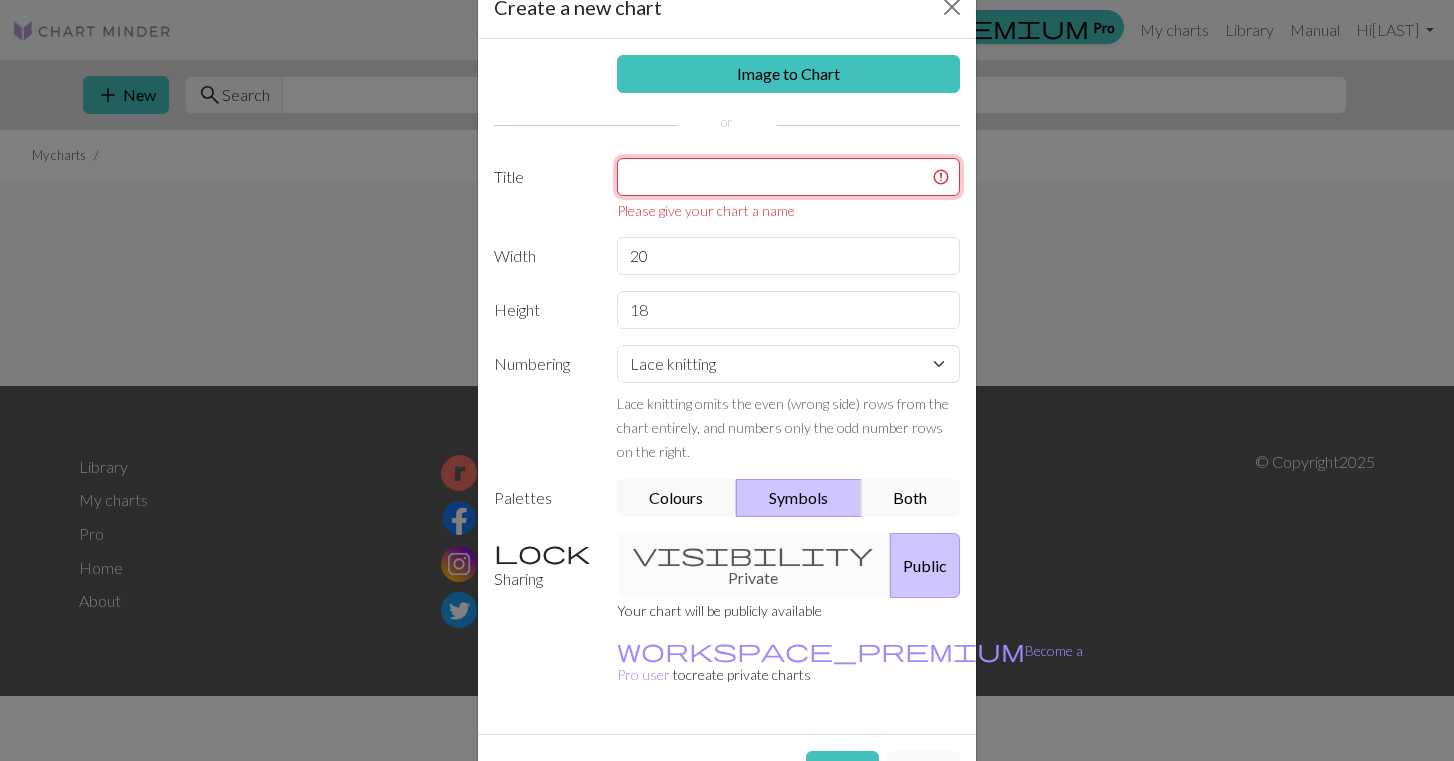 click at bounding box center (789, 177) 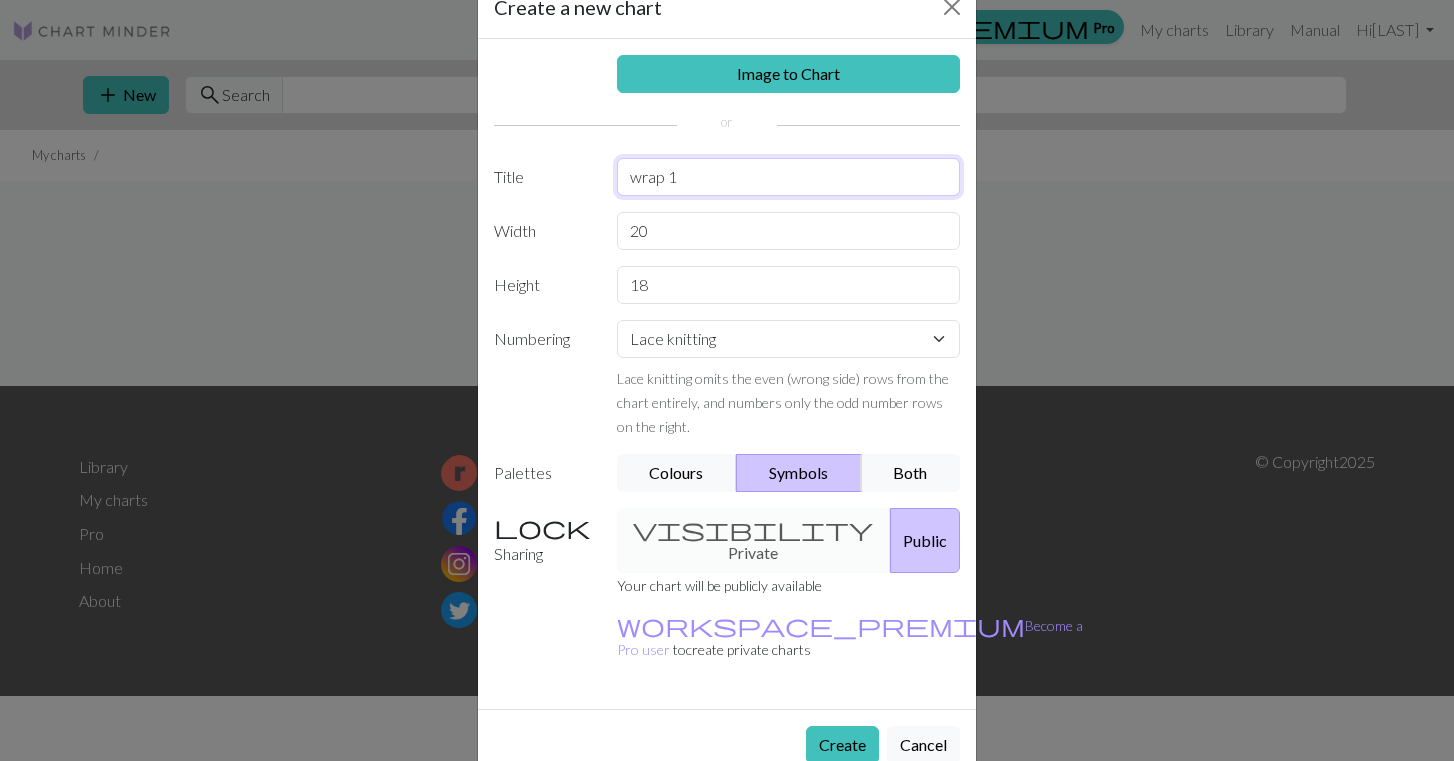 type on "wrap 1" 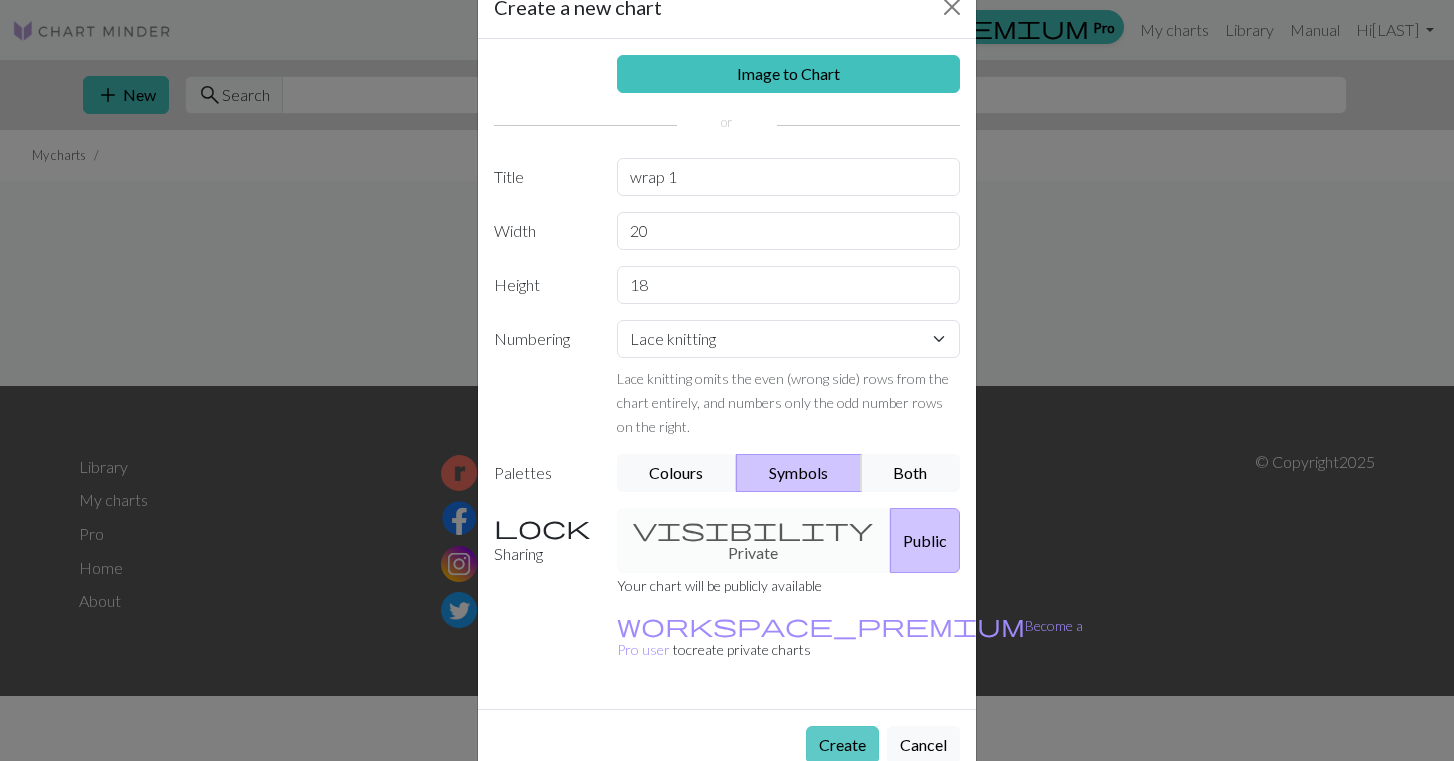 click on "Create" at bounding box center [842, 745] 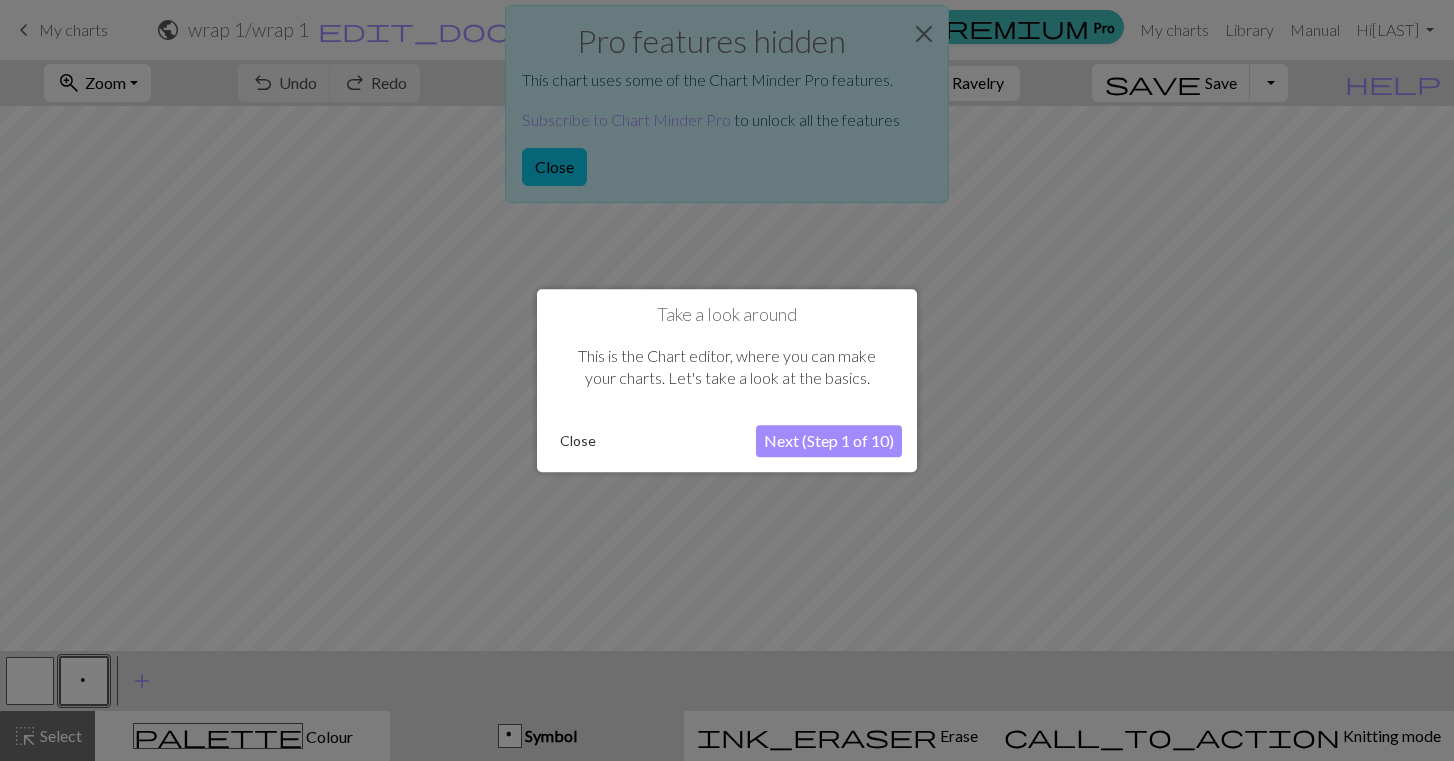 click at bounding box center [727, 380] 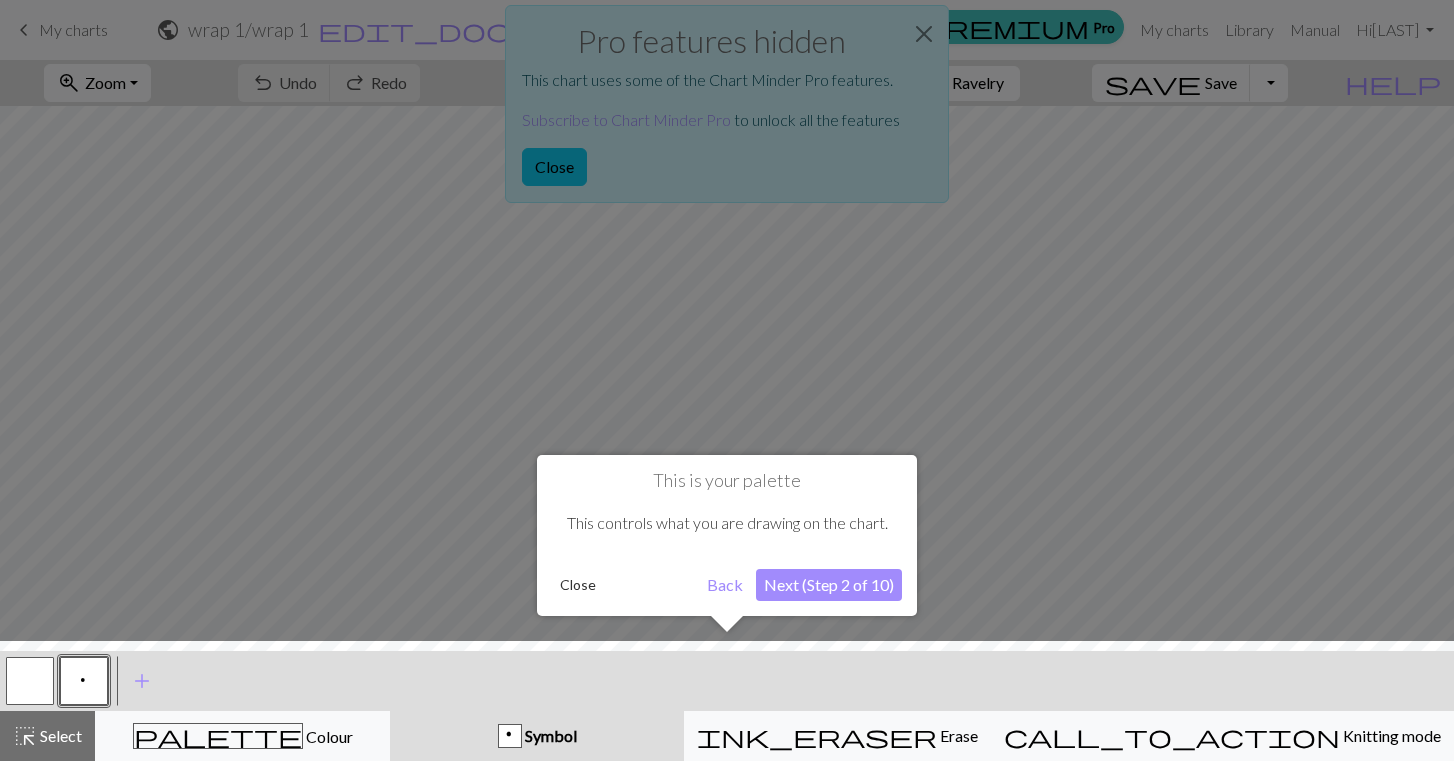 click at bounding box center (727, 380) 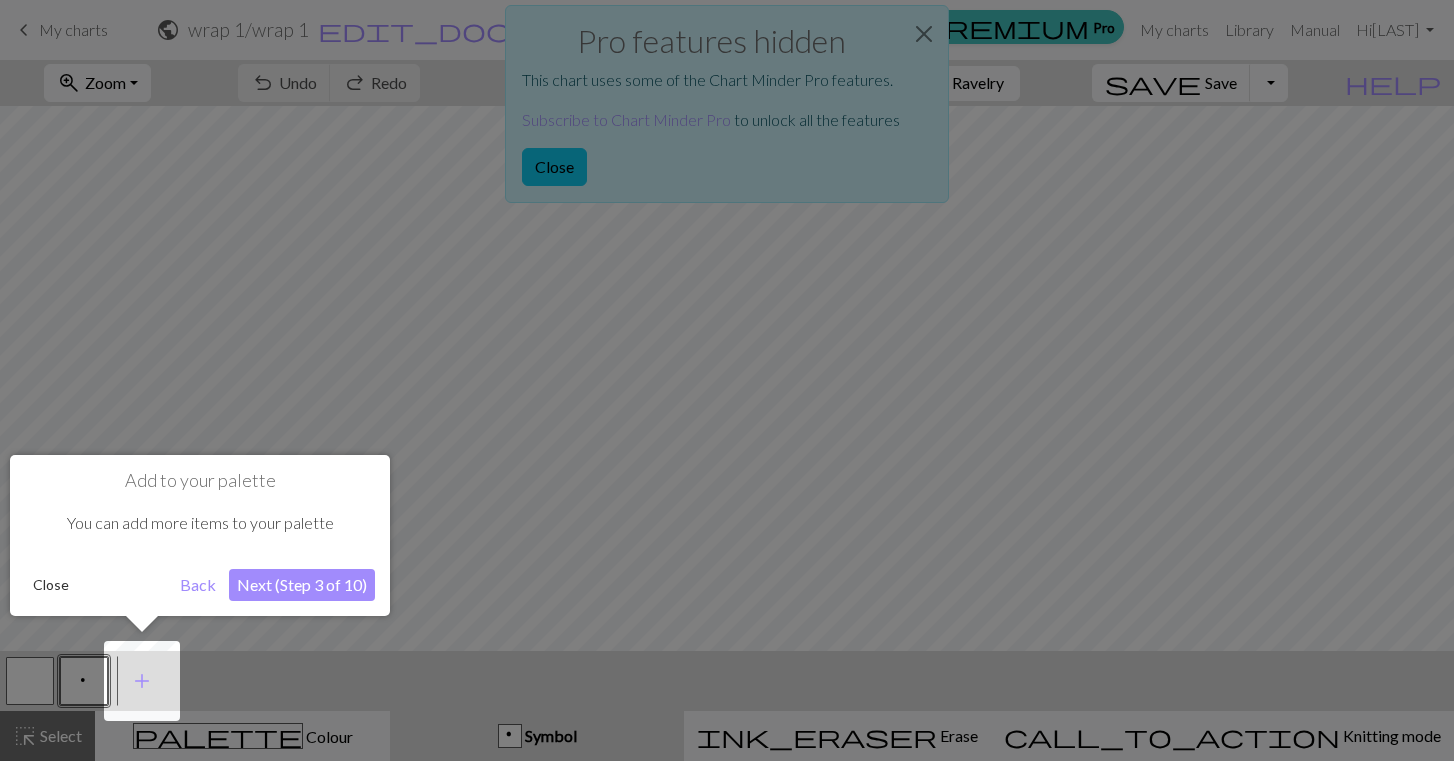 click at bounding box center [727, 380] 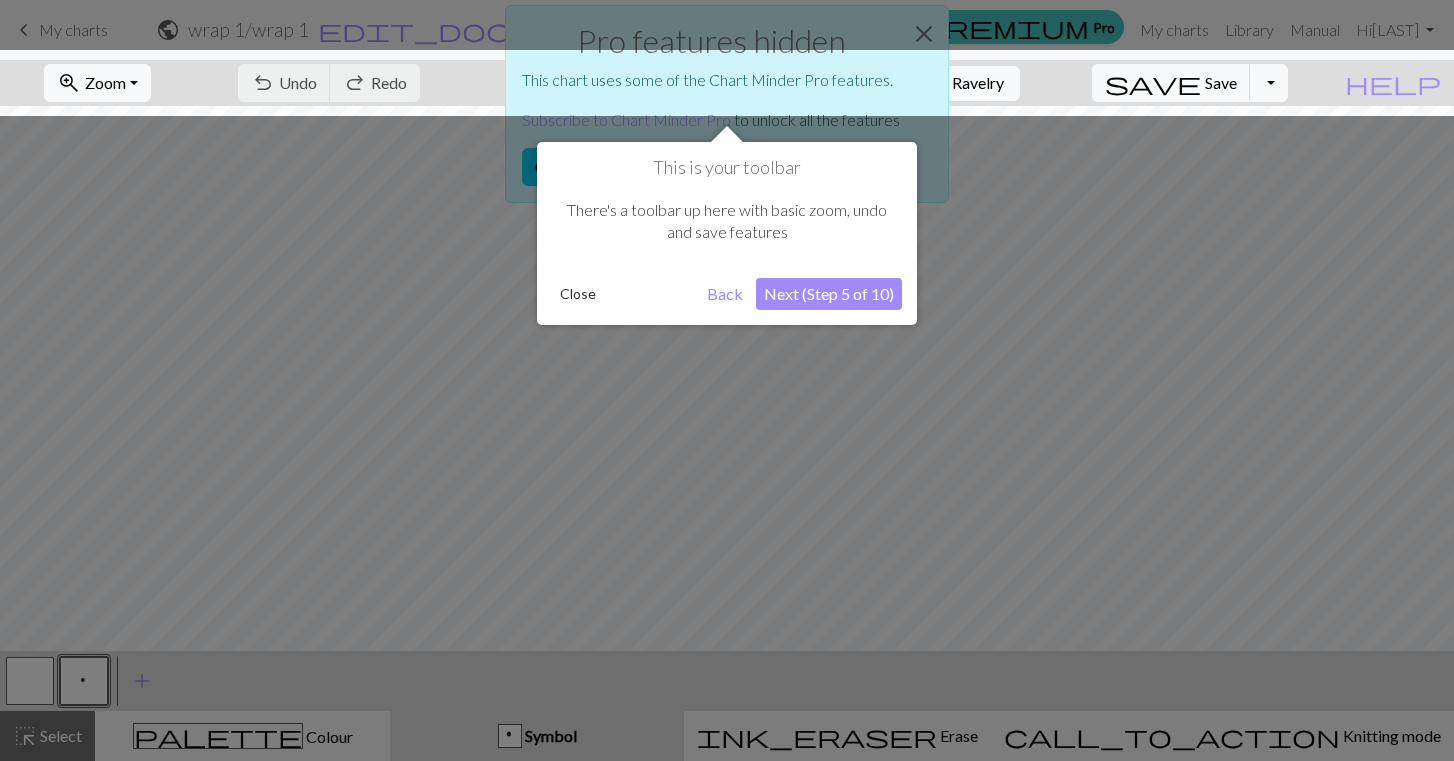 click at bounding box center [727, 380] 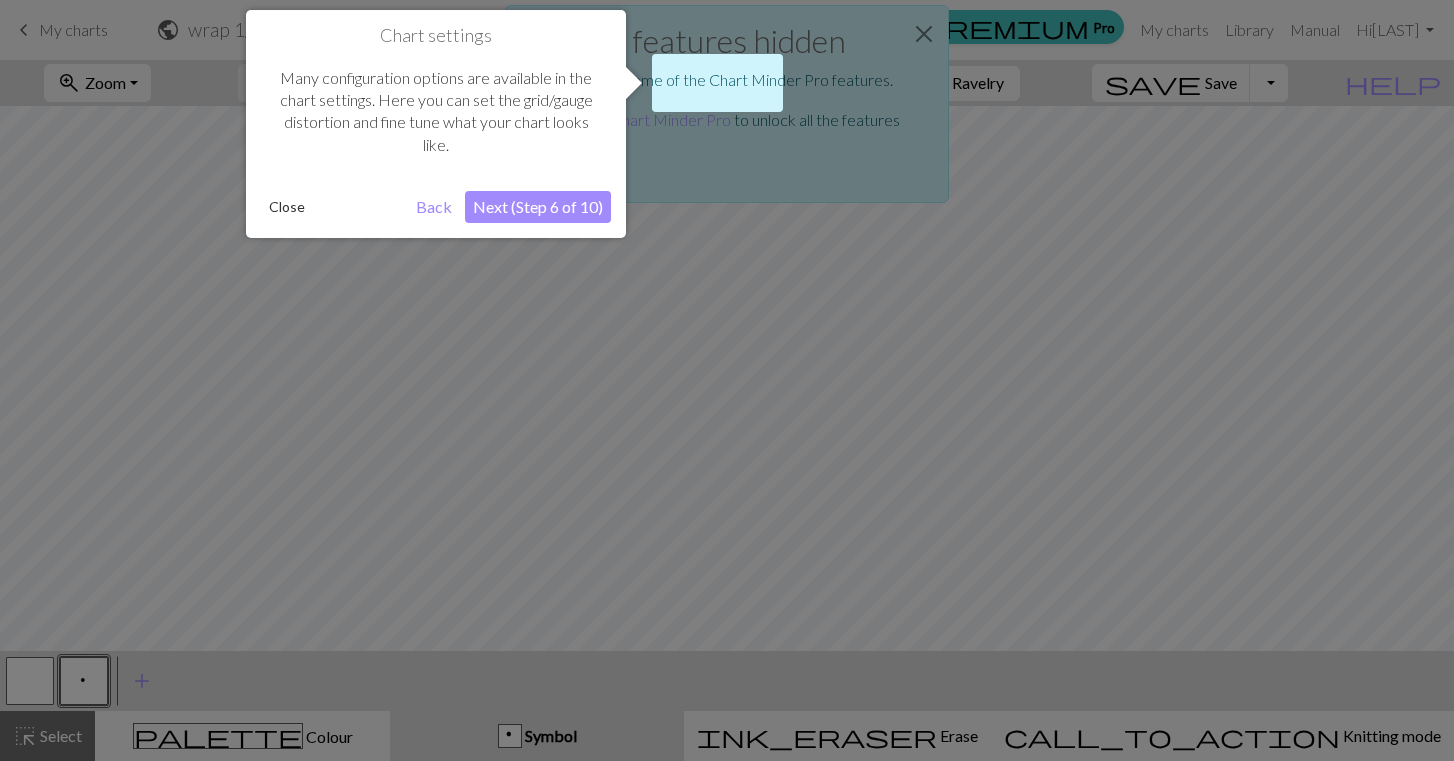 click at bounding box center (727, 380) 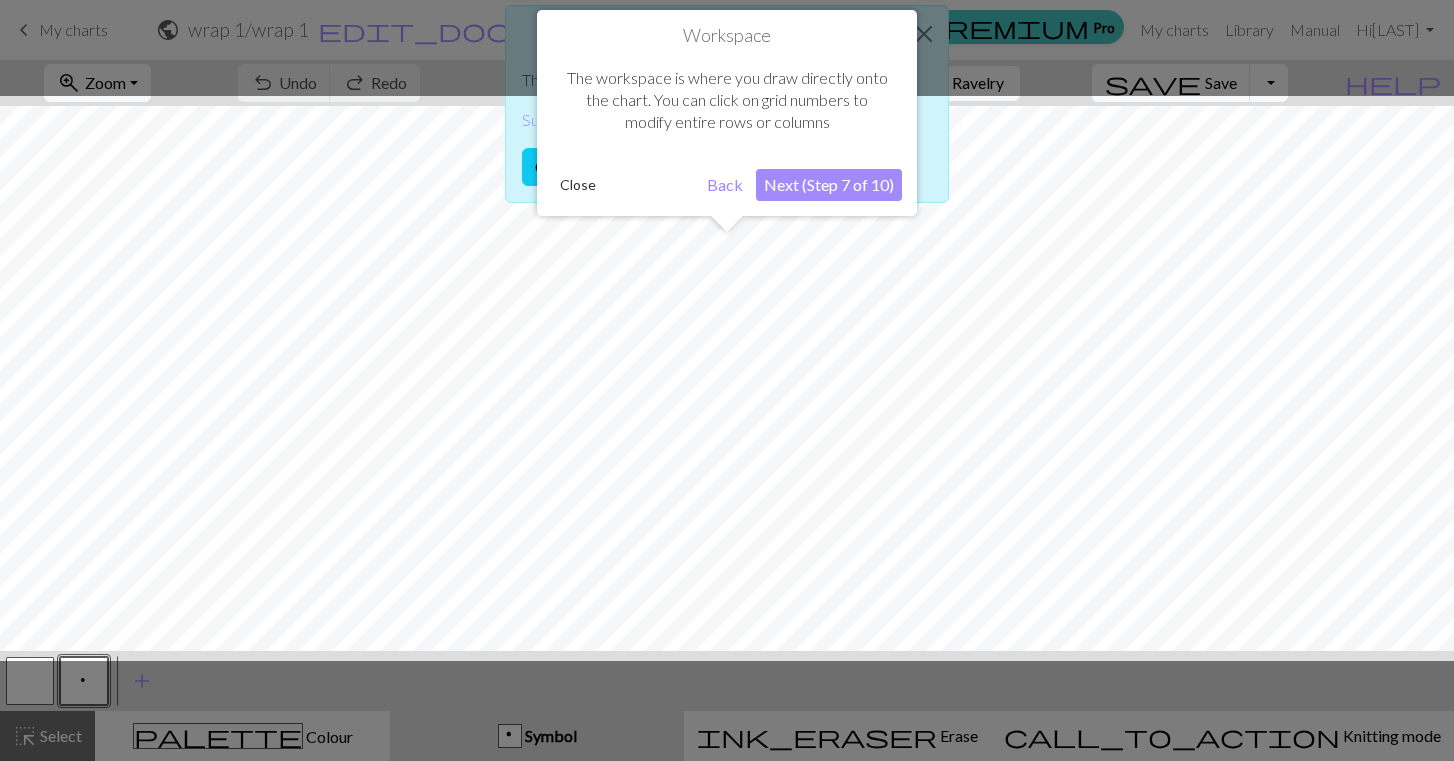 click at bounding box center [727, 380] 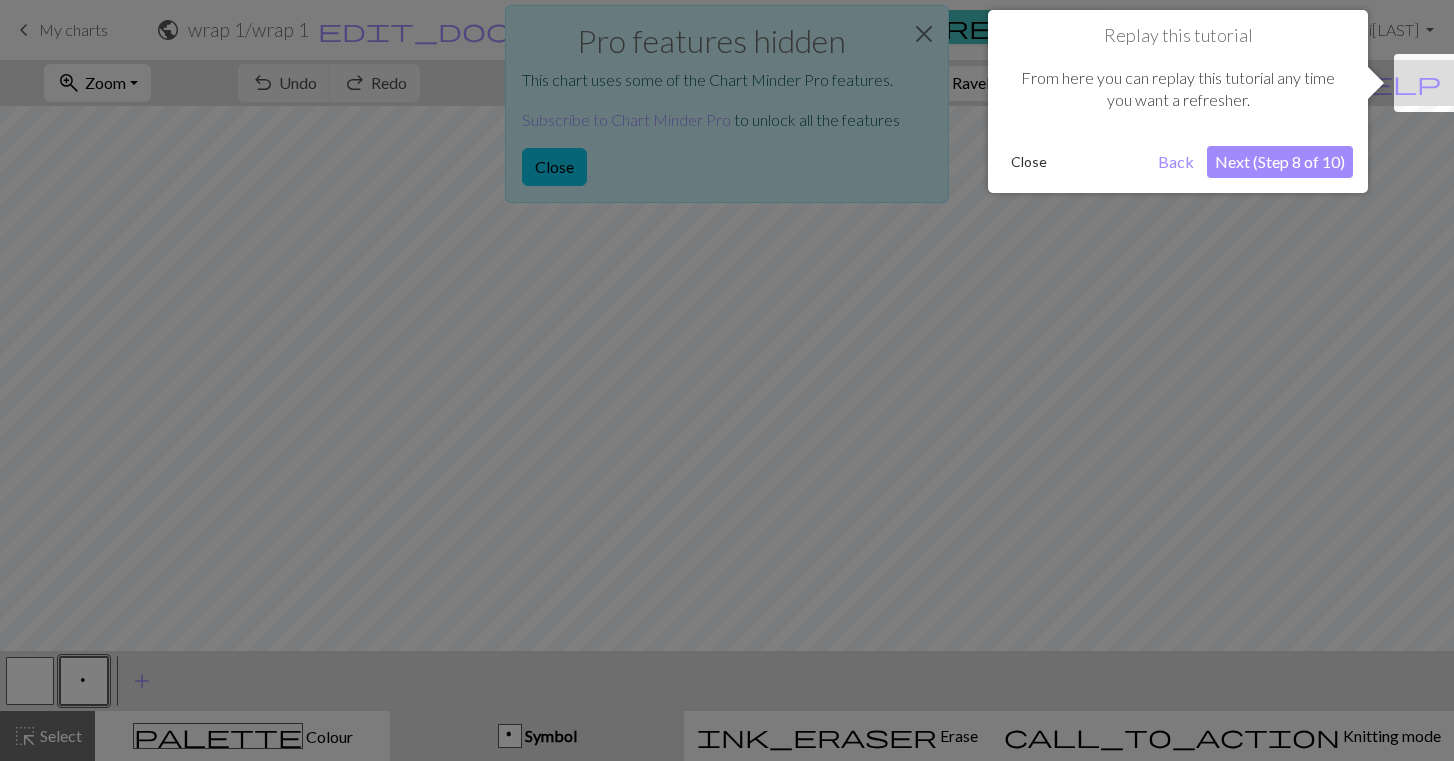 click on "Close" at bounding box center [1029, 162] 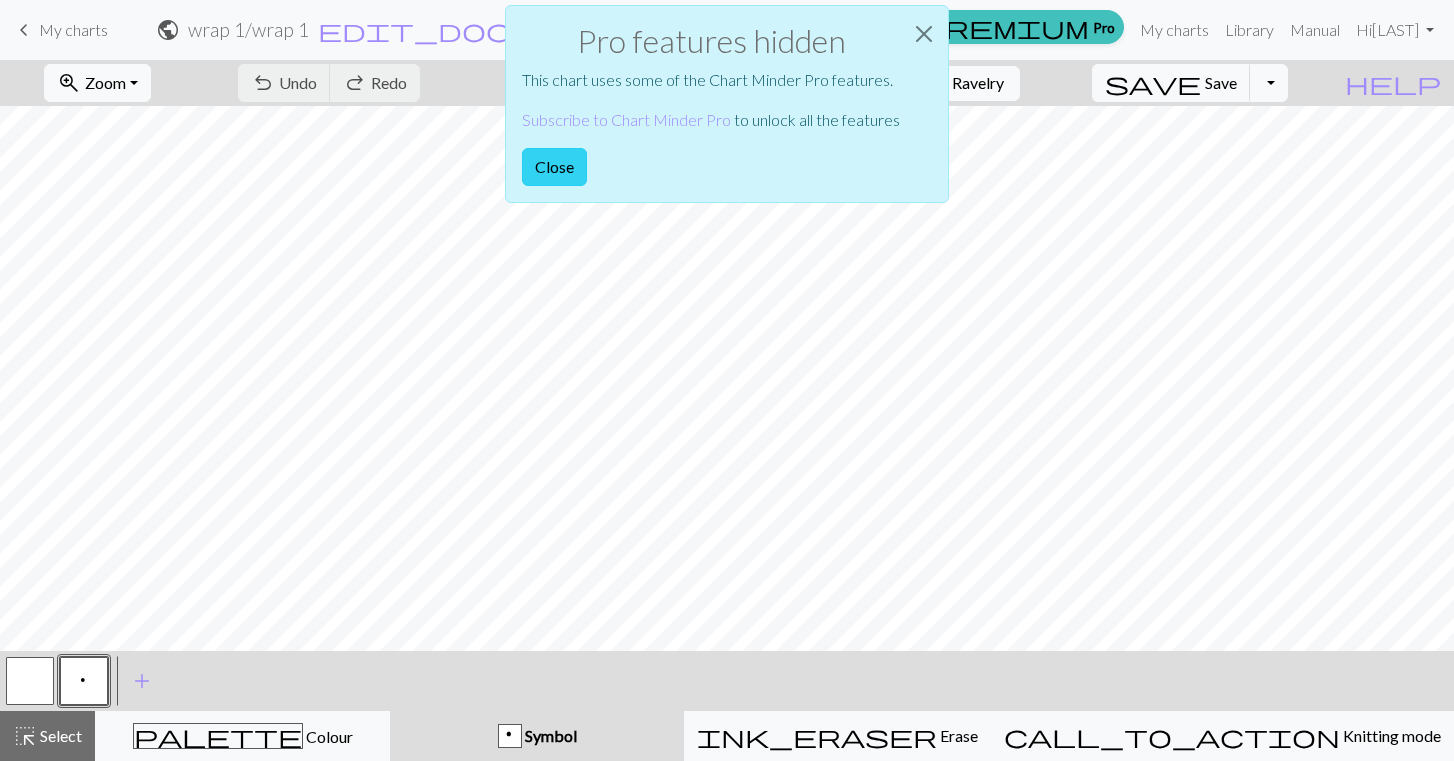 click on "Close" at bounding box center [554, 167] 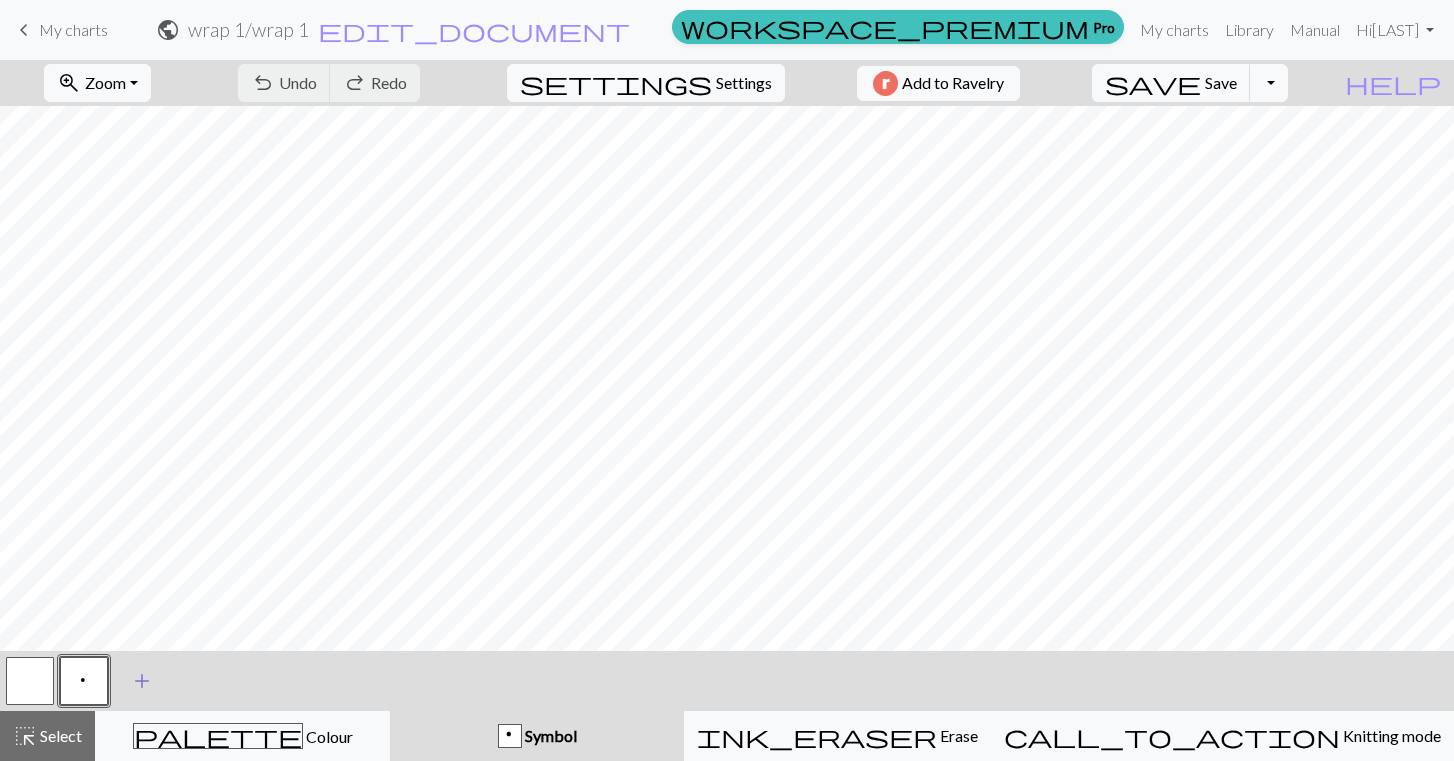 click on "add" at bounding box center (142, 681) 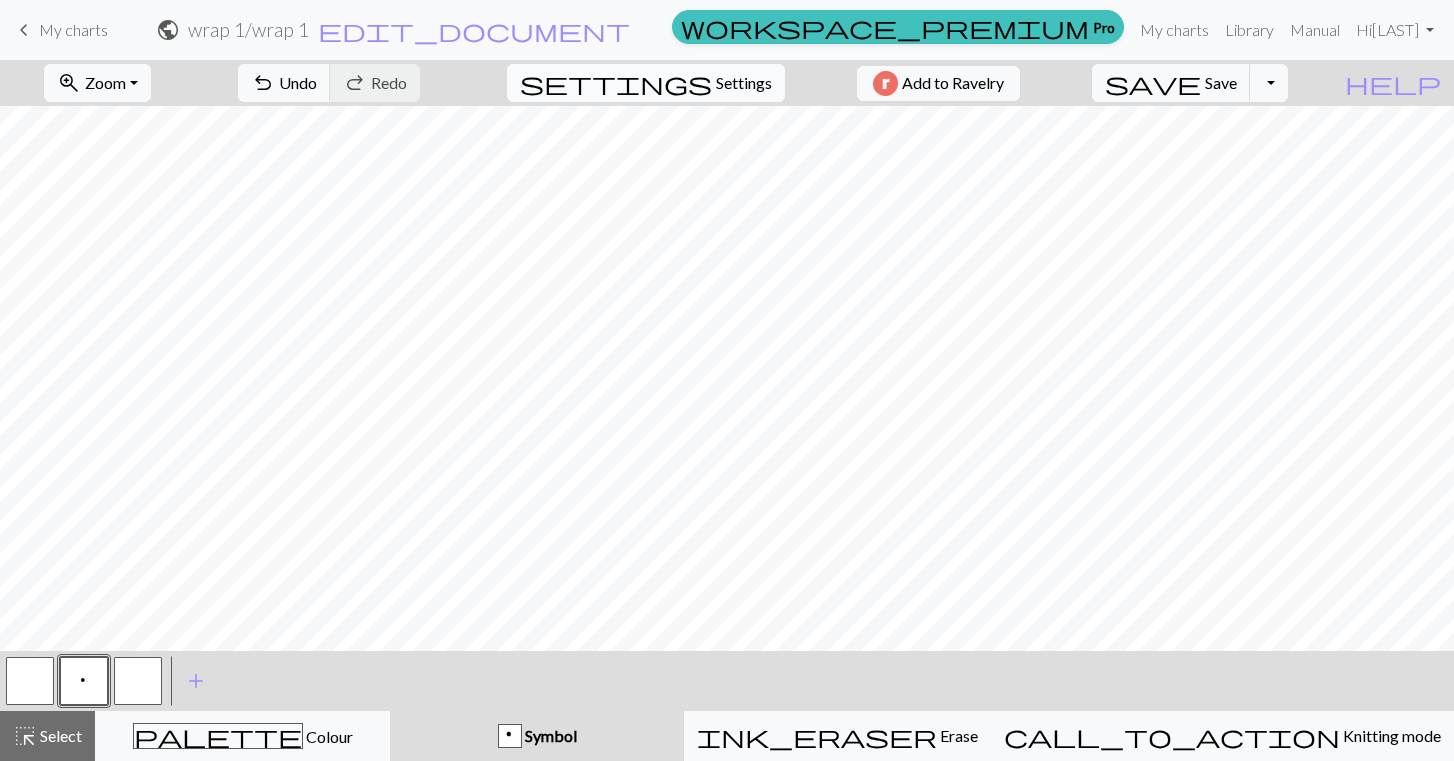 click on "Settings" at bounding box center [744, 83] 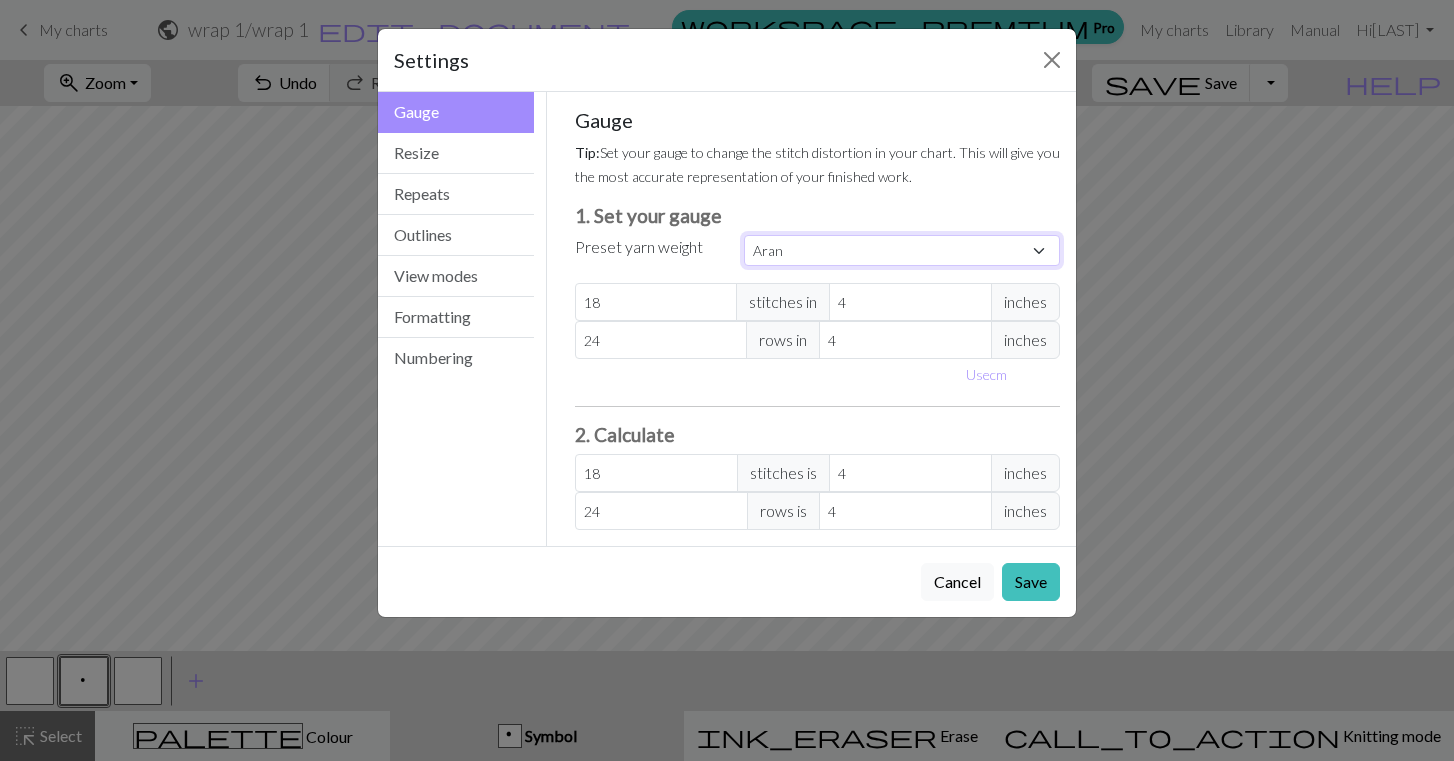 click on "Custom Square Lace Light Fingering Fingering Sport Double knit Worsted Aran Bulky Super Bulky" at bounding box center (902, 250) 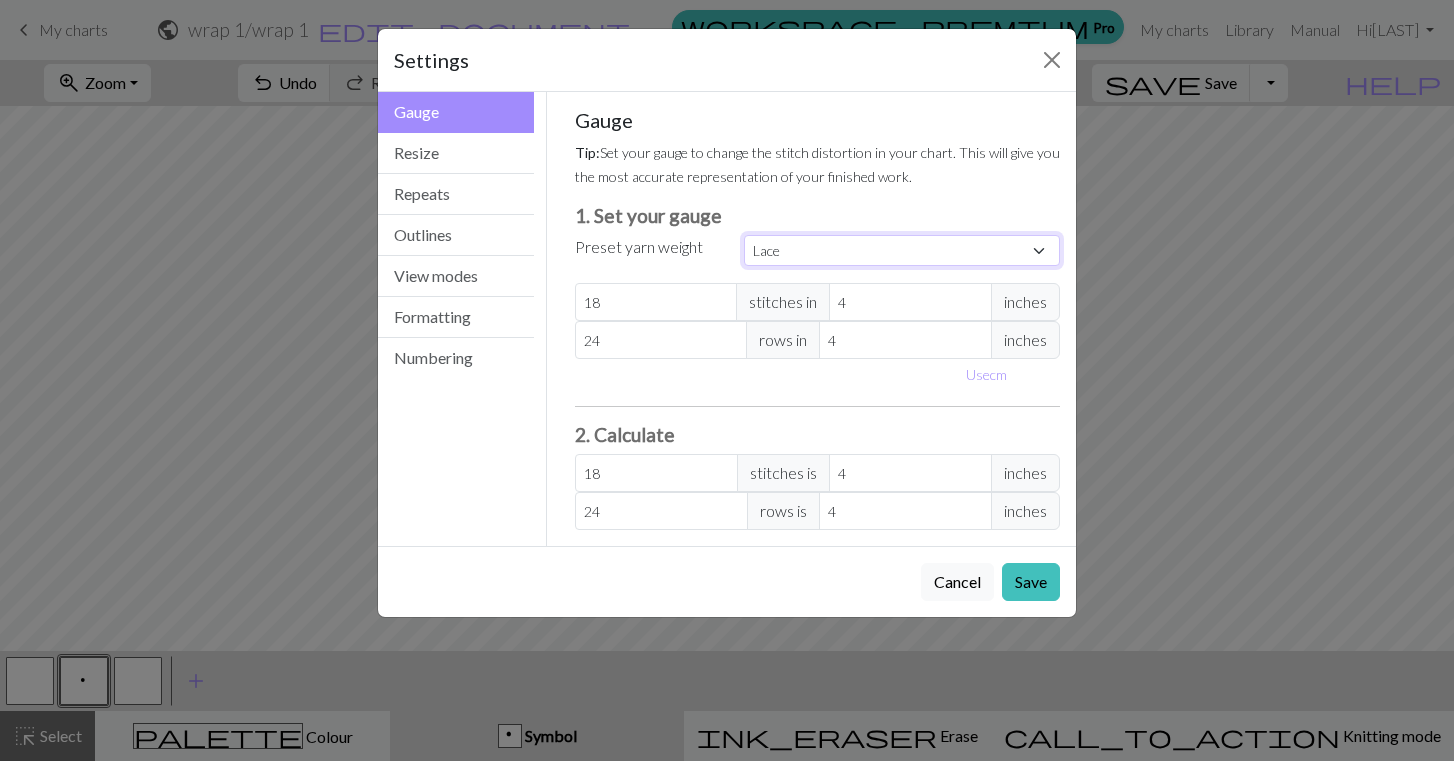 type on "32" 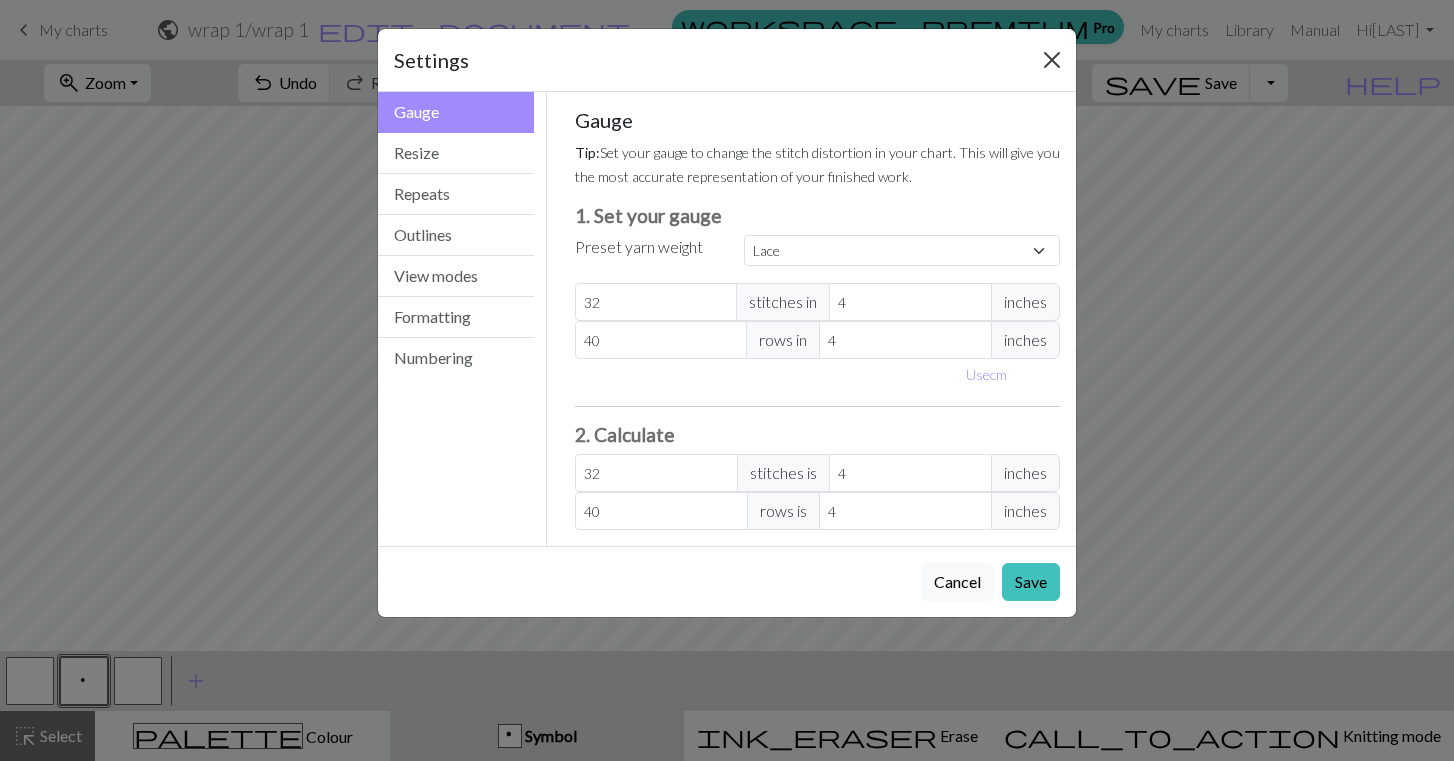 click at bounding box center (1052, 60) 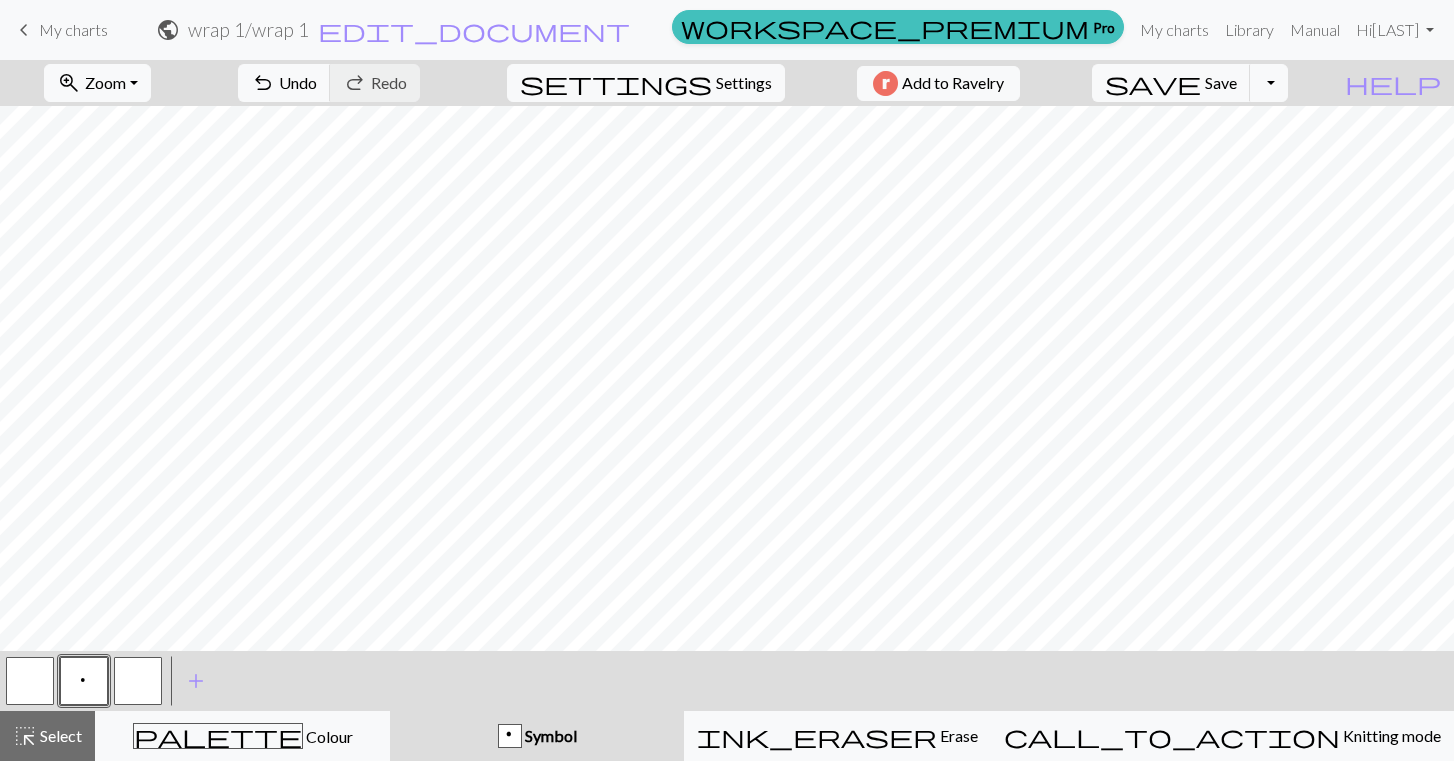 click on "Symbol" at bounding box center (549, 735) 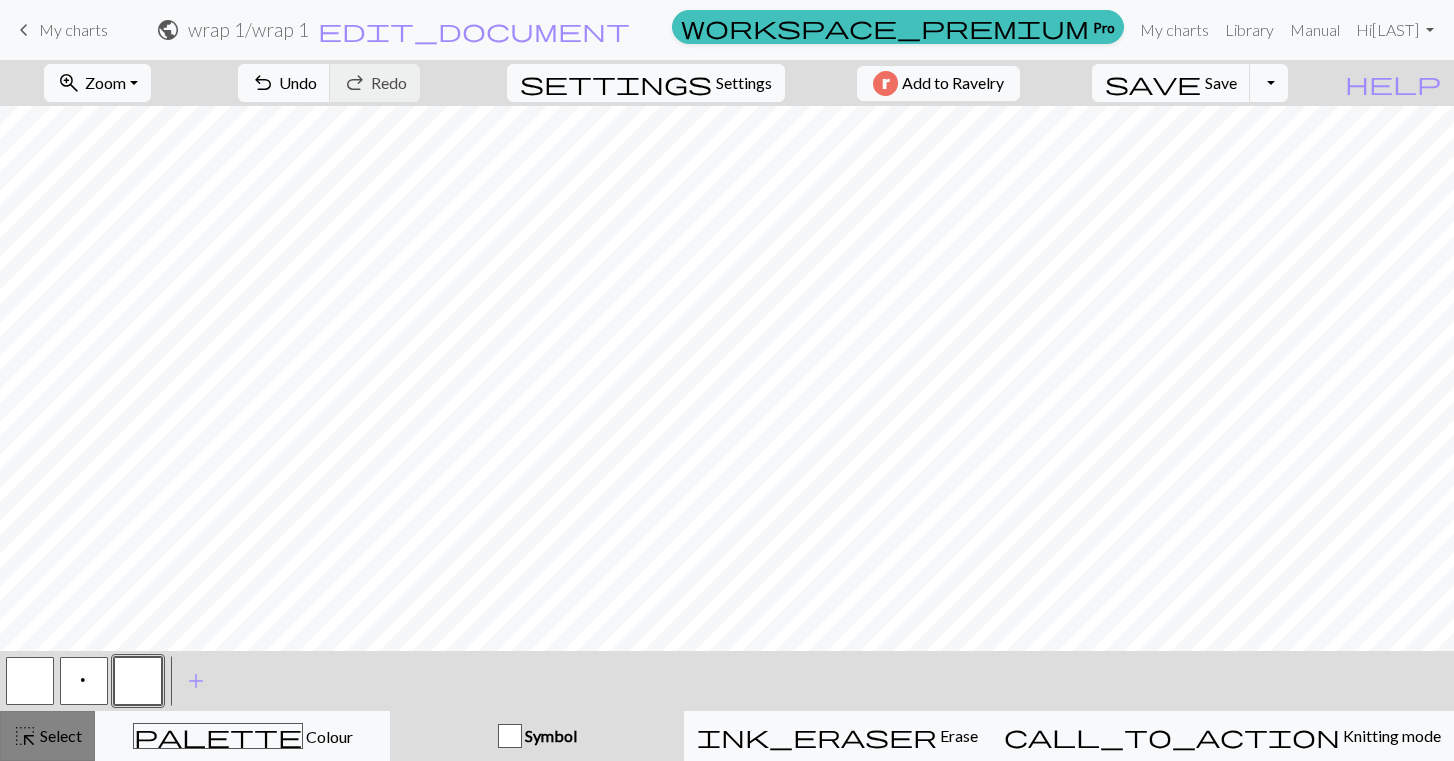click on "Select" at bounding box center (59, 735) 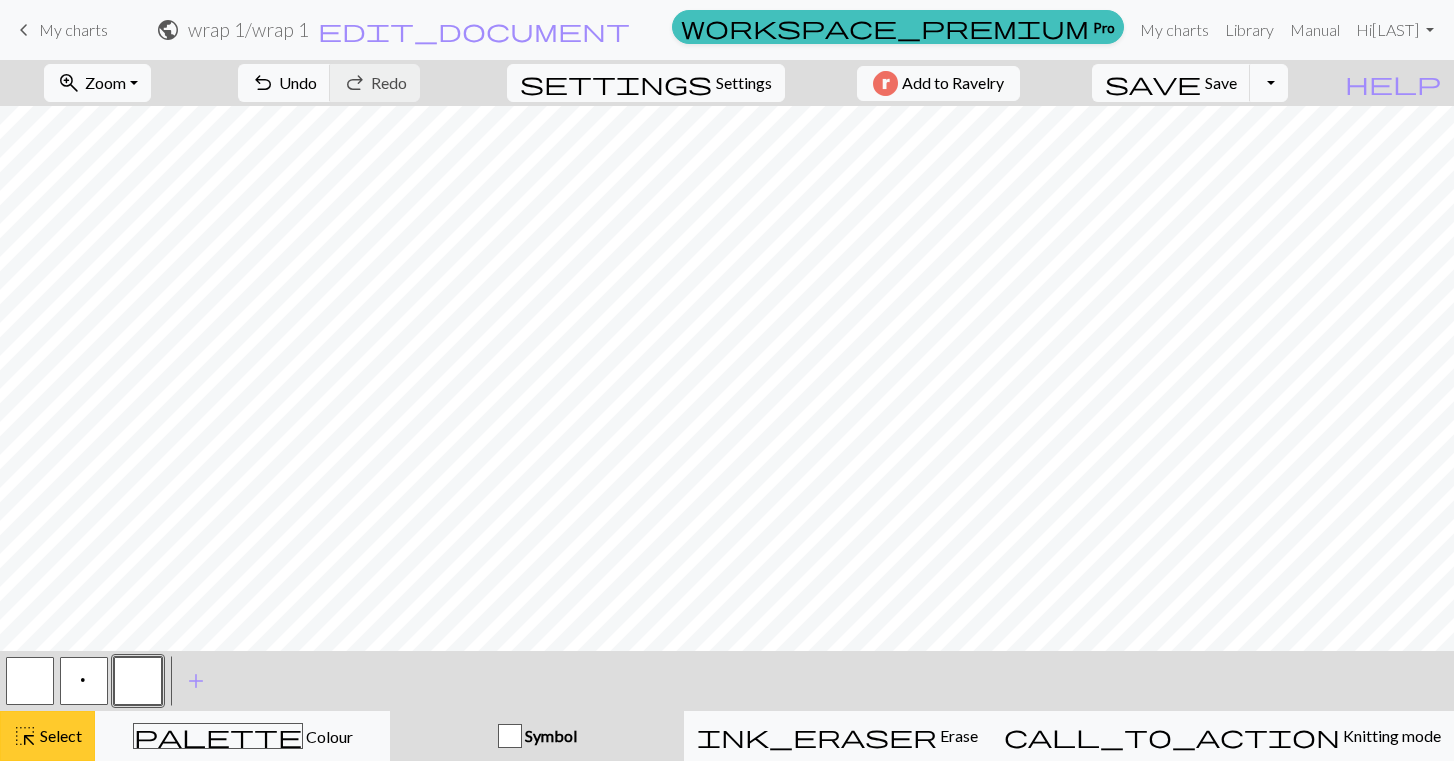 click on "Select" at bounding box center (59, 735) 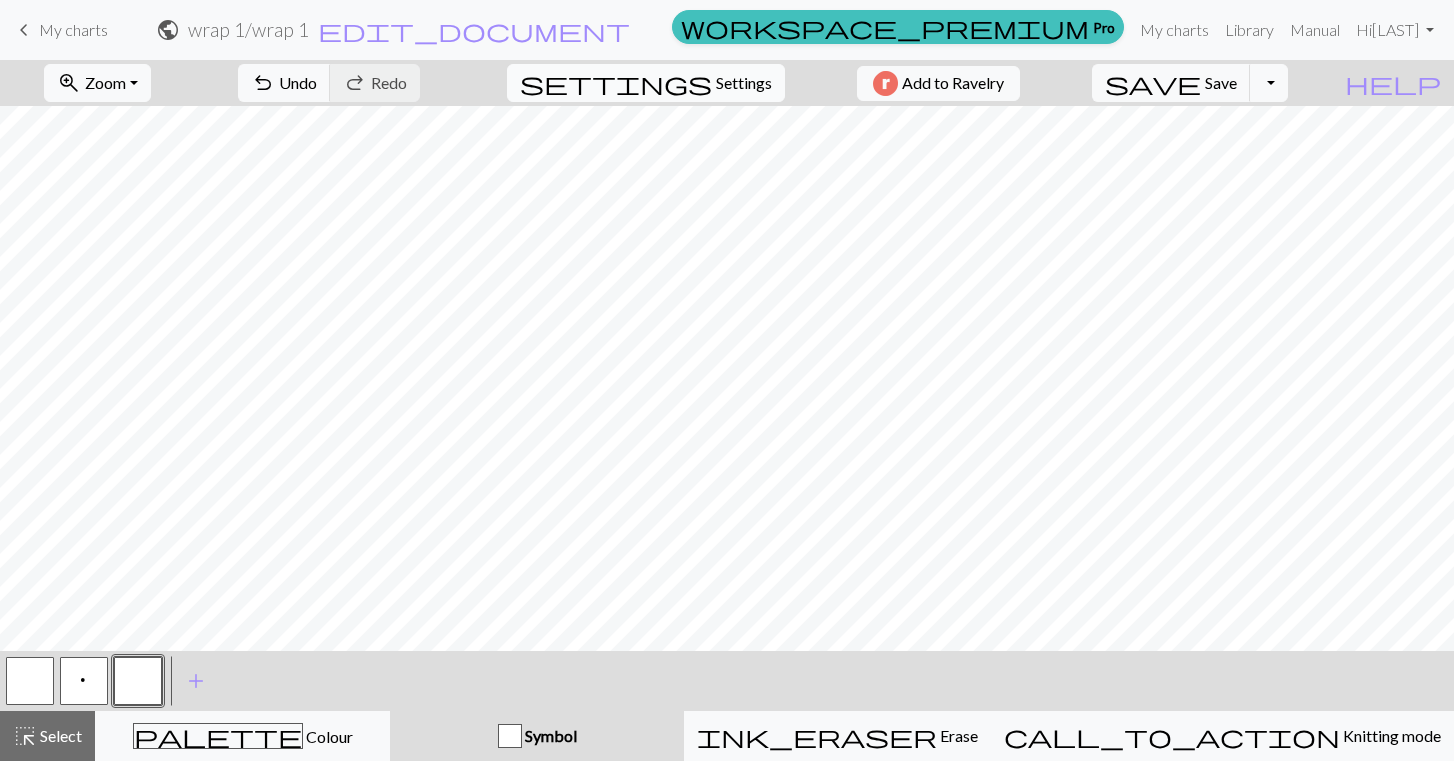 click on "Settings" at bounding box center [744, 83] 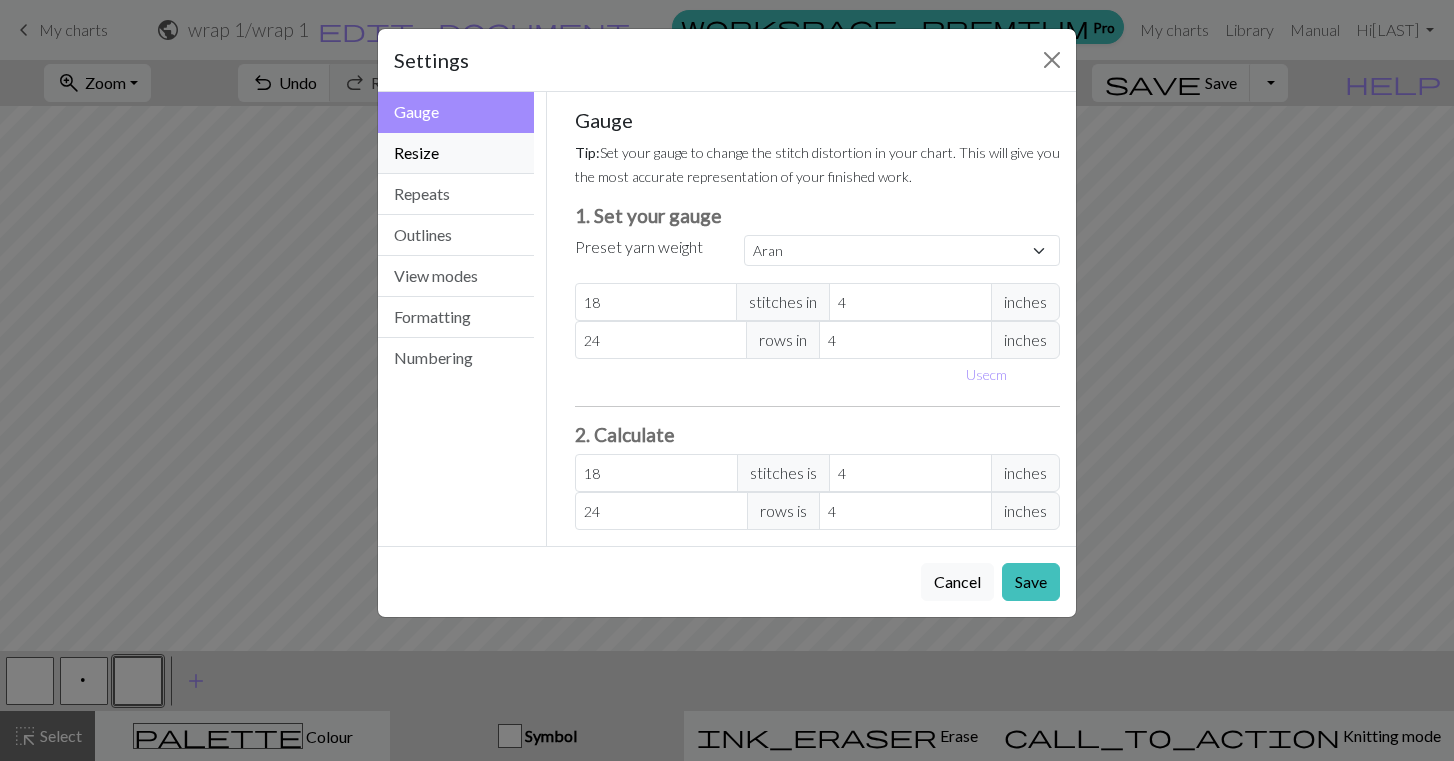 click on "Resize" at bounding box center [456, 153] 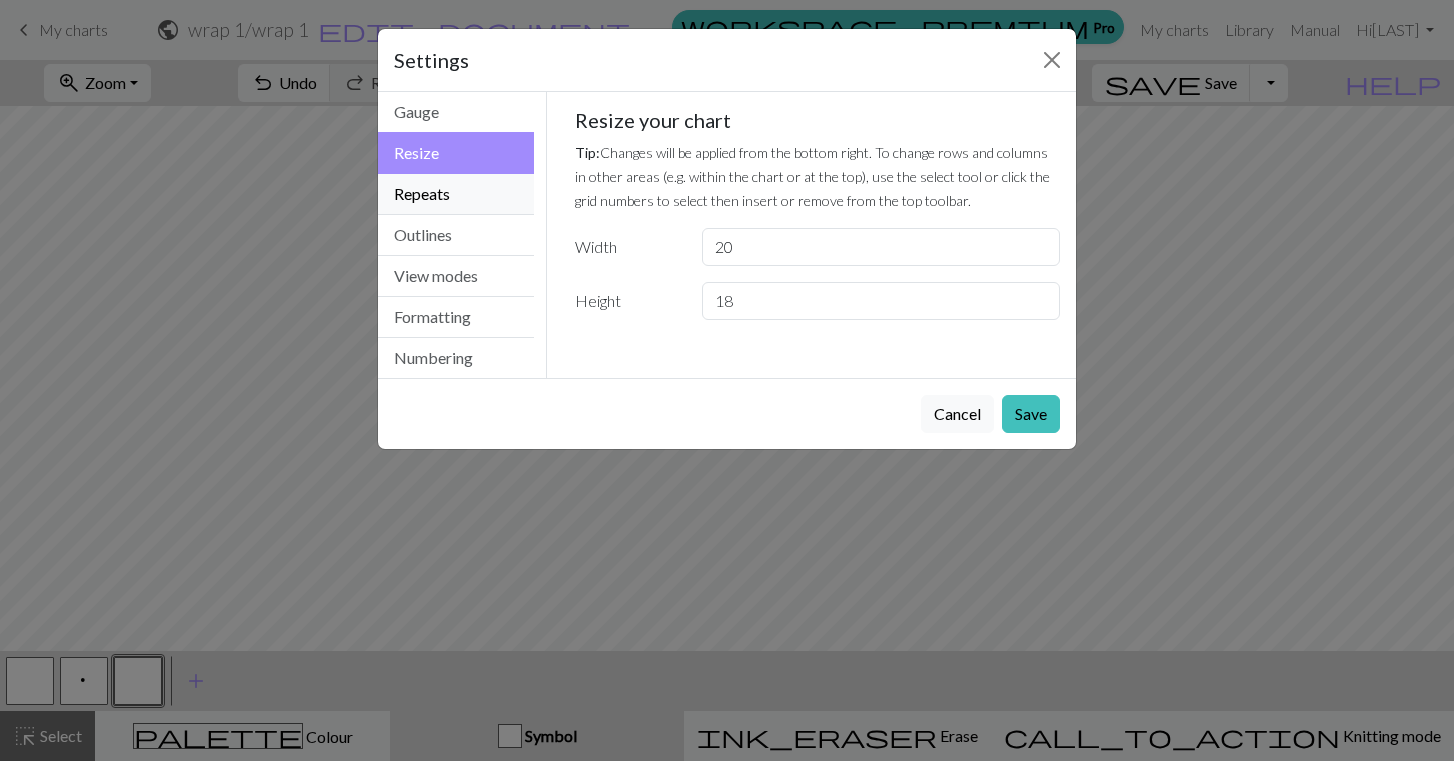 click on "Repeats" at bounding box center [456, 194] 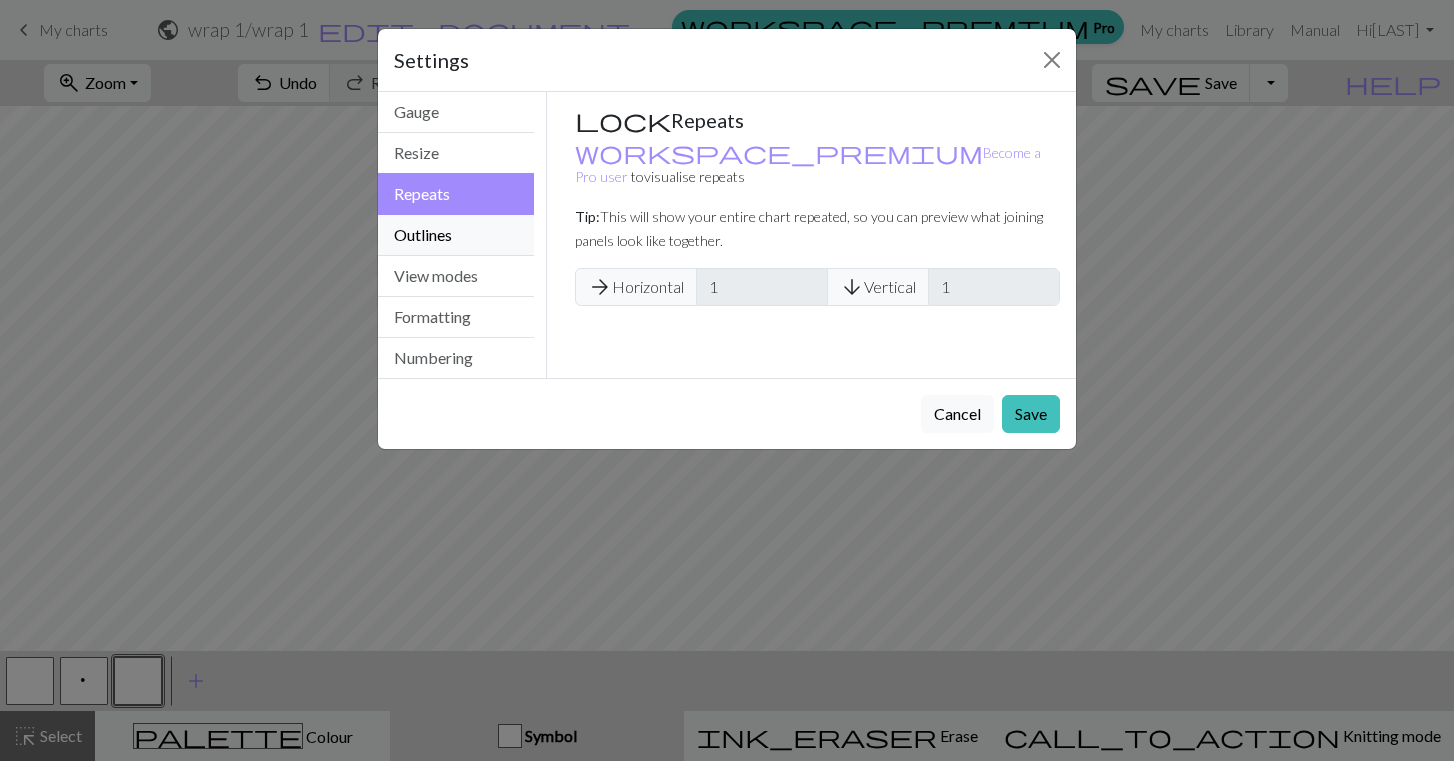 click on "Outlines" at bounding box center (456, 235) 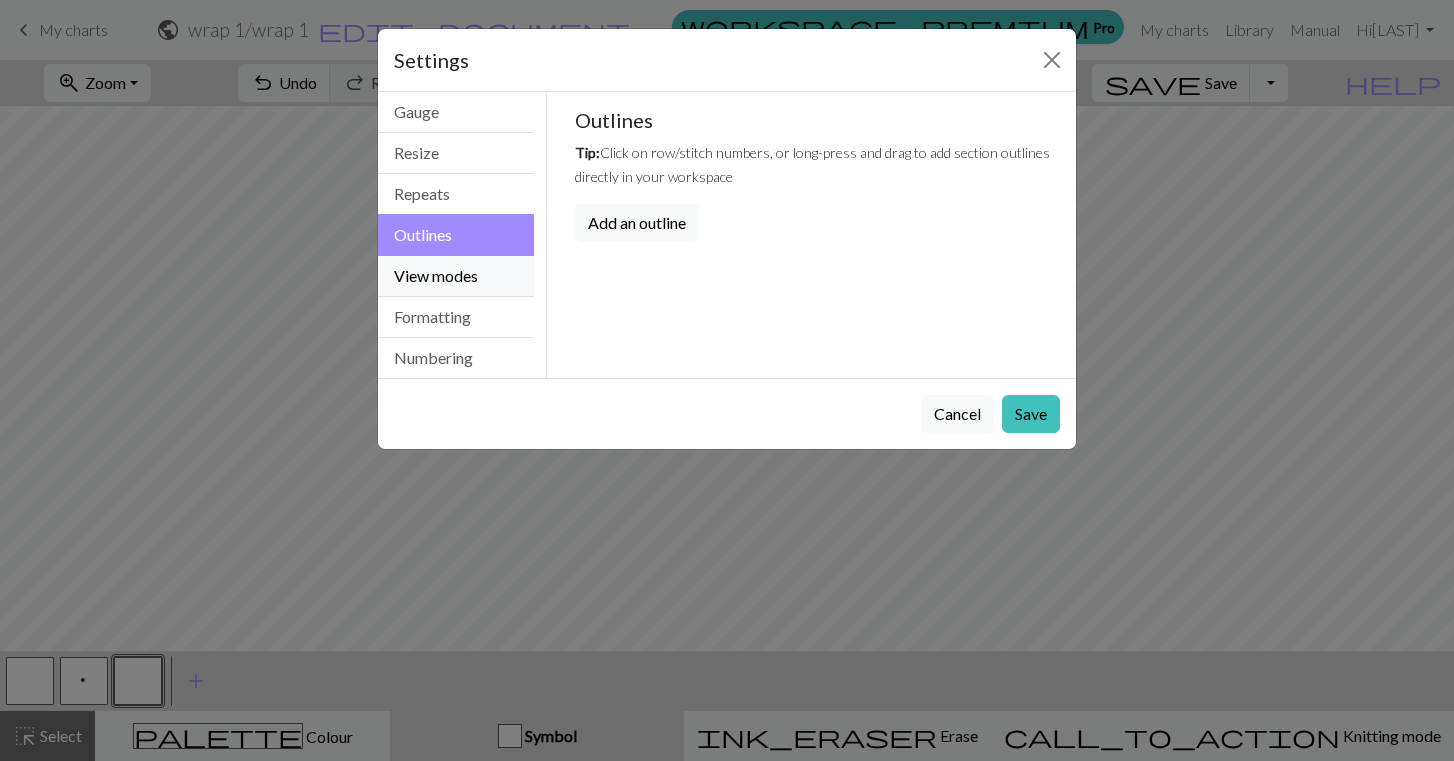click on "View modes" at bounding box center [456, 276] 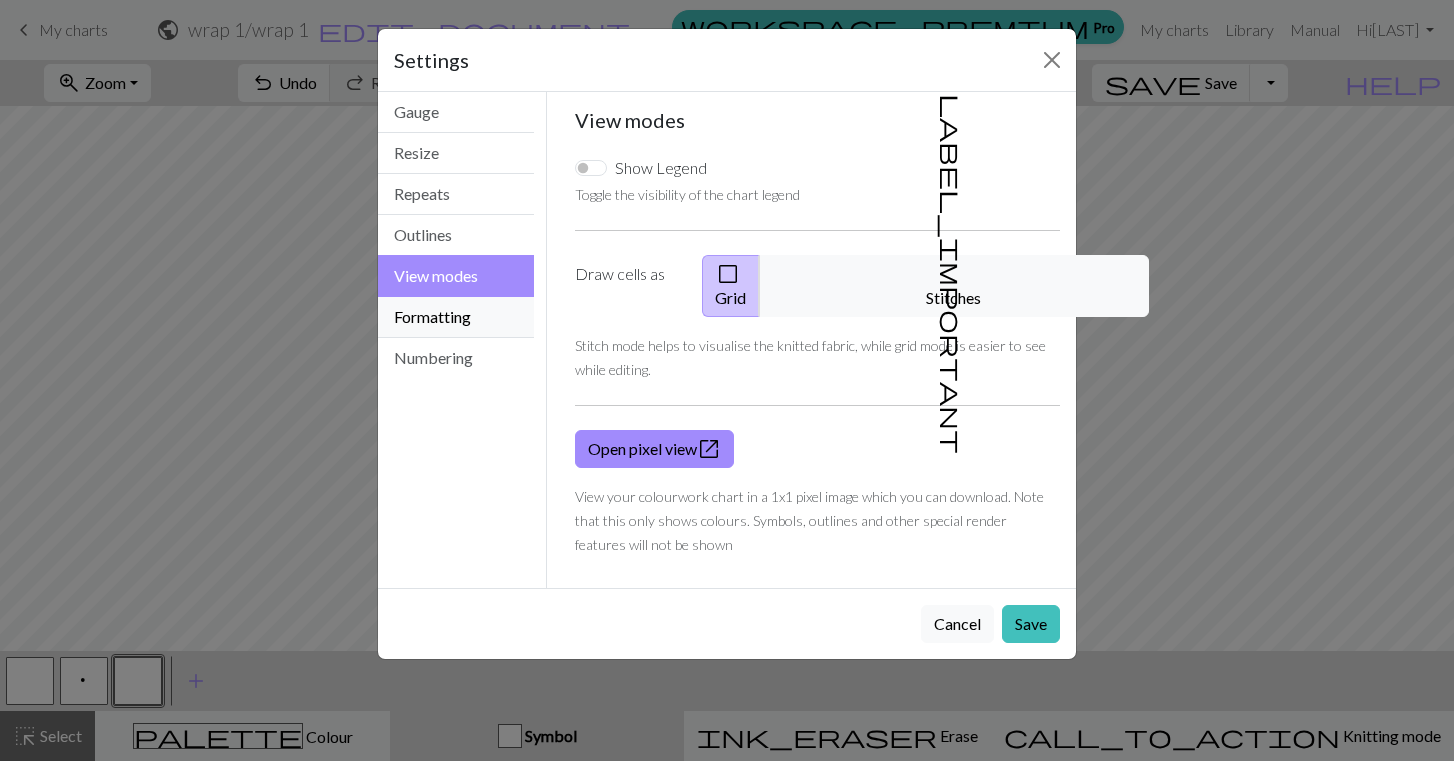 click on "Formatting" at bounding box center (456, 317) 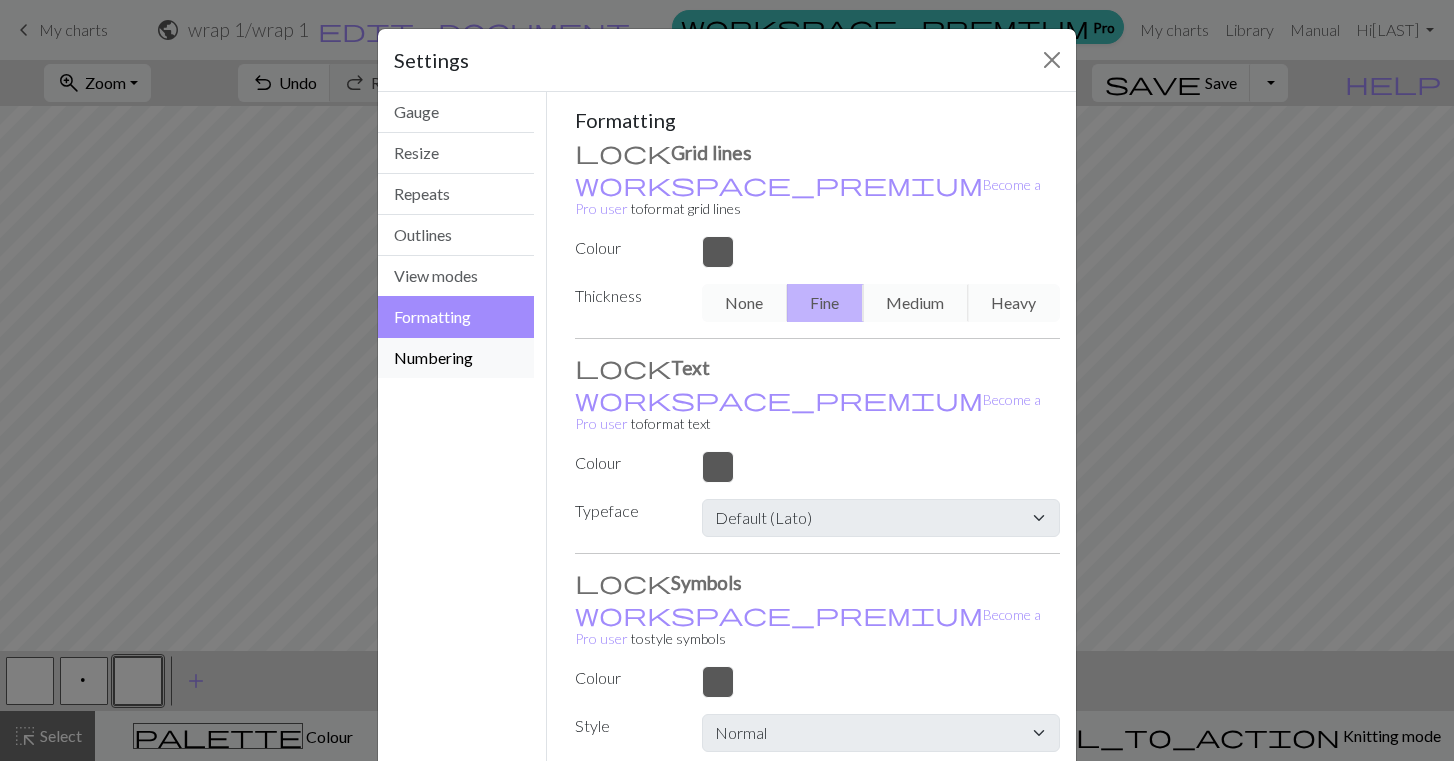 click on "Numbering" at bounding box center (456, 358) 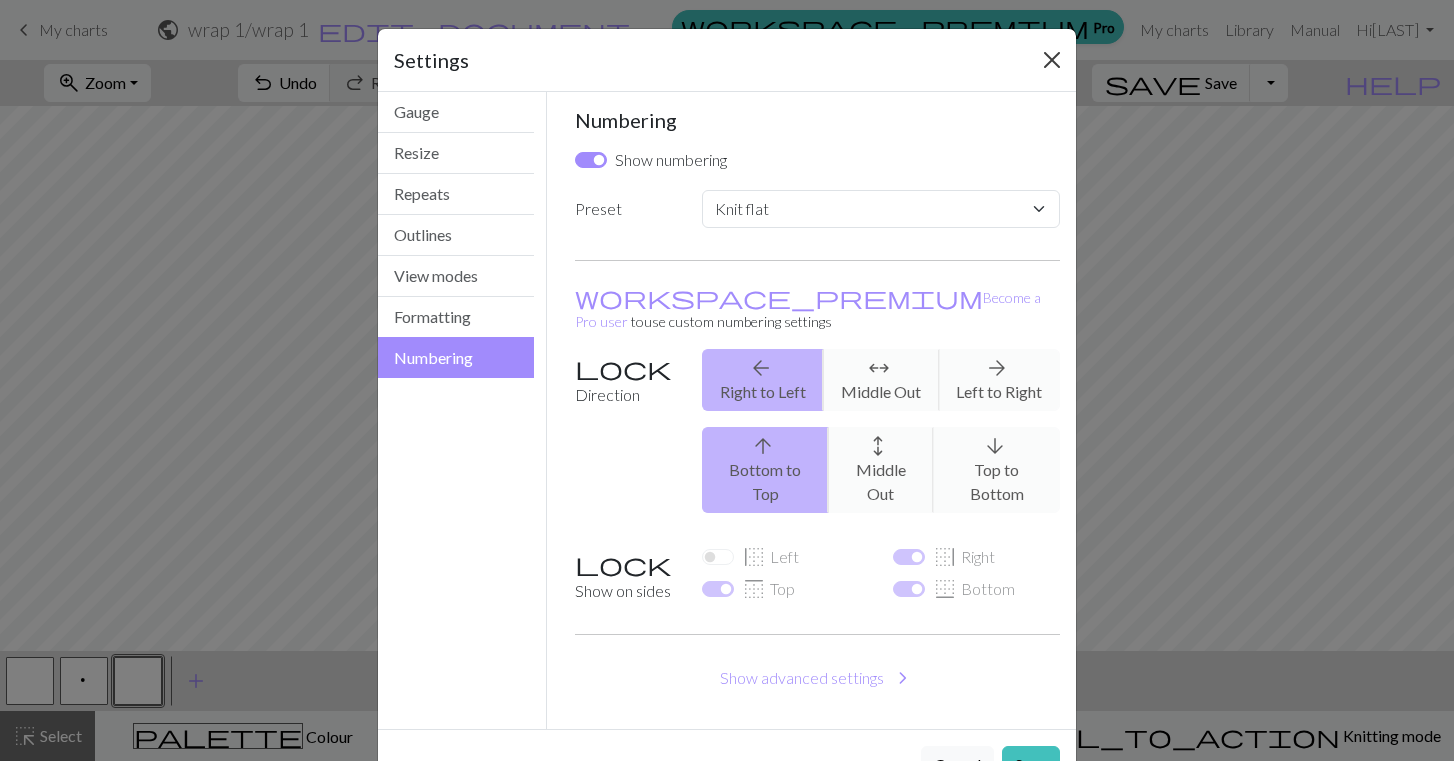 click at bounding box center [1052, 60] 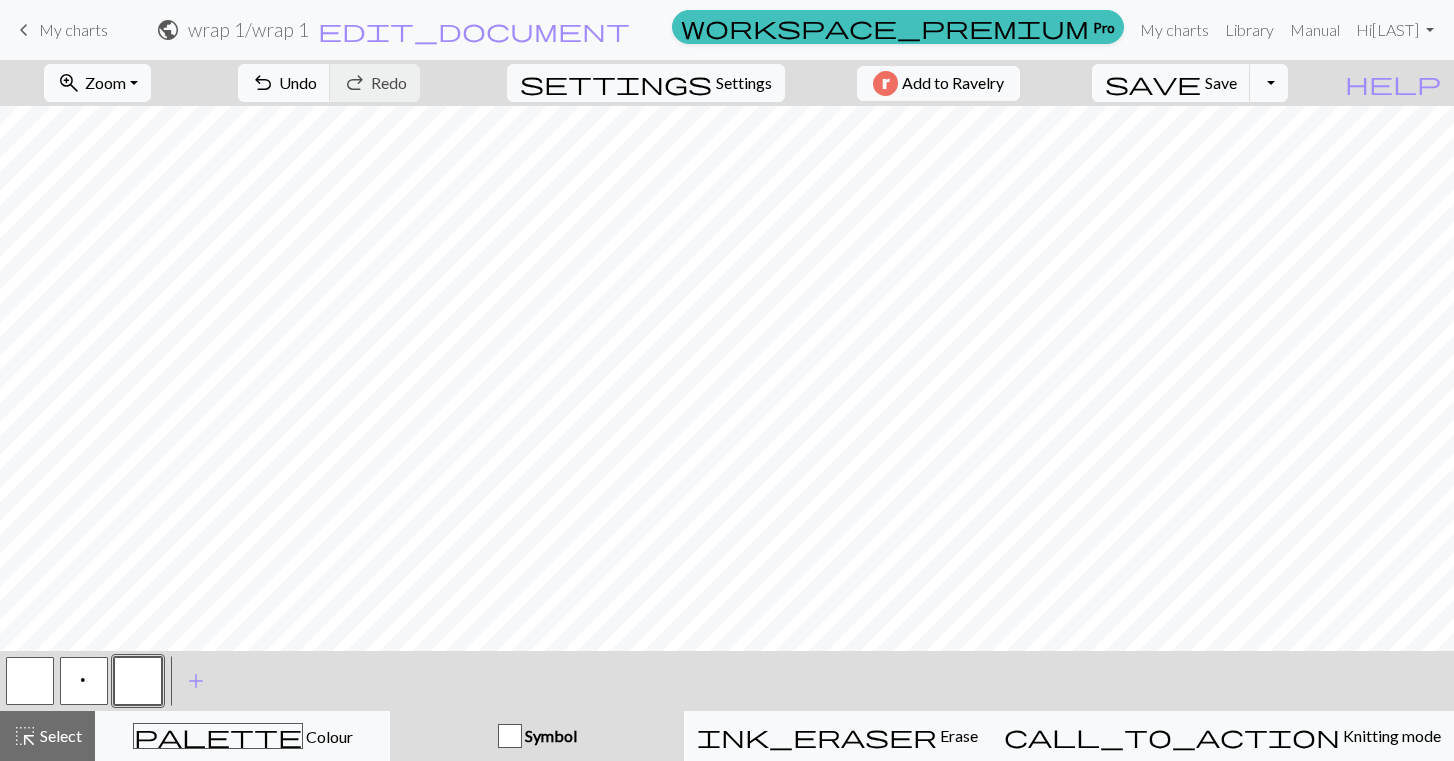 click on "Symbol" at bounding box center (549, 735) 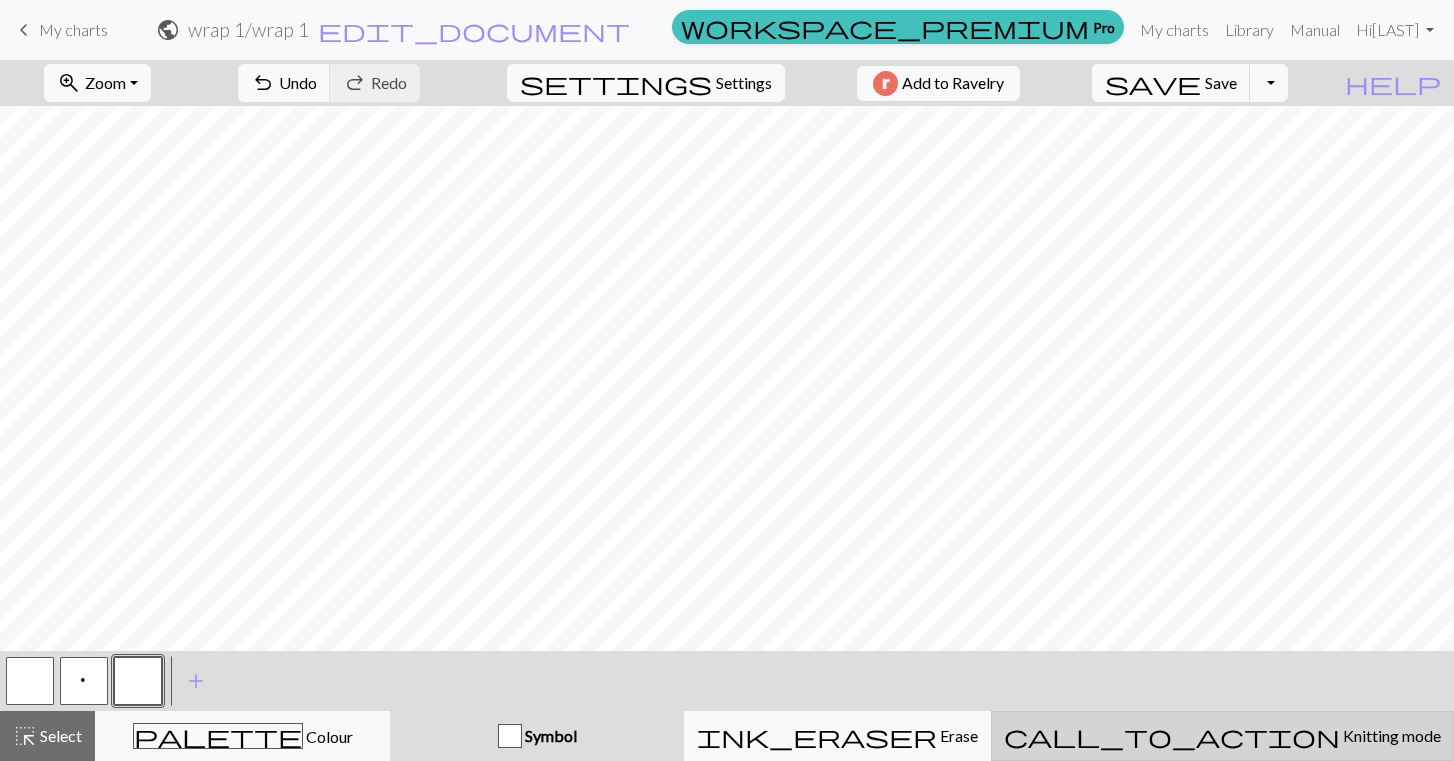 click on "Knitting mode" at bounding box center (1390, 735) 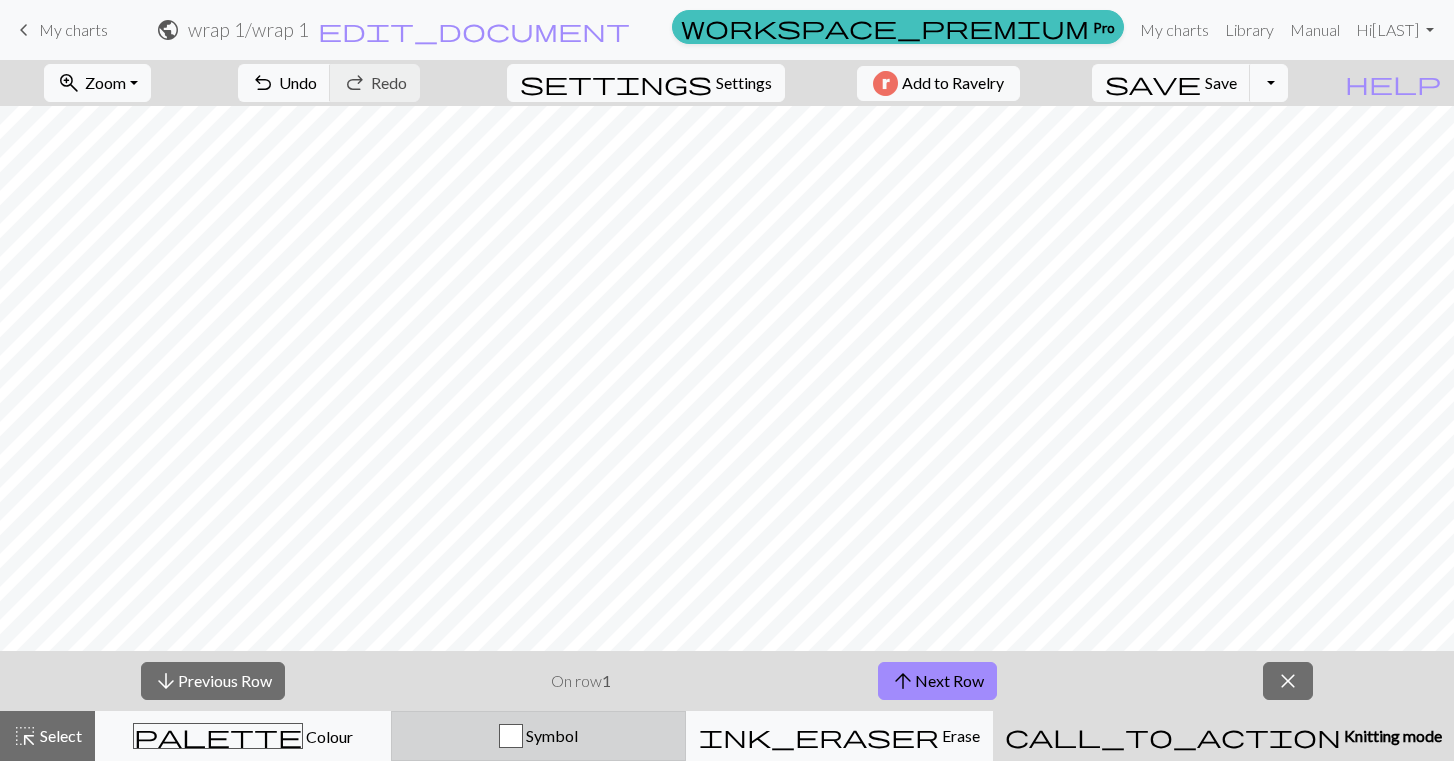 click on "Symbol" at bounding box center (550, 735) 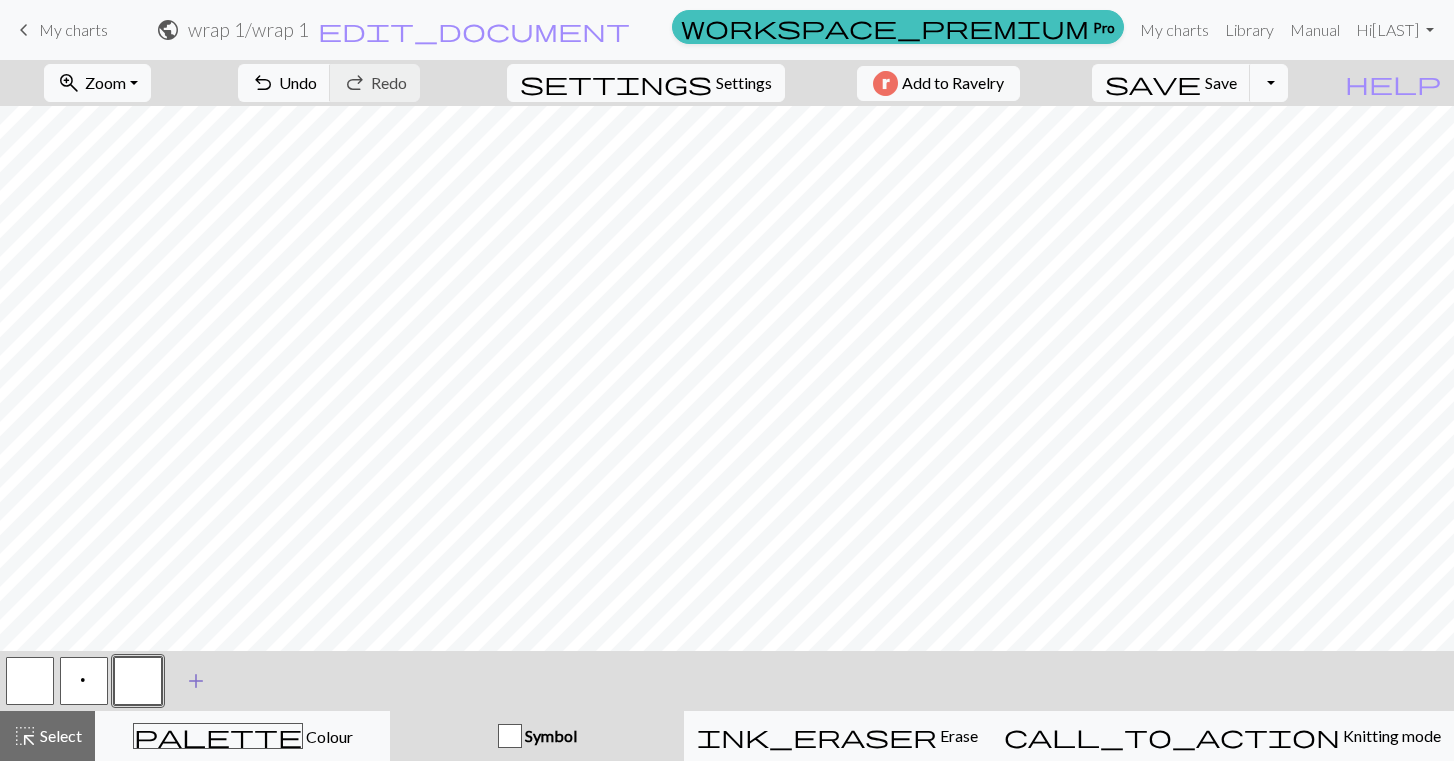 click on "add" at bounding box center (196, 681) 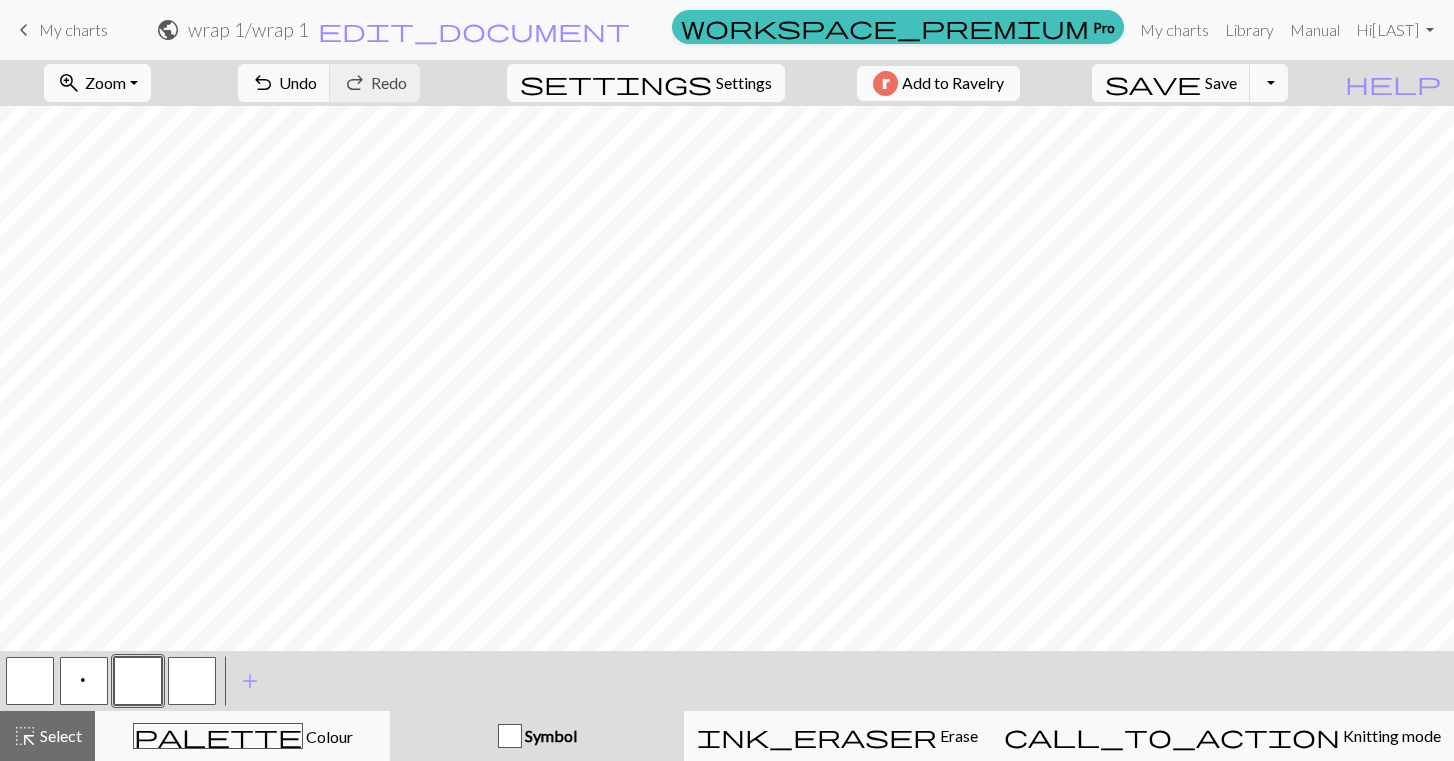 click at bounding box center (192, 681) 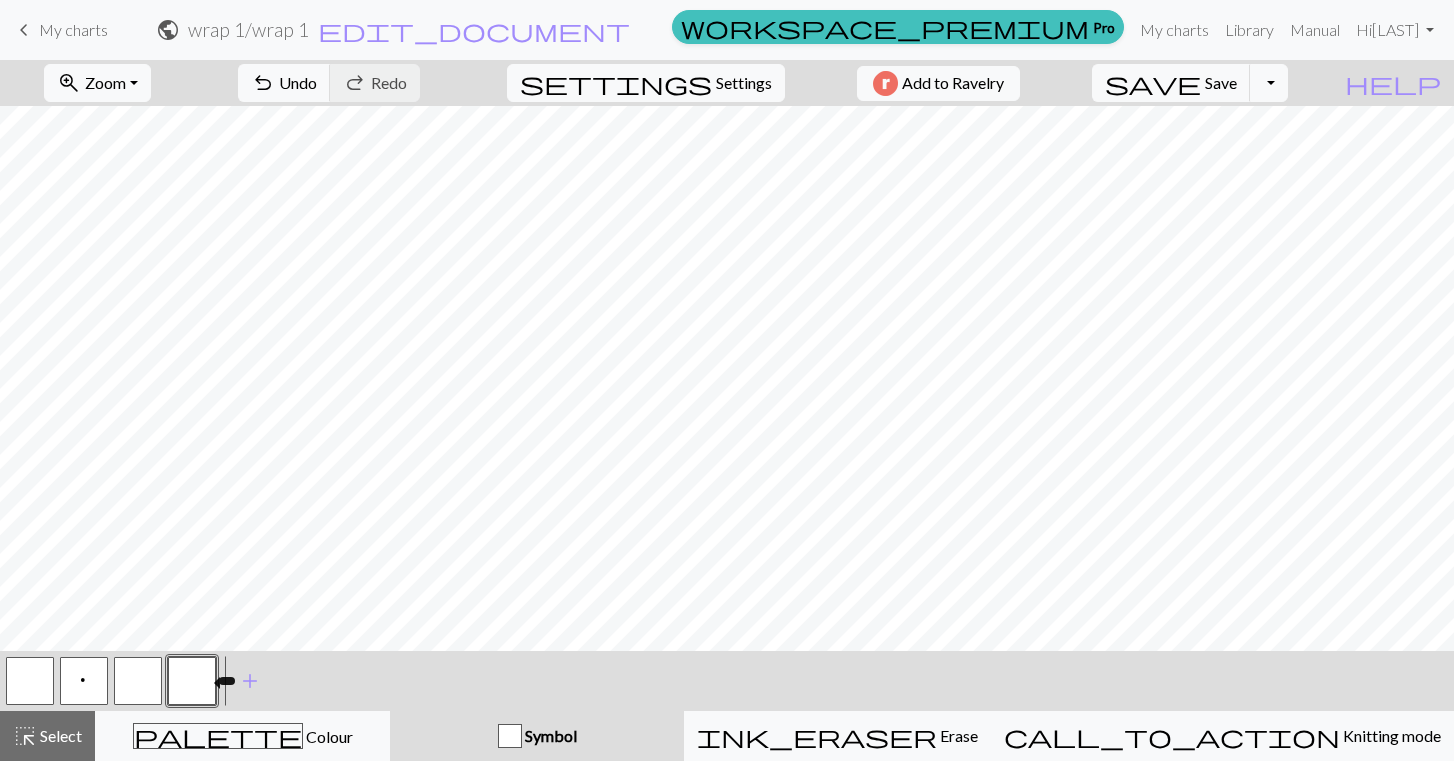 click at bounding box center (192, 681) 